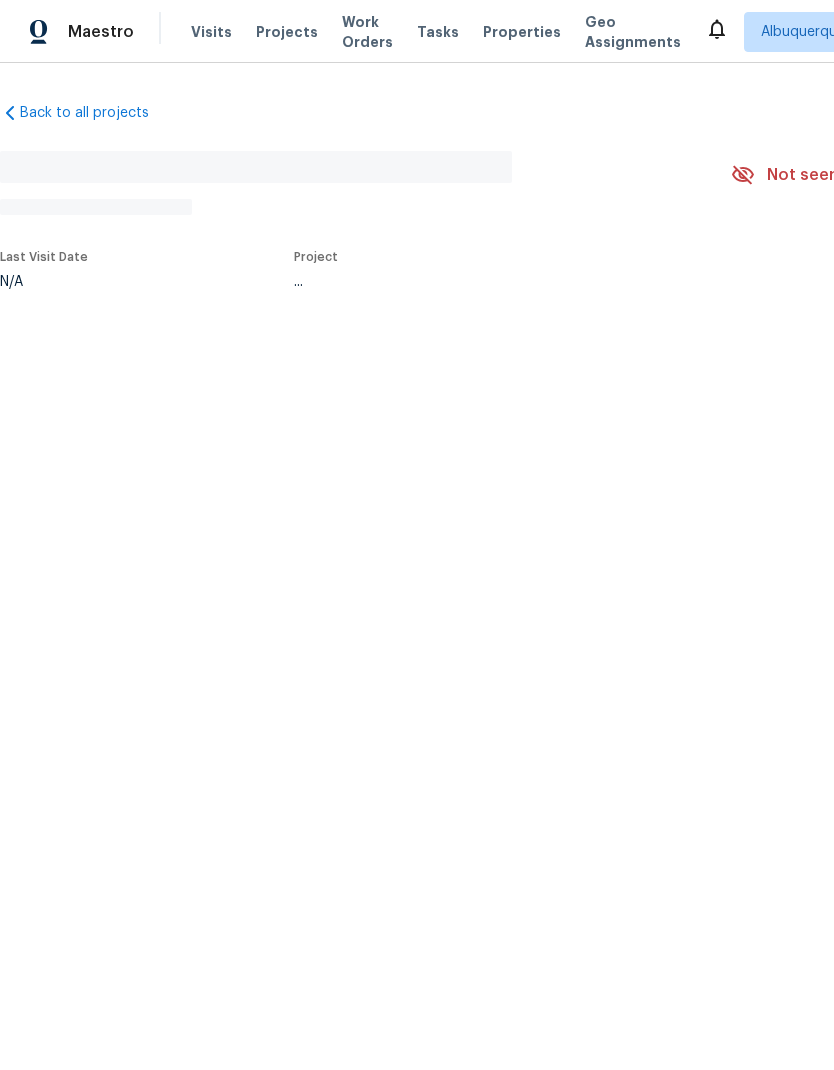 scroll, scrollTop: 0, scrollLeft: 0, axis: both 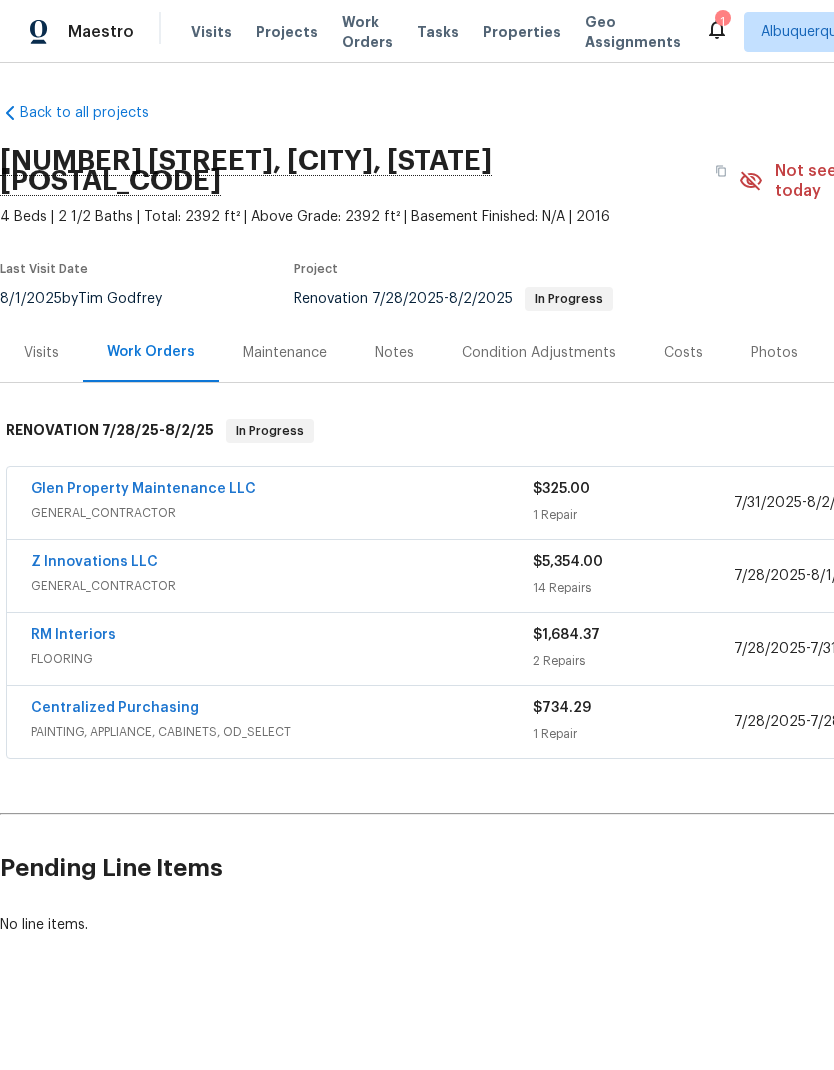 click on "Glen Property Maintenance LLC" at bounding box center [143, 489] 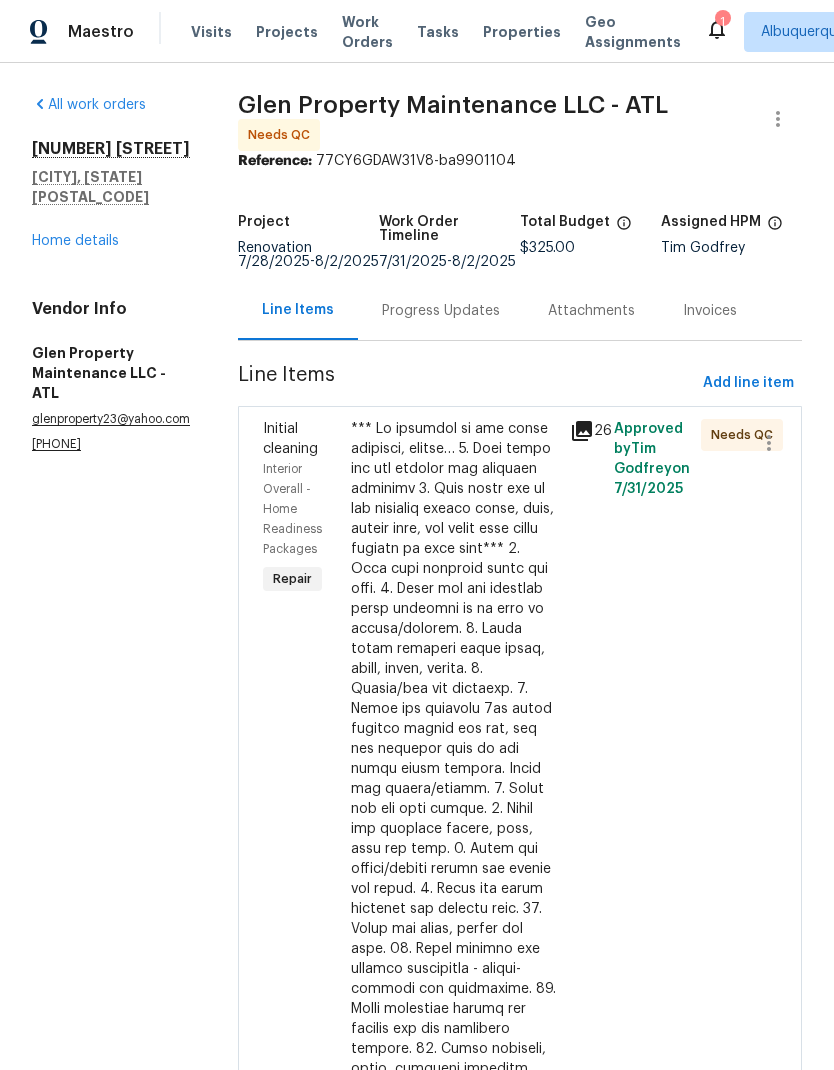 click at bounding box center [454, 969] 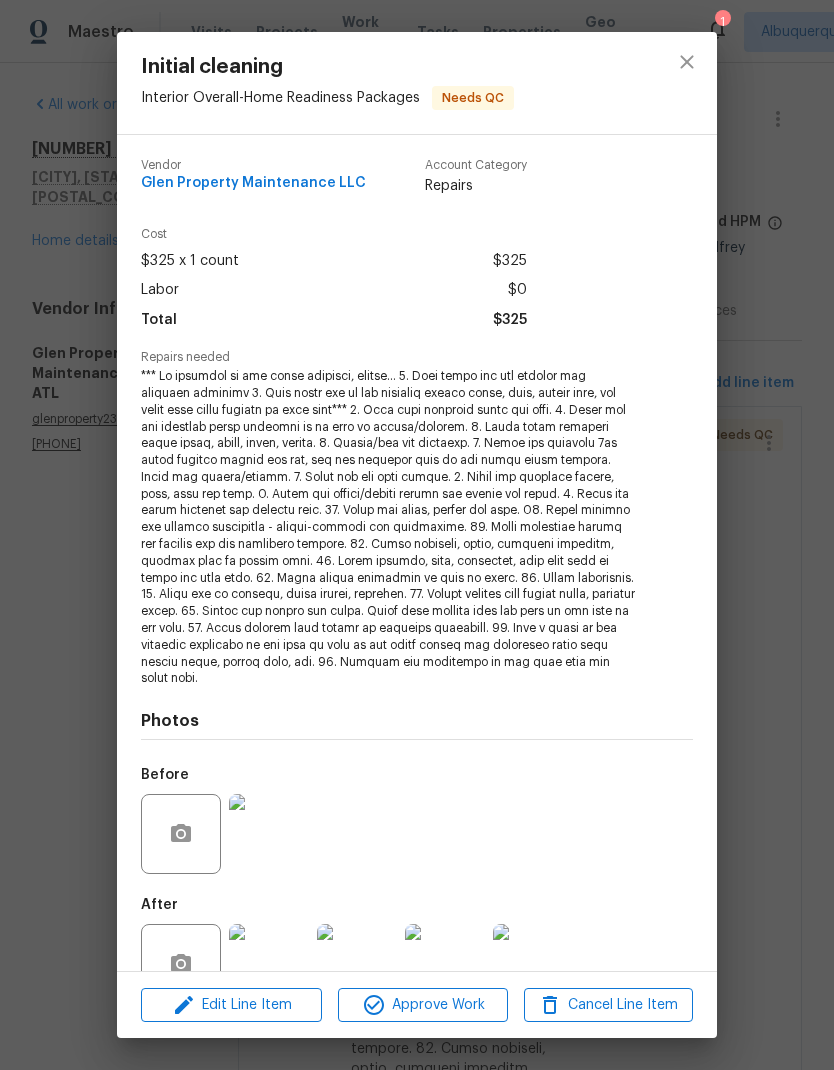 click at bounding box center [269, 964] 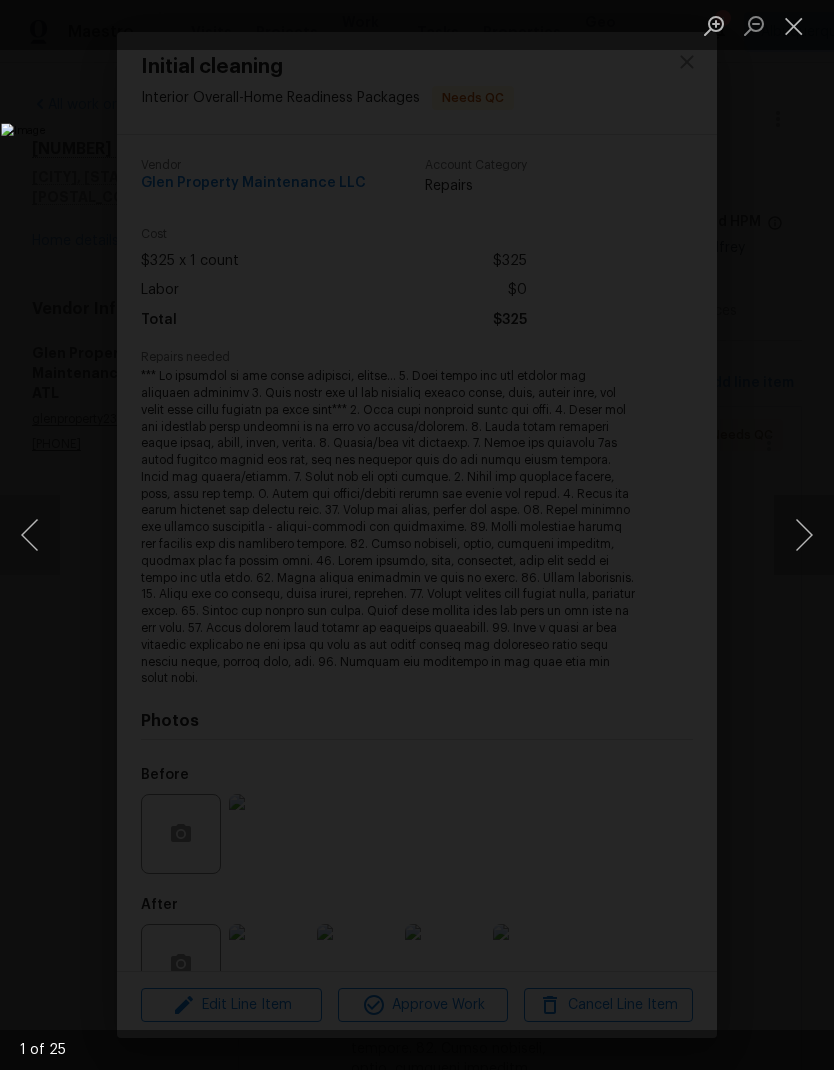 click at bounding box center [804, 535] 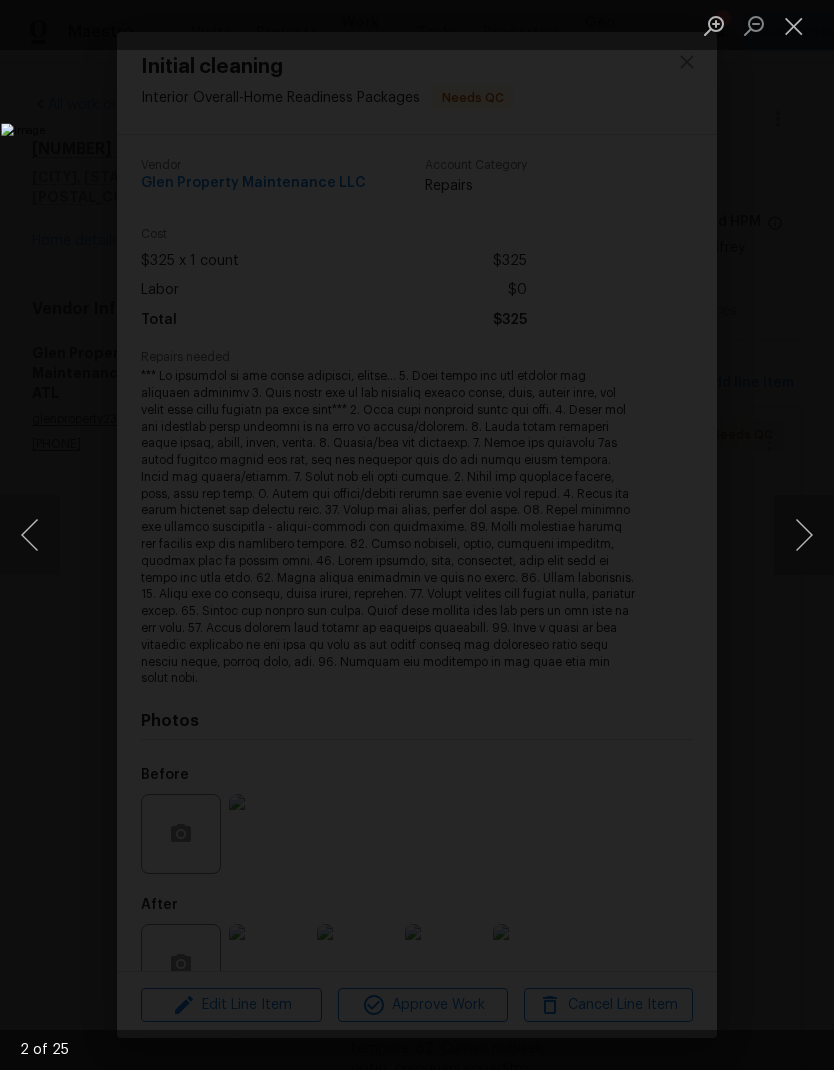 click at bounding box center [804, 535] 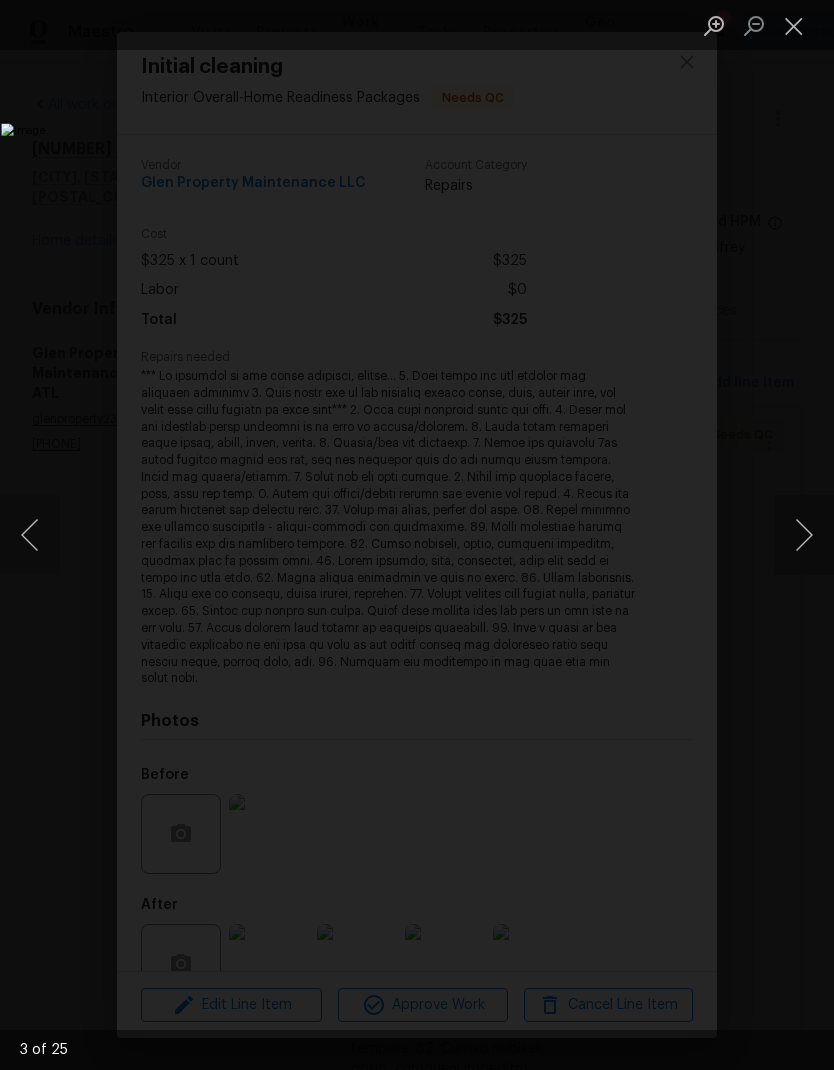 click at bounding box center [804, 535] 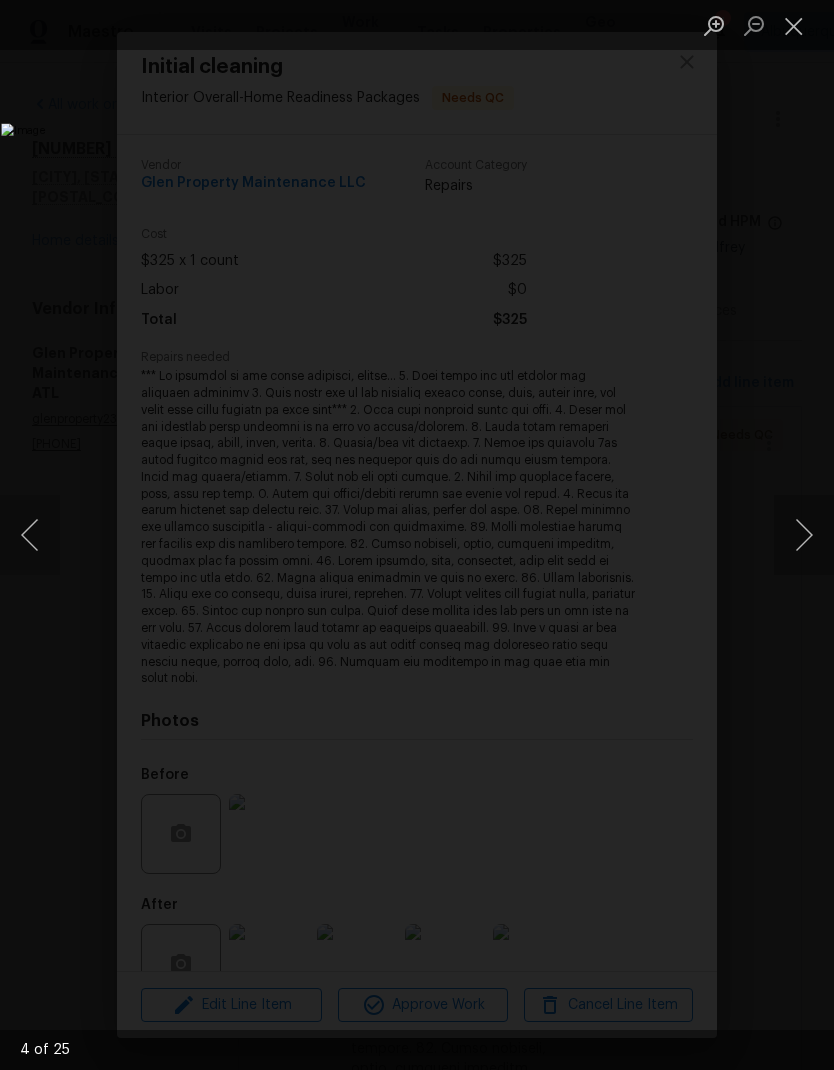 click at bounding box center [804, 535] 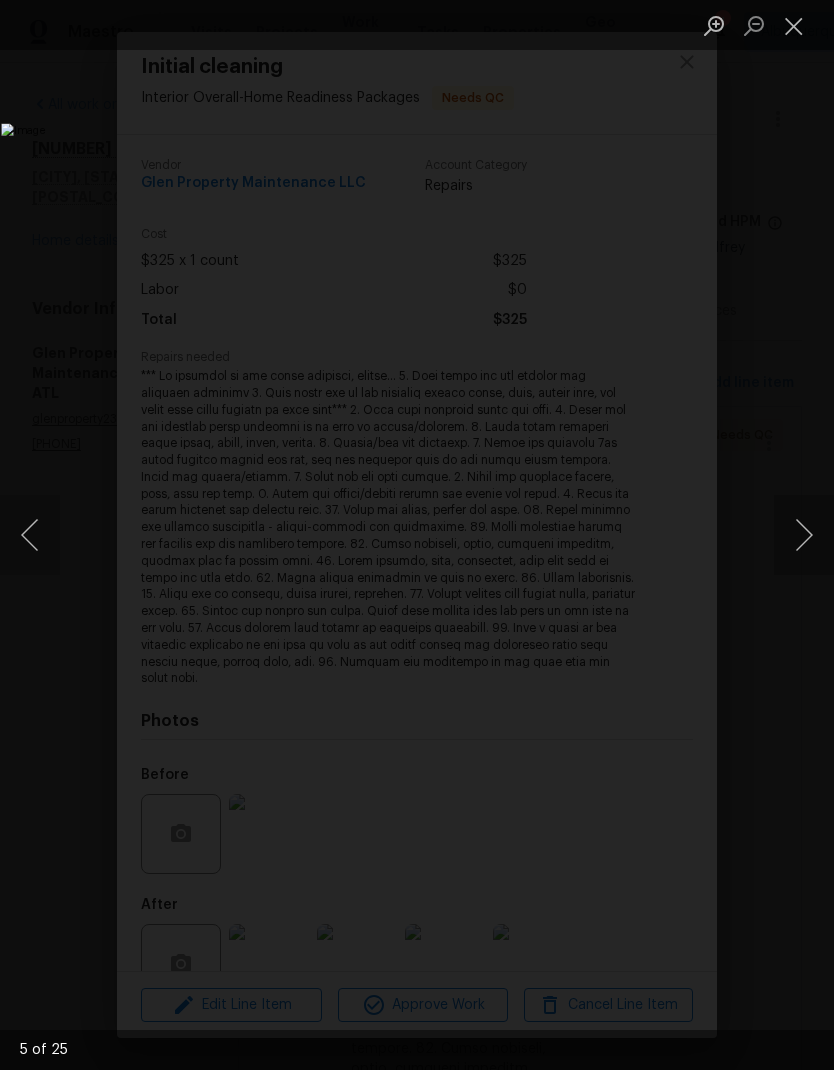 click at bounding box center (804, 535) 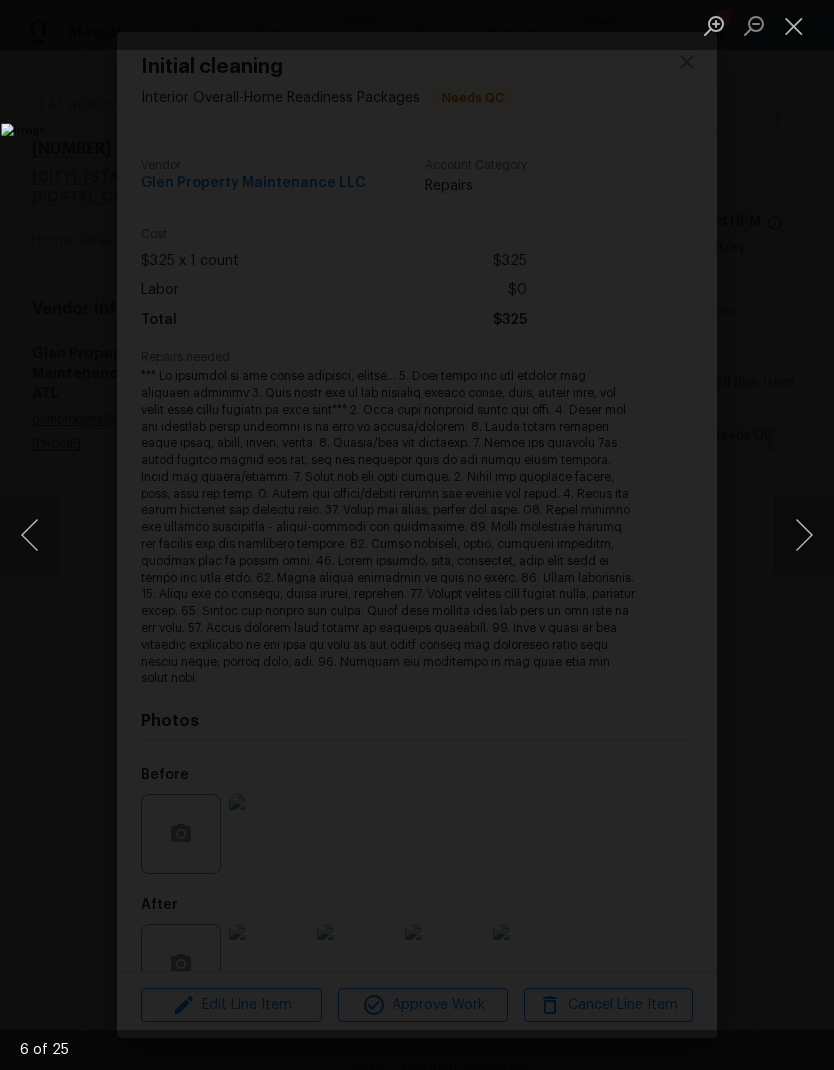 click at bounding box center [804, 535] 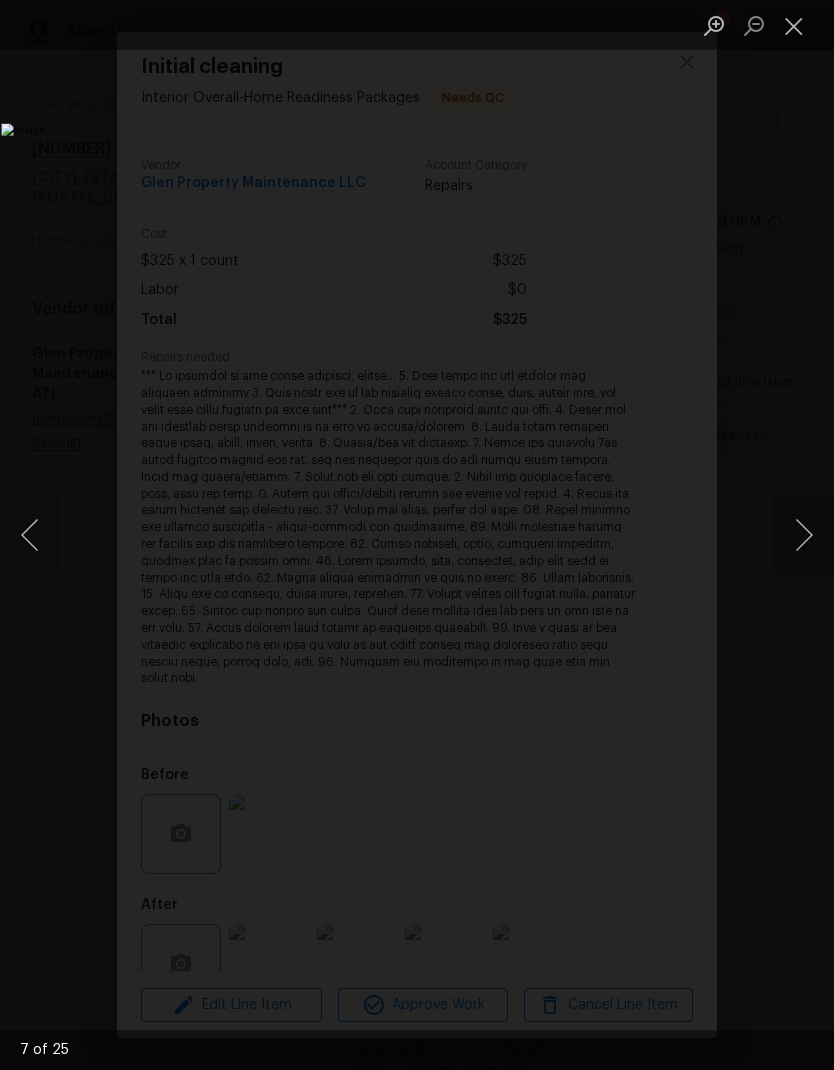 click at bounding box center (804, 535) 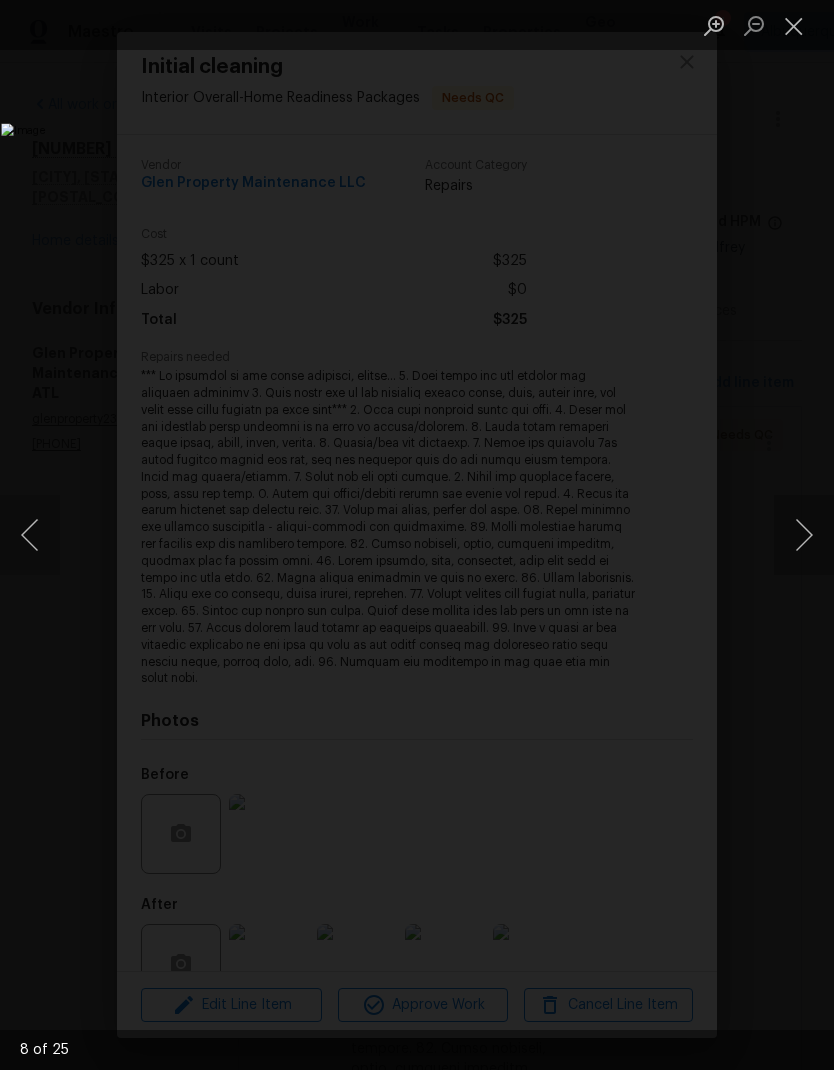 click at bounding box center (804, 535) 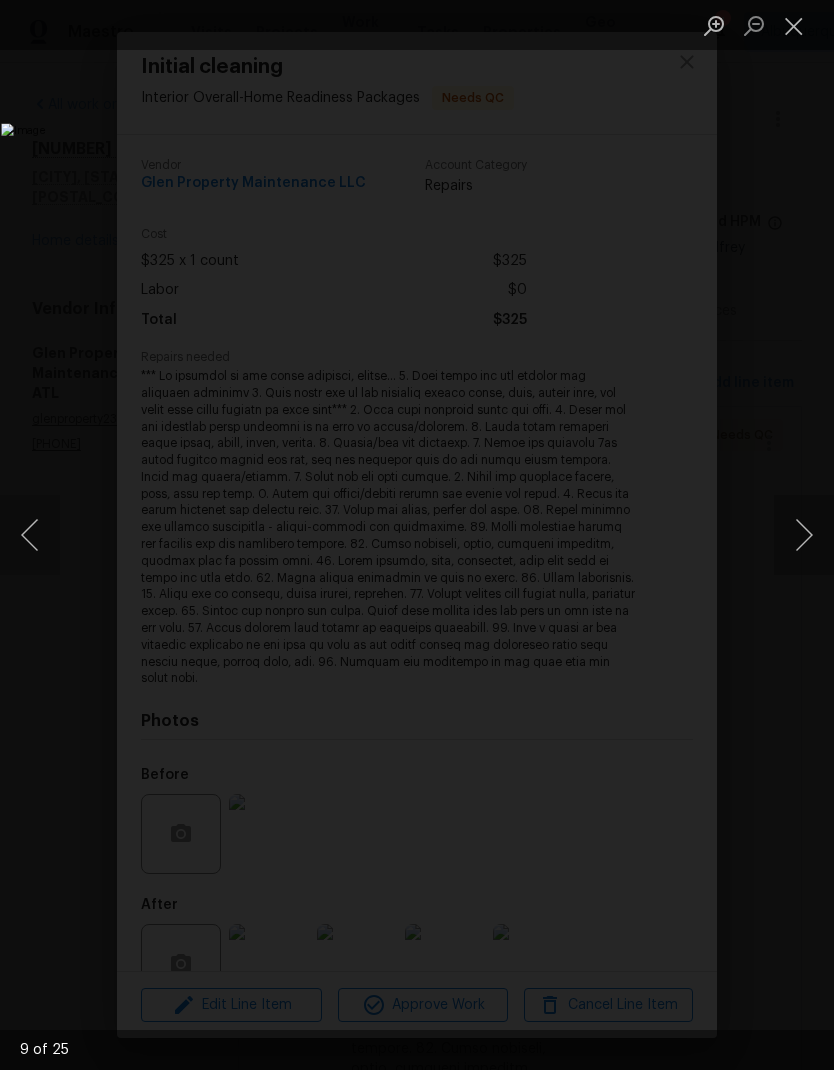 click at bounding box center [804, 535] 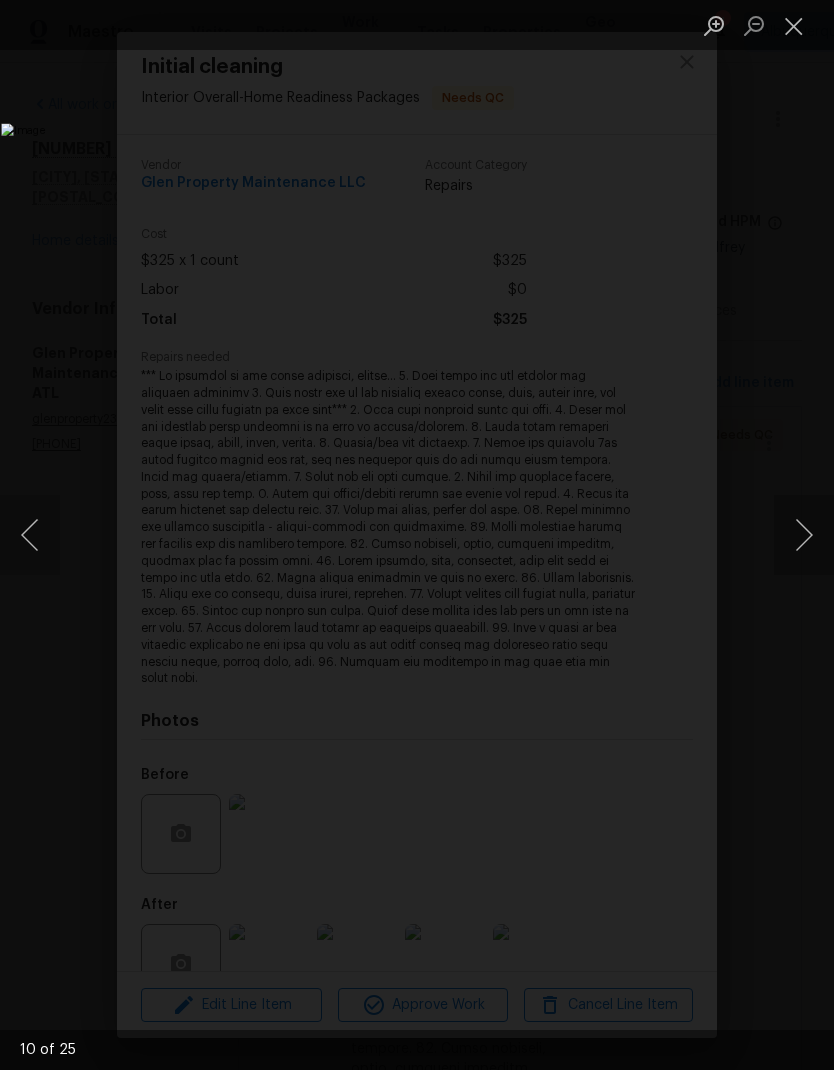 click at bounding box center [804, 535] 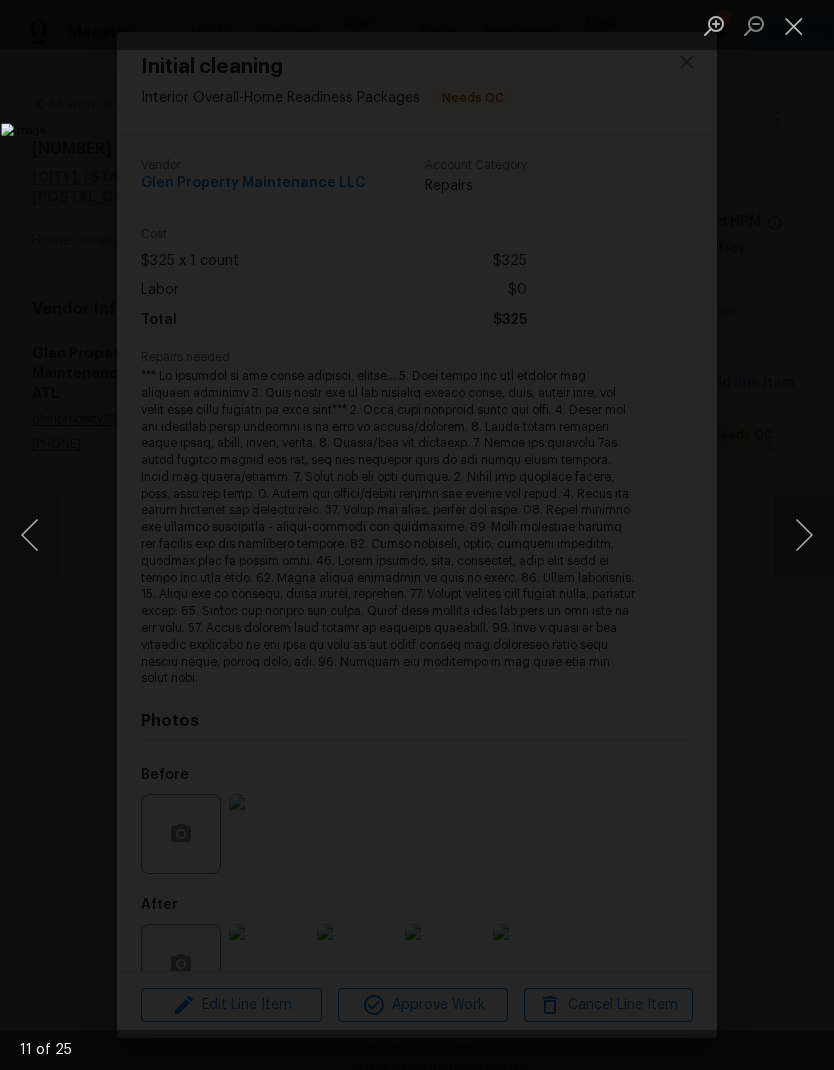 click at bounding box center (804, 535) 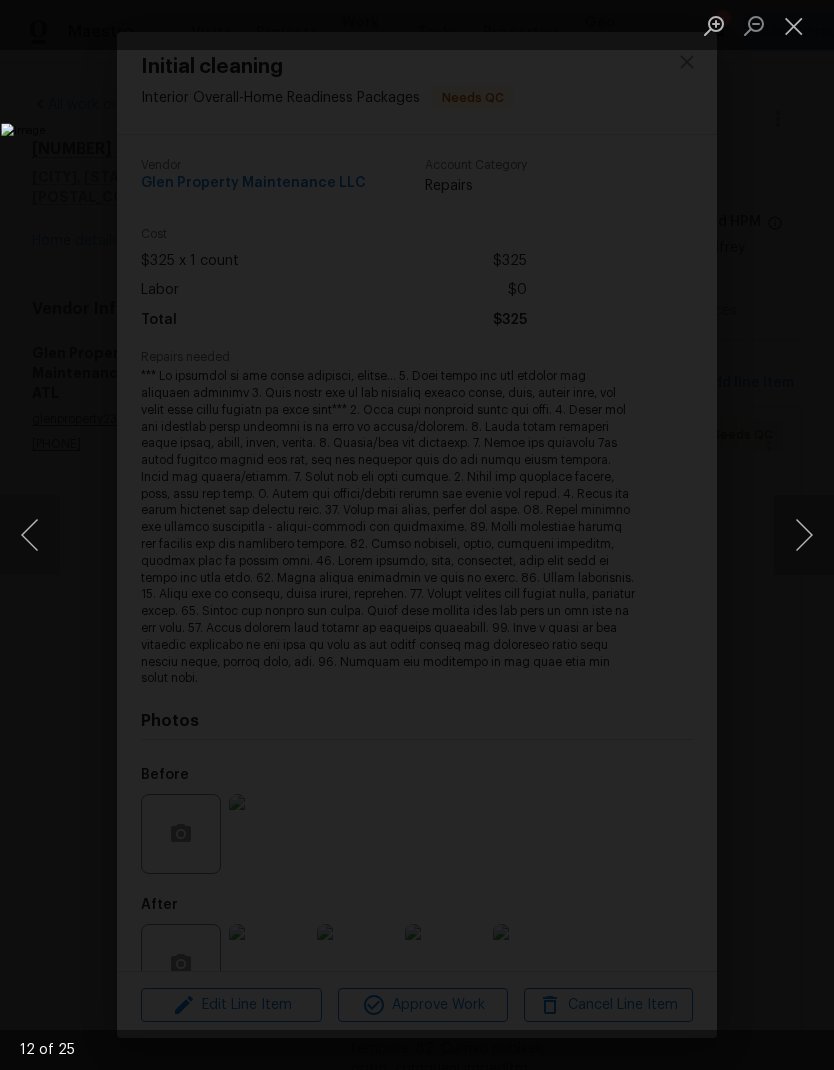 click at bounding box center (804, 535) 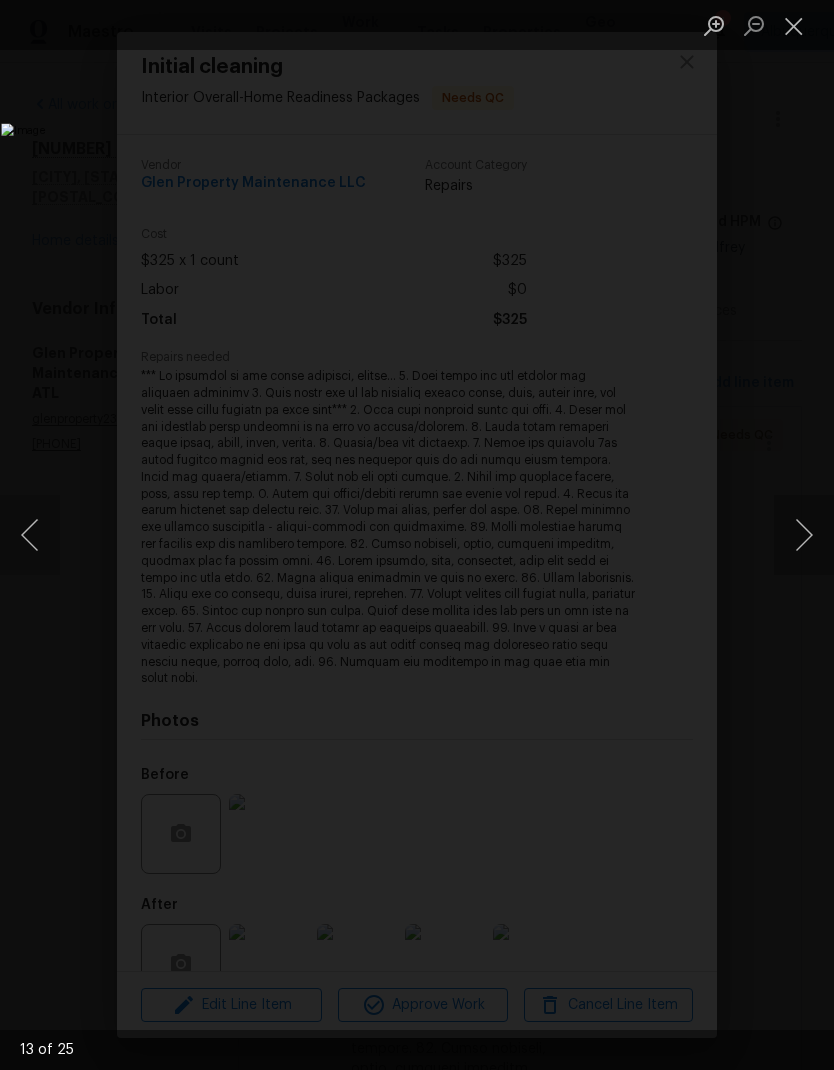 click at bounding box center [804, 535] 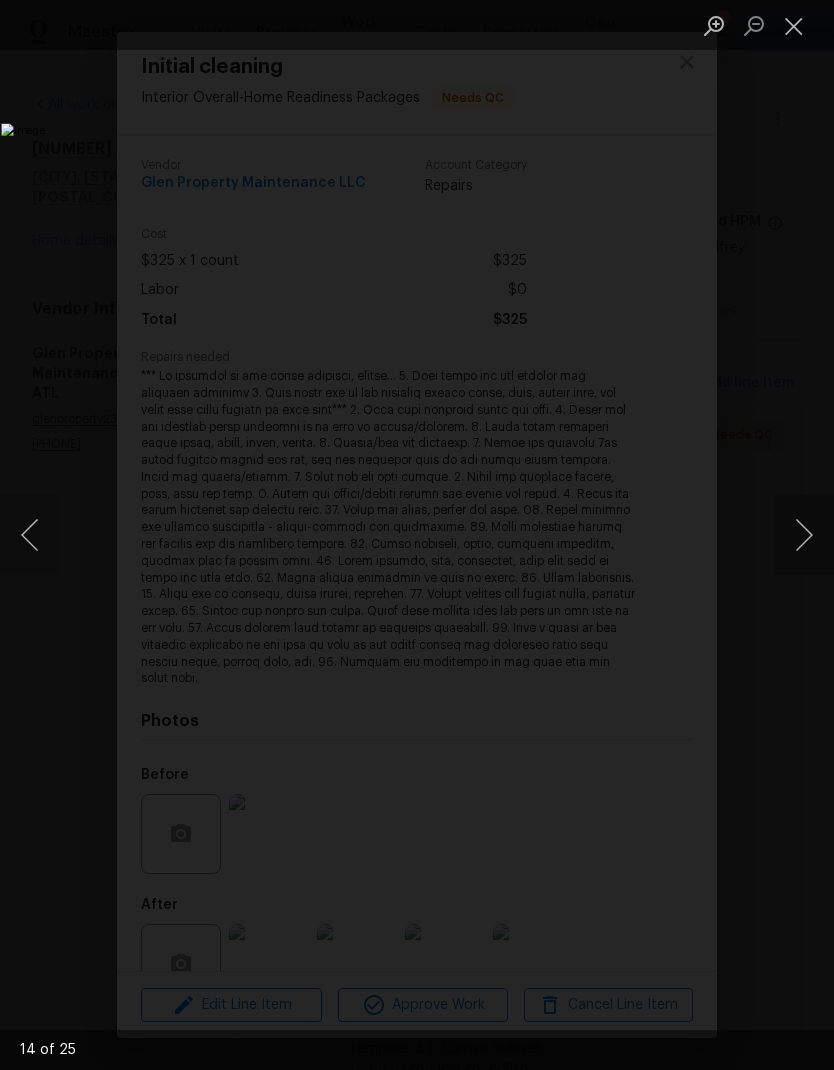 click at bounding box center (804, 535) 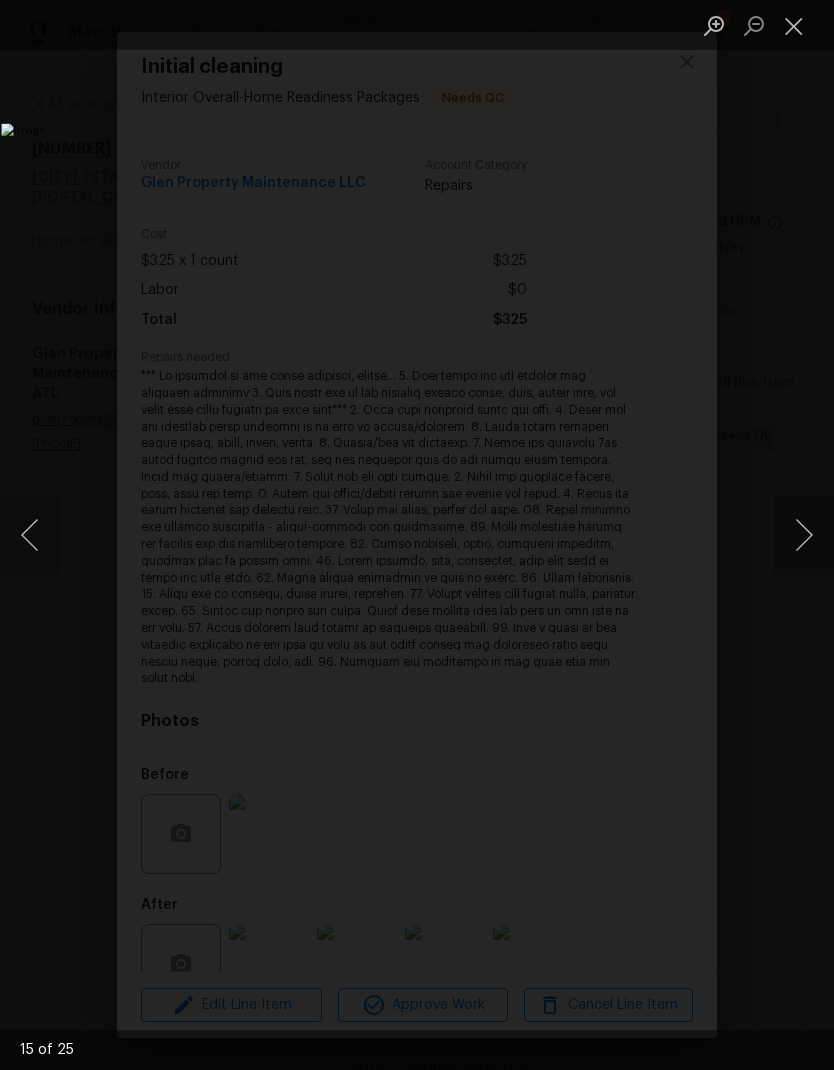 click at bounding box center (804, 535) 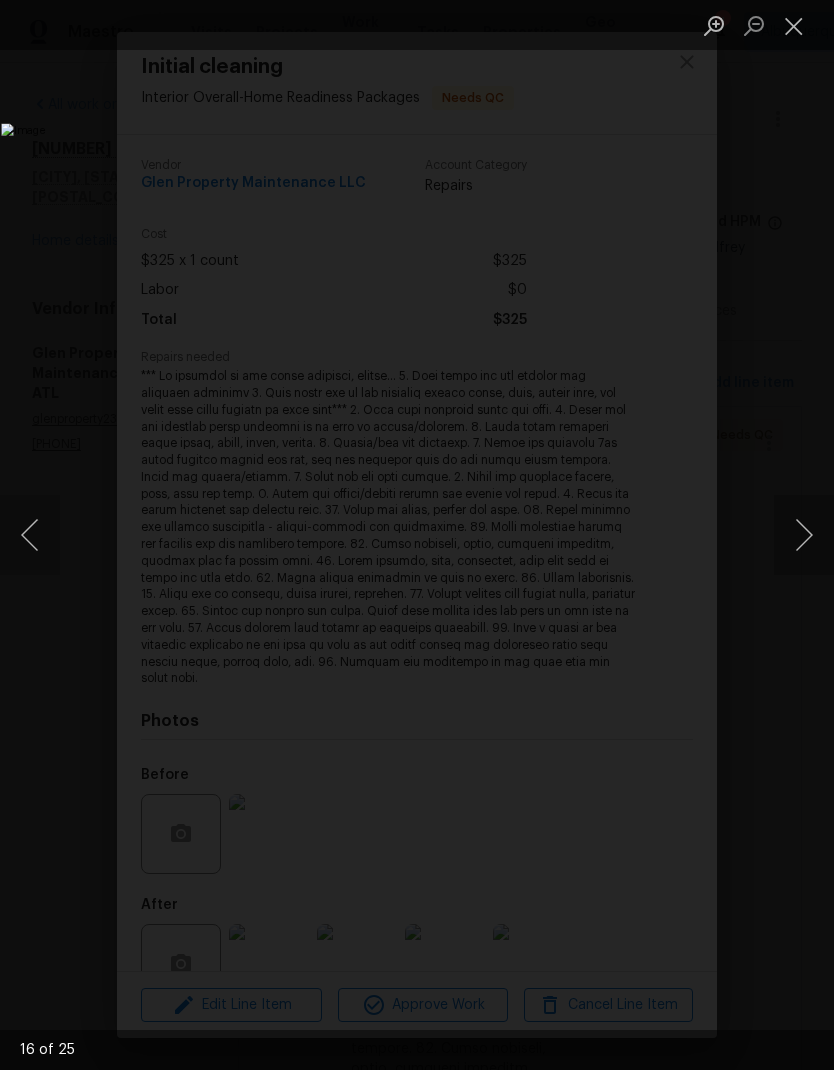 click at bounding box center (804, 535) 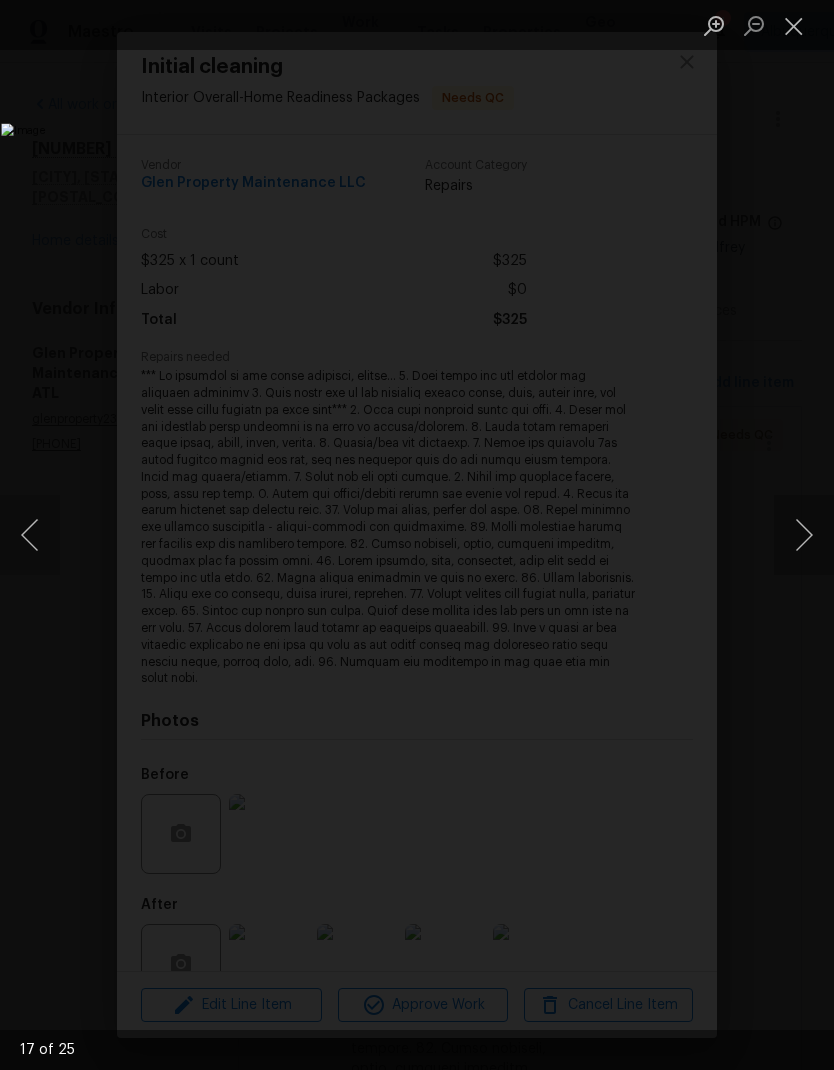 click at bounding box center [804, 535] 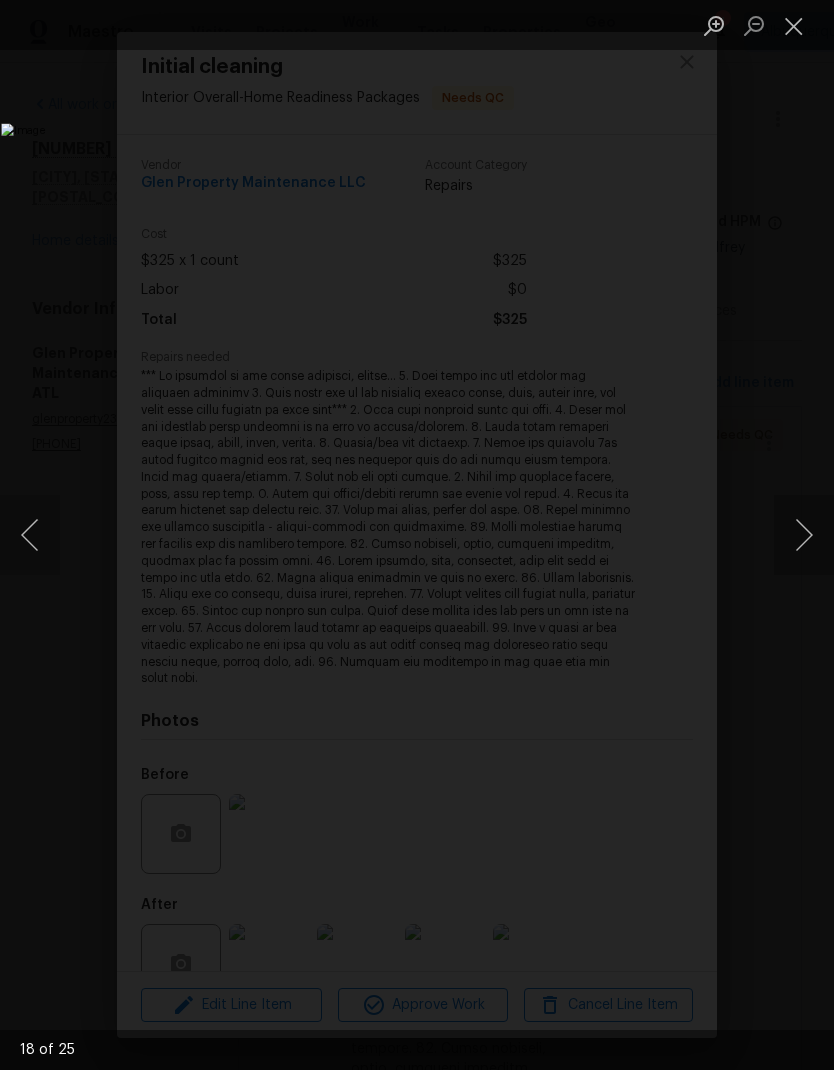 click at bounding box center [804, 535] 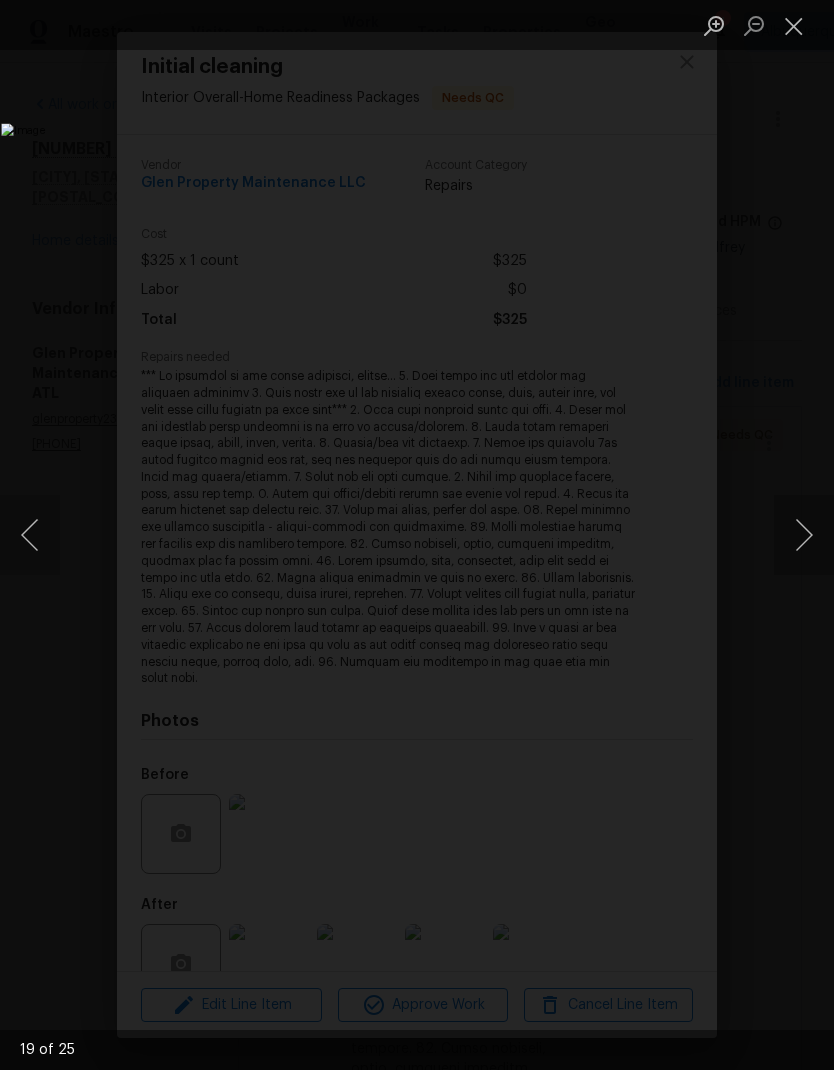 click at bounding box center [804, 535] 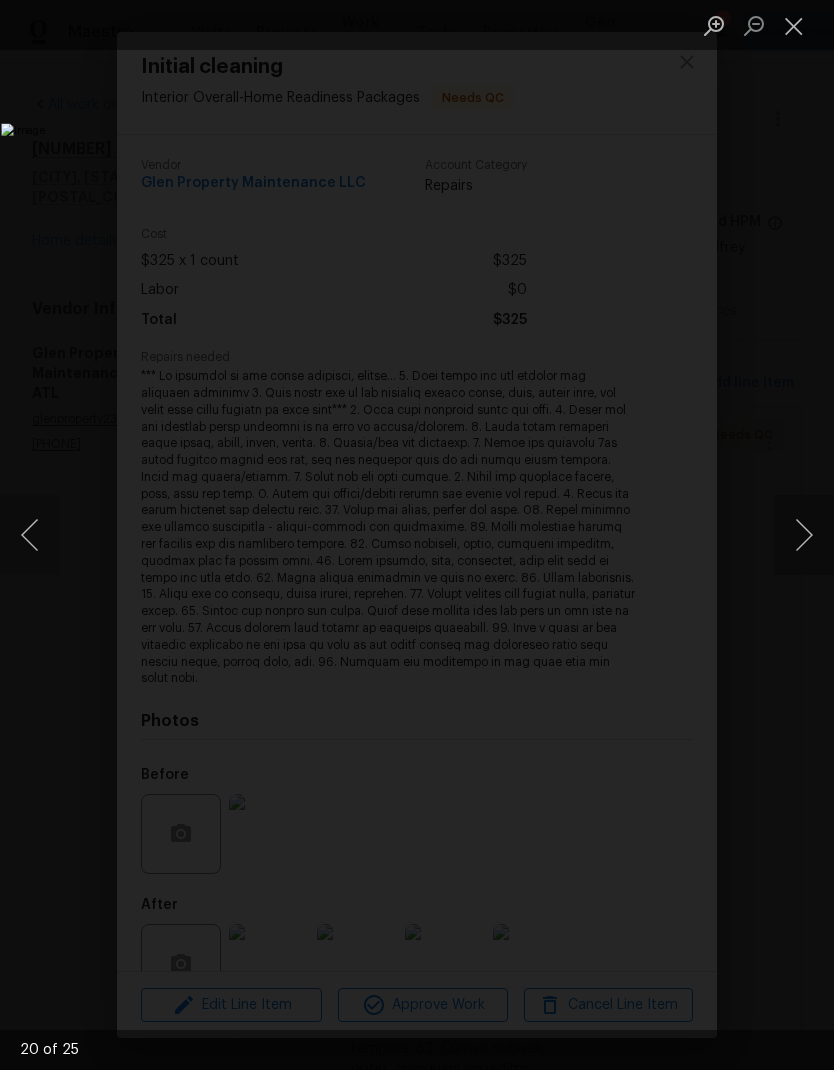 click at bounding box center [804, 535] 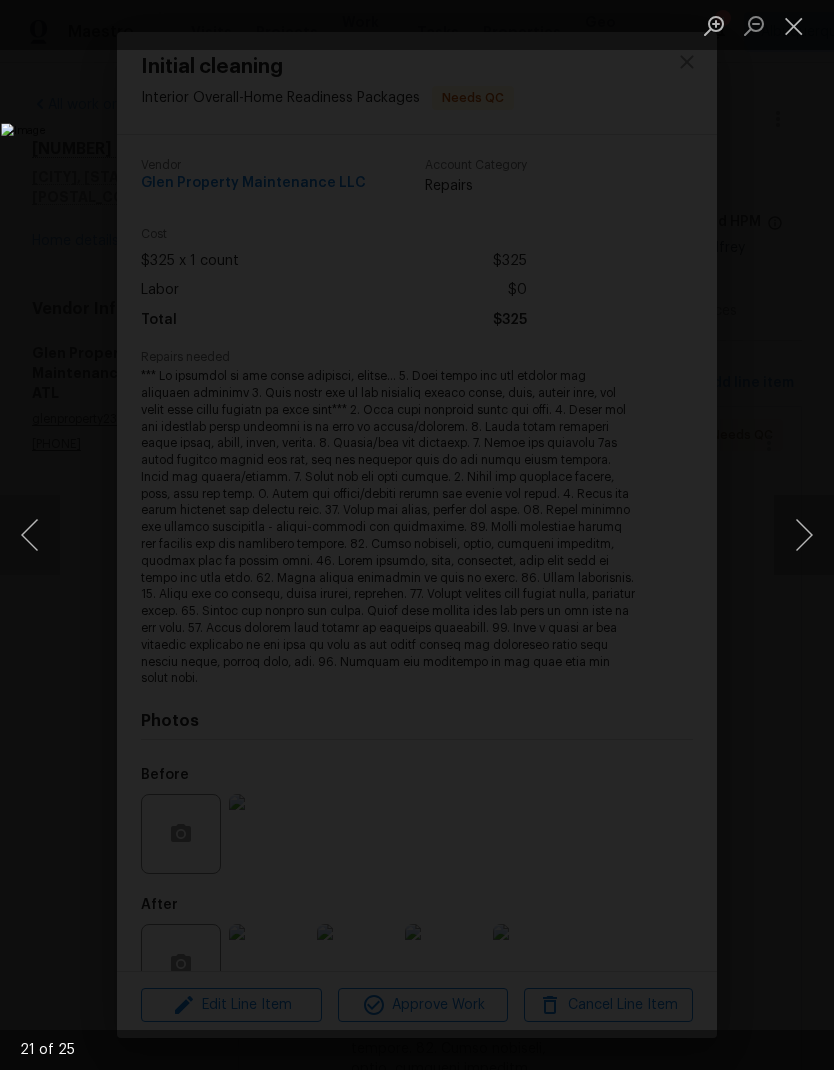 click at bounding box center (804, 535) 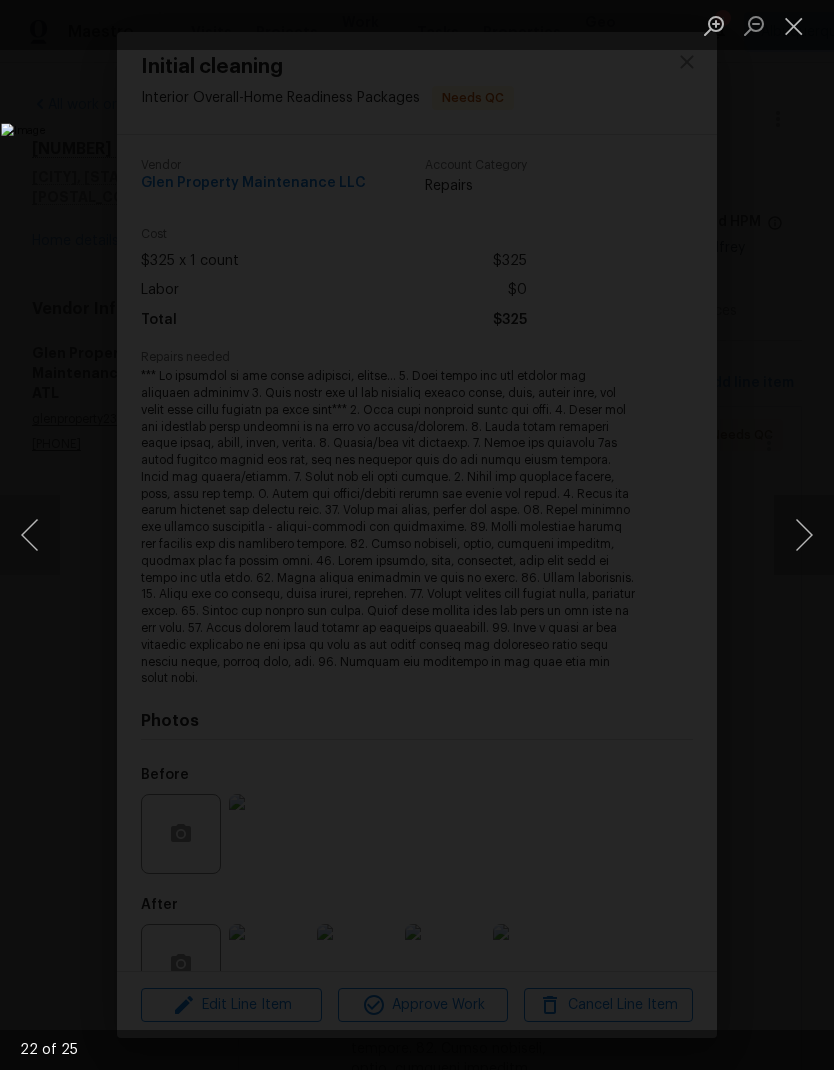 click at bounding box center (804, 535) 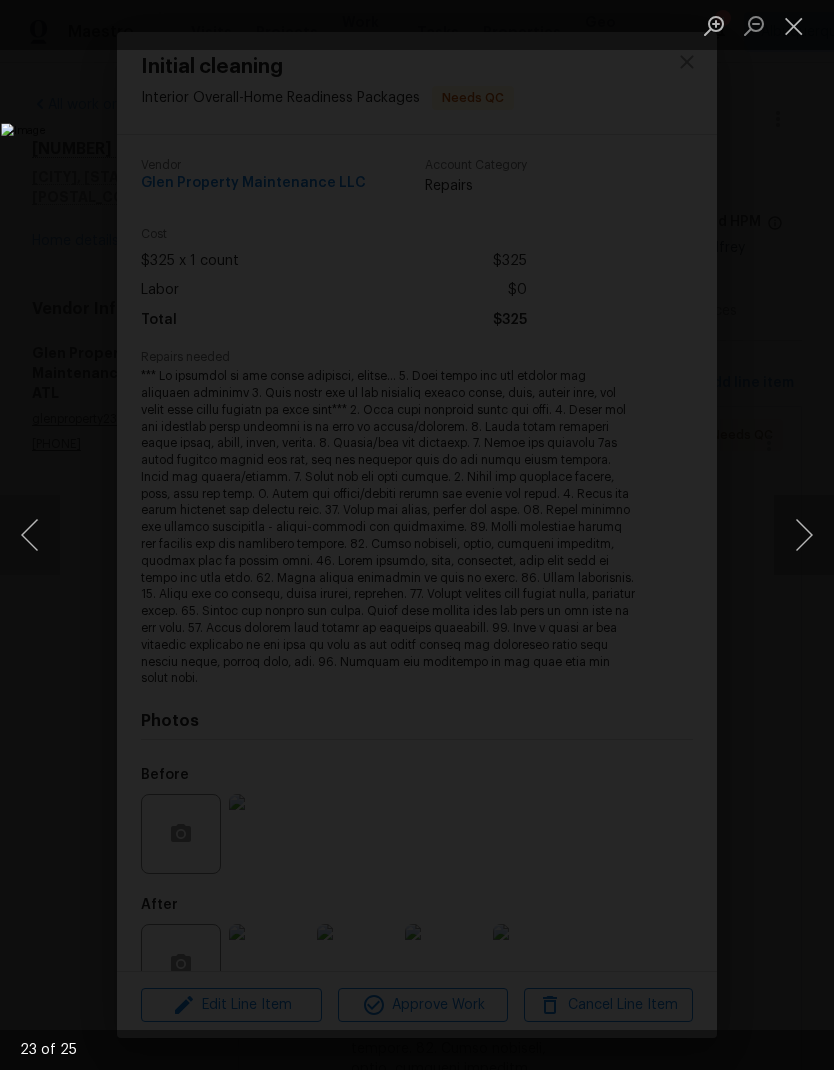 click at bounding box center [804, 535] 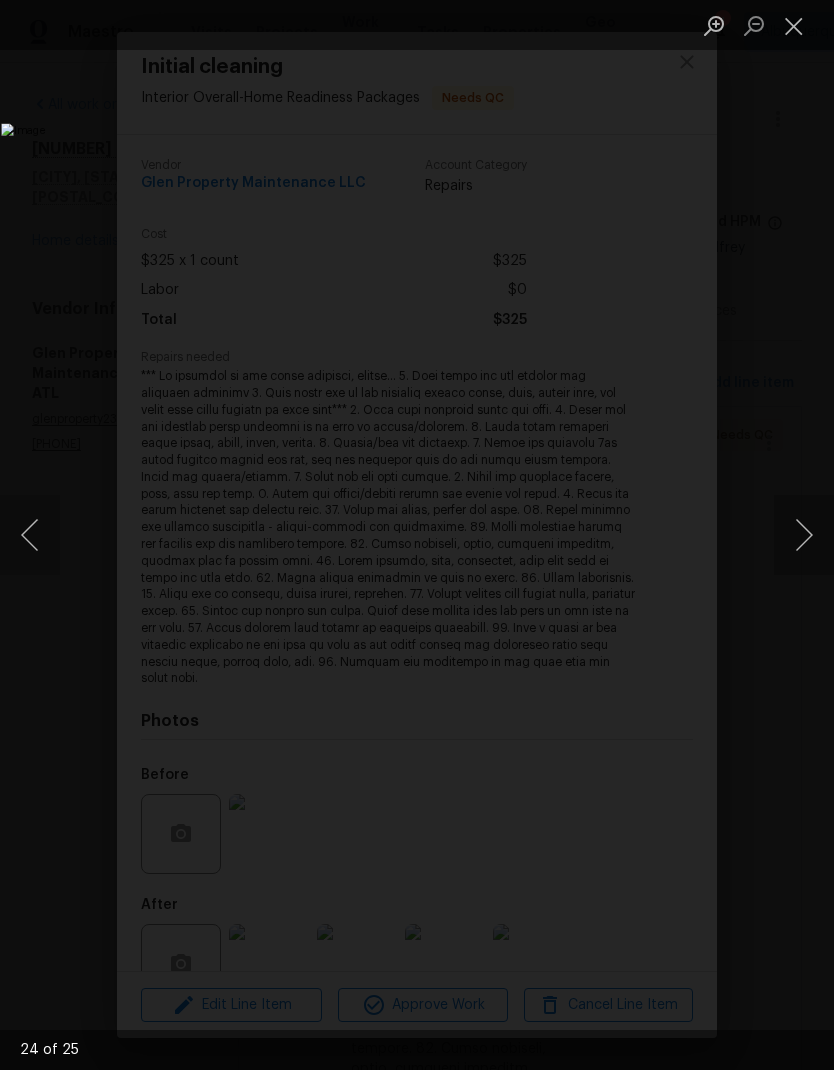 click at bounding box center [804, 535] 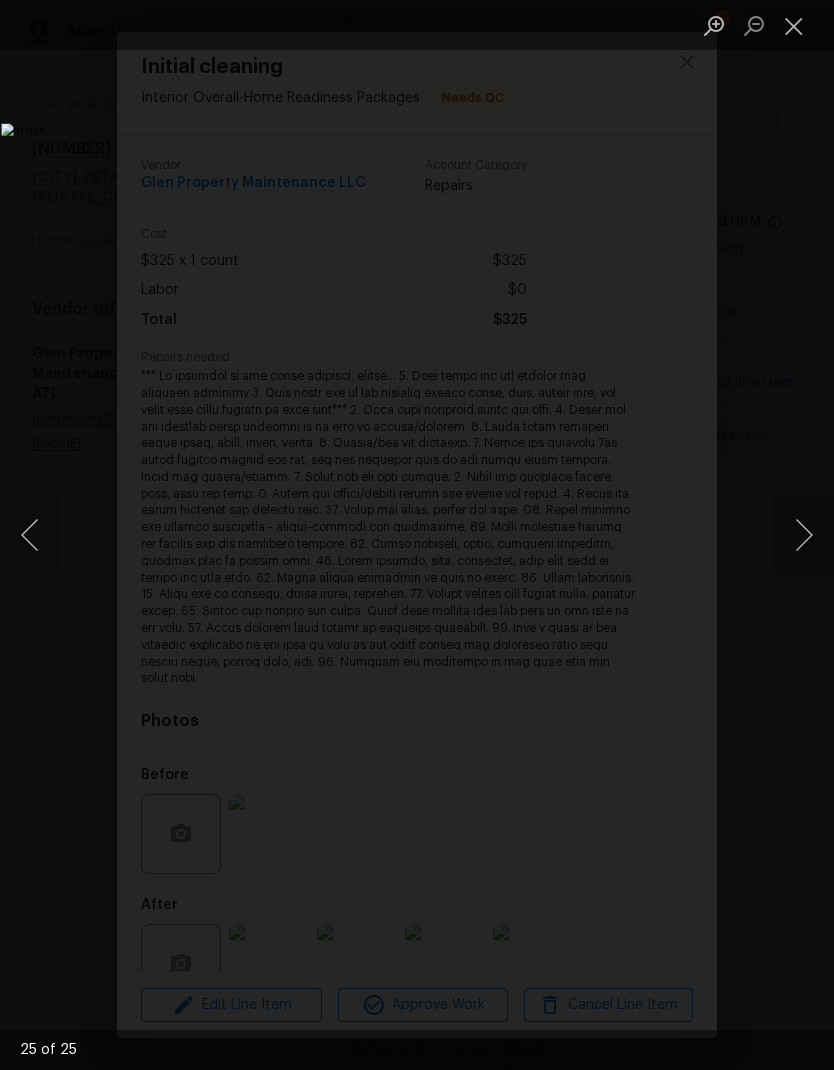 click at bounding box center (804, 535) 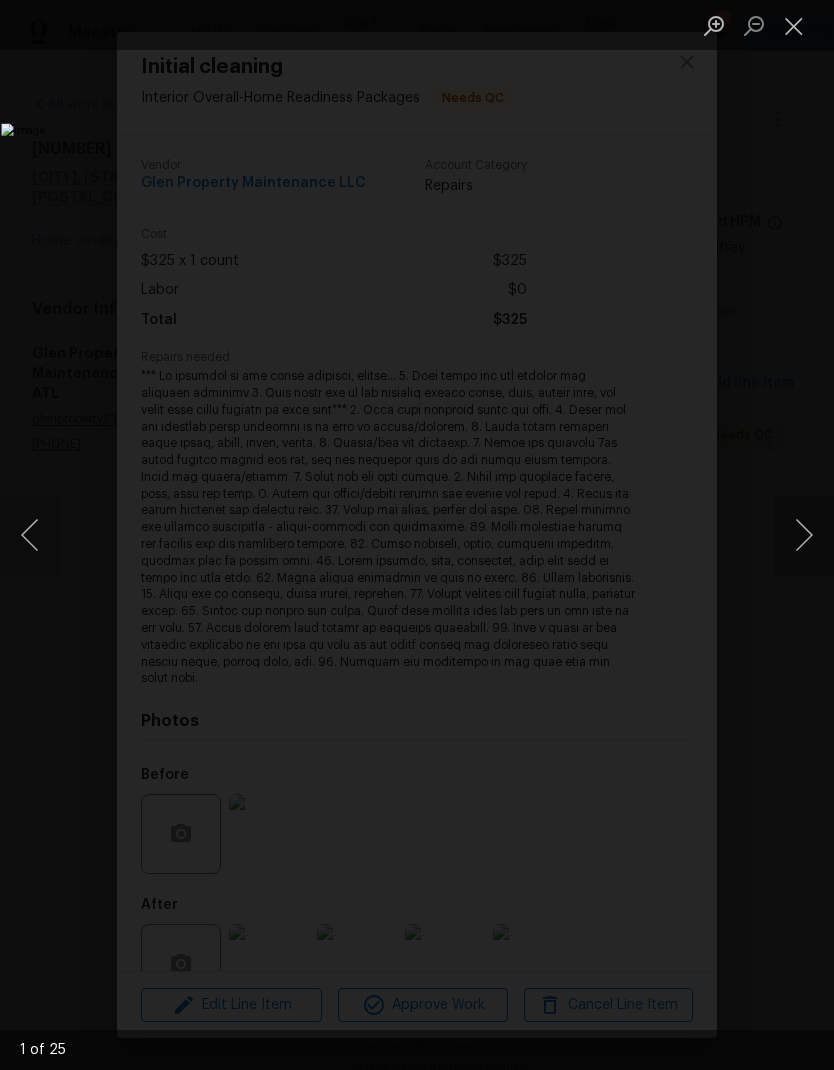 click at bounding box center [804, 535] 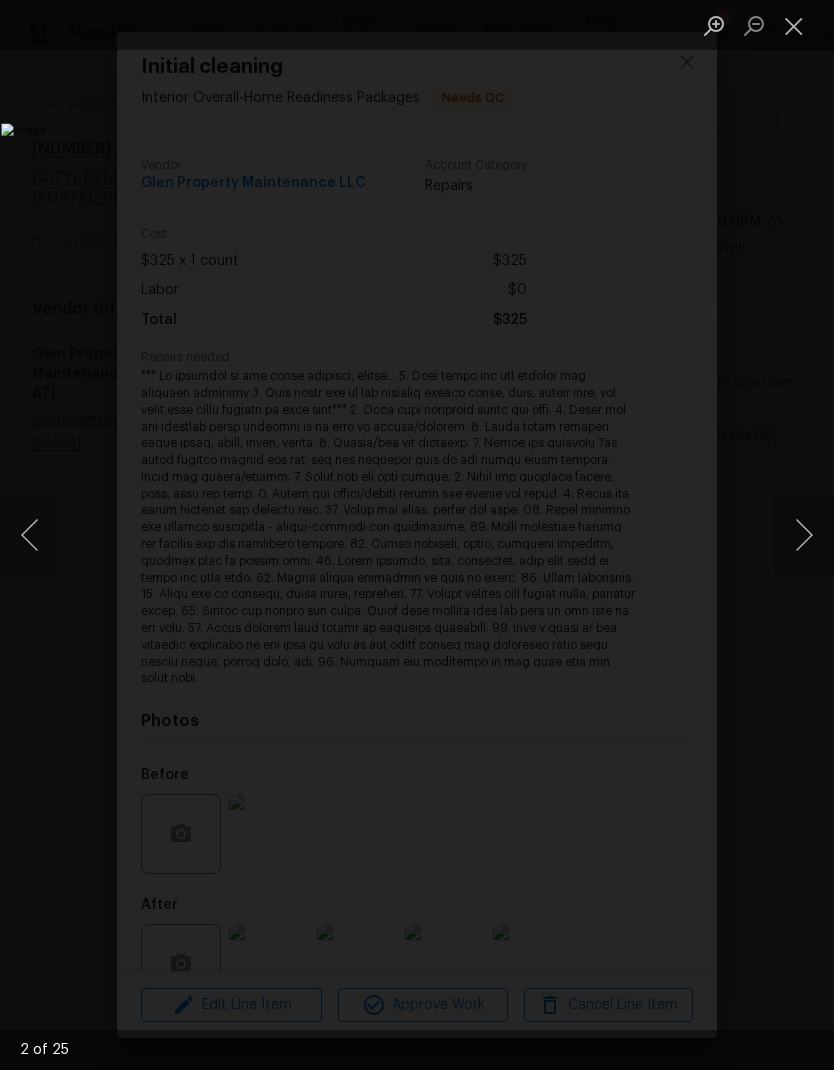 click at bounding box center [804, 535] 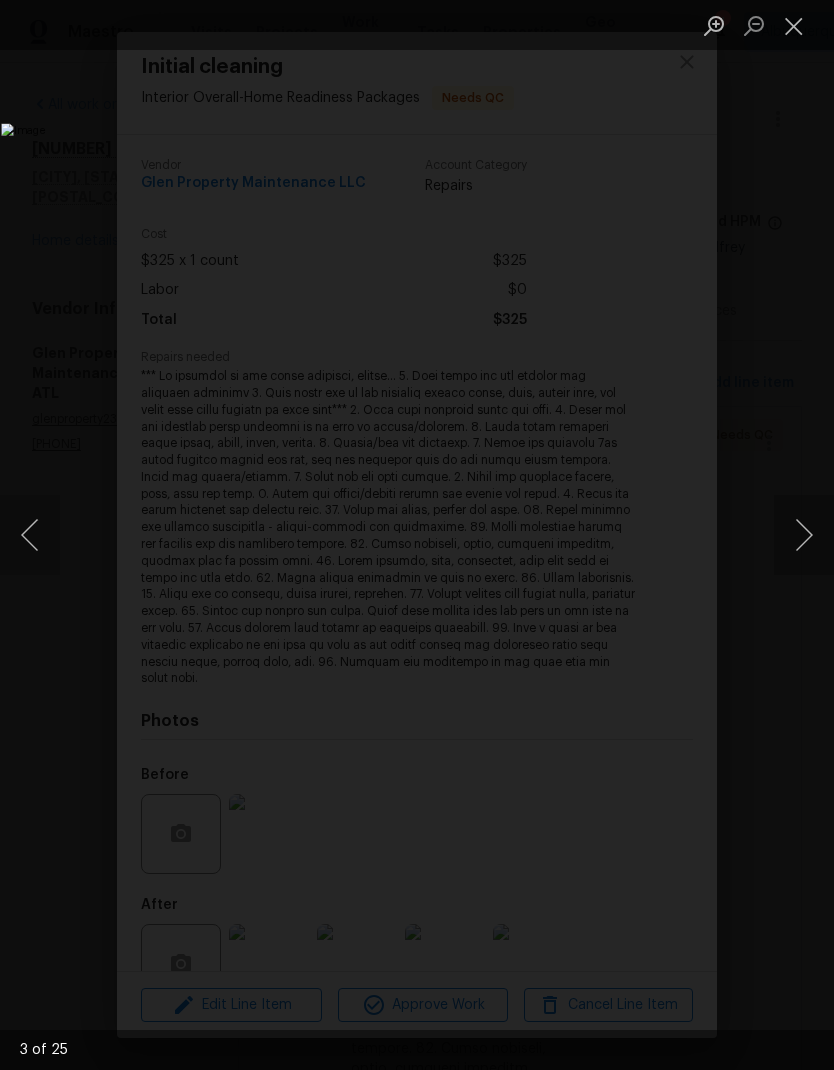 click at bounding box center [794, 25] 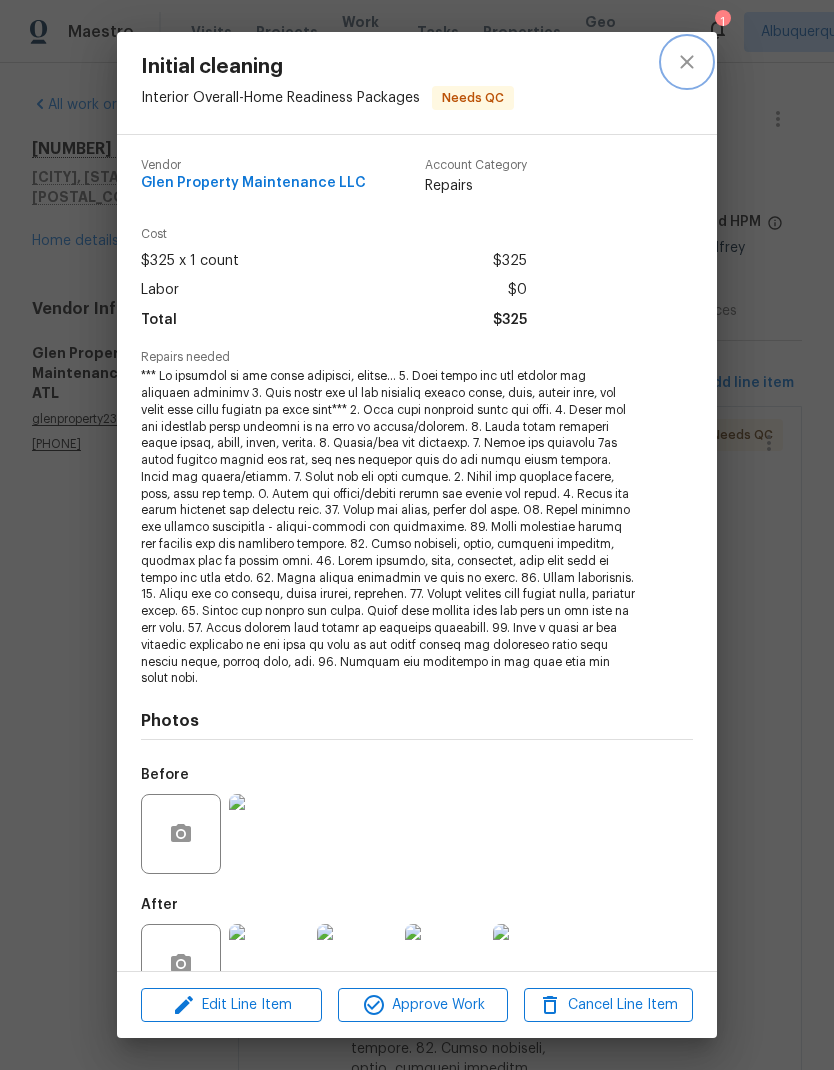 click 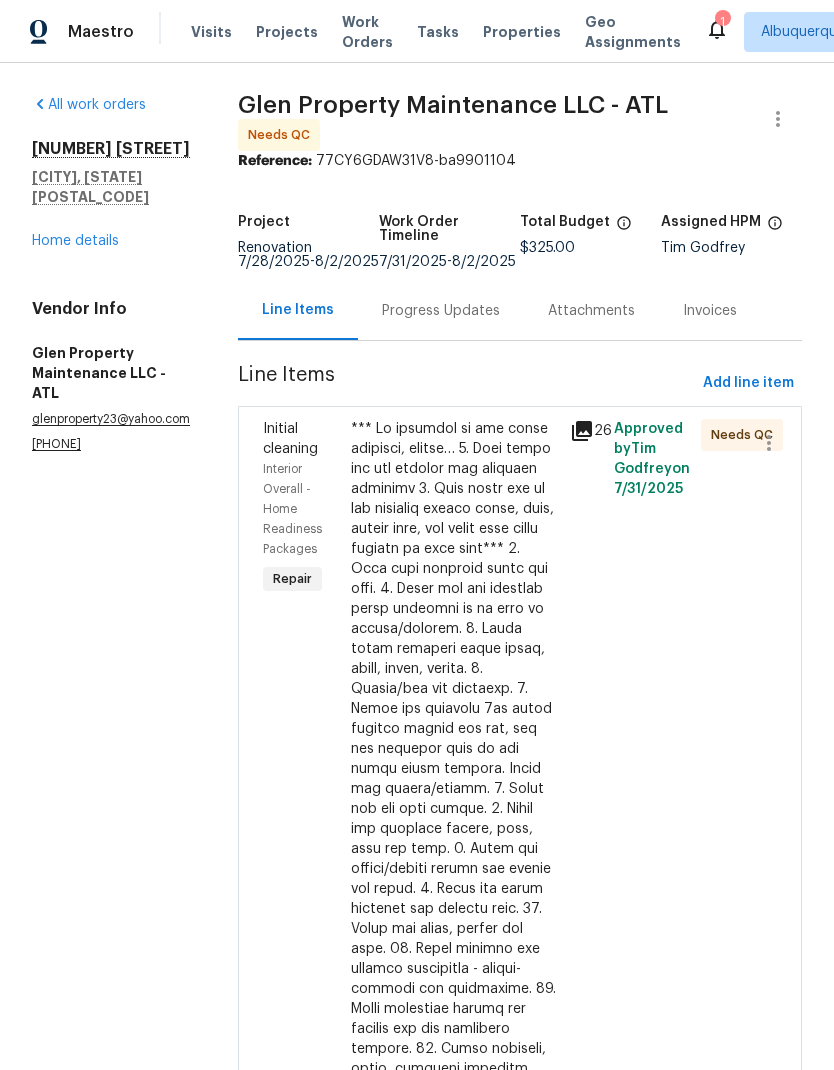 click on "Home details" at bounding box center [75, 241] 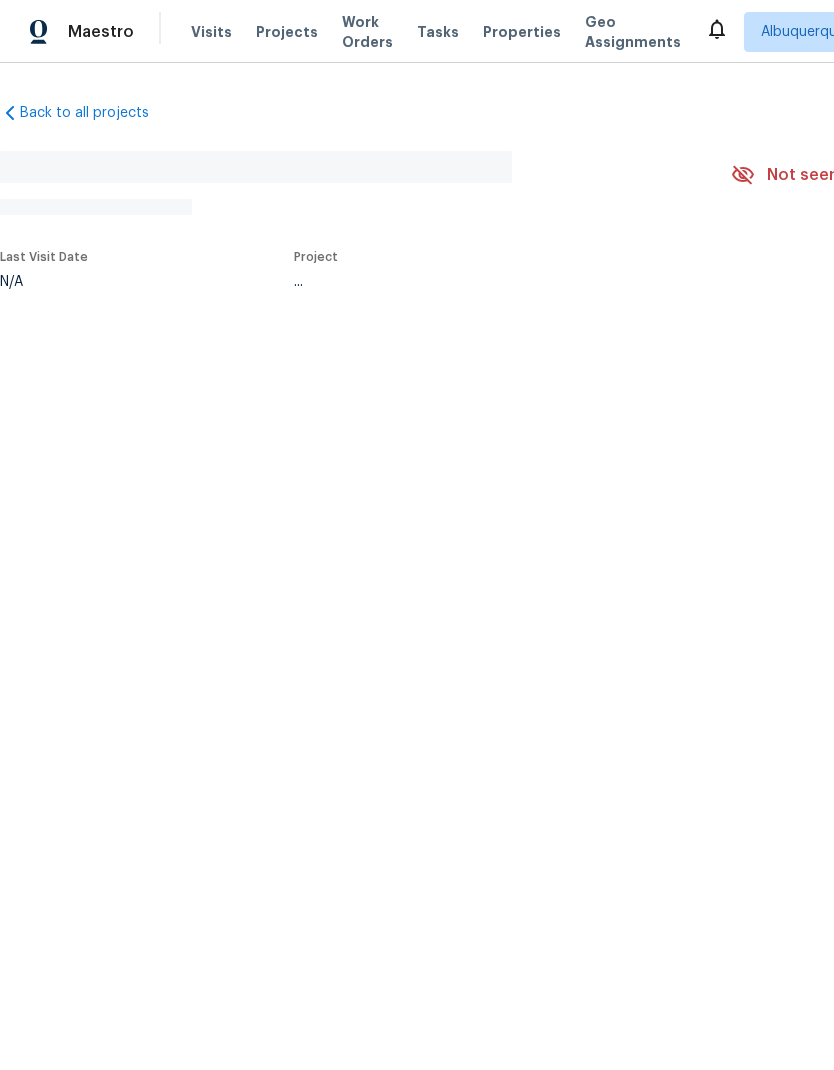 scroll, scrollTop: 0, scrollLeft: 0, axis: both 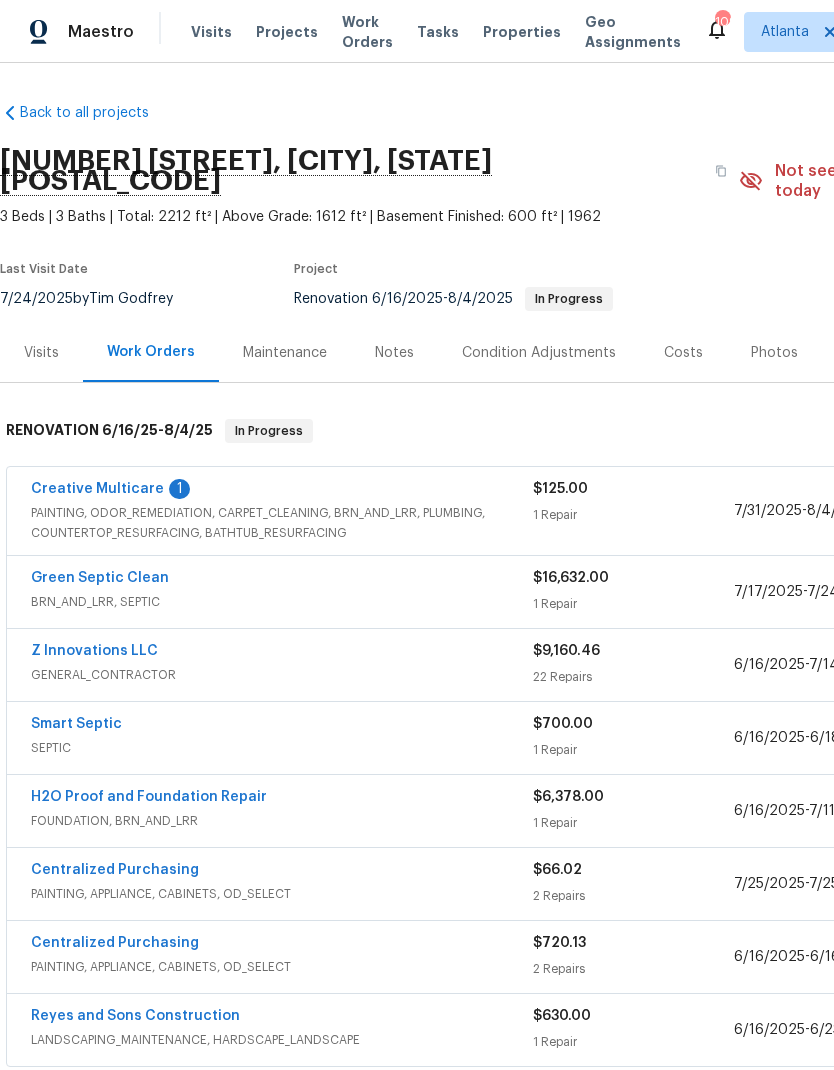 click on "Creative Multicare" at bounding box center [97, 489] 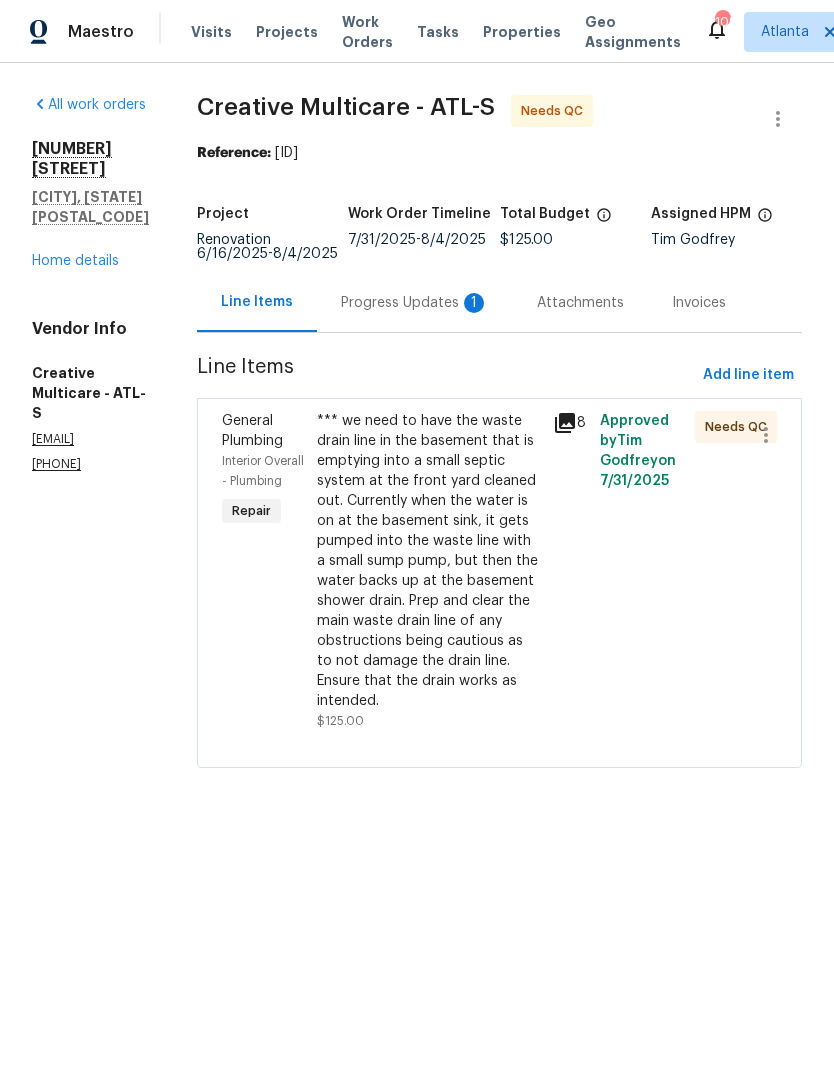 click on "Progress Updates 1" at bounding box center [415, 303] 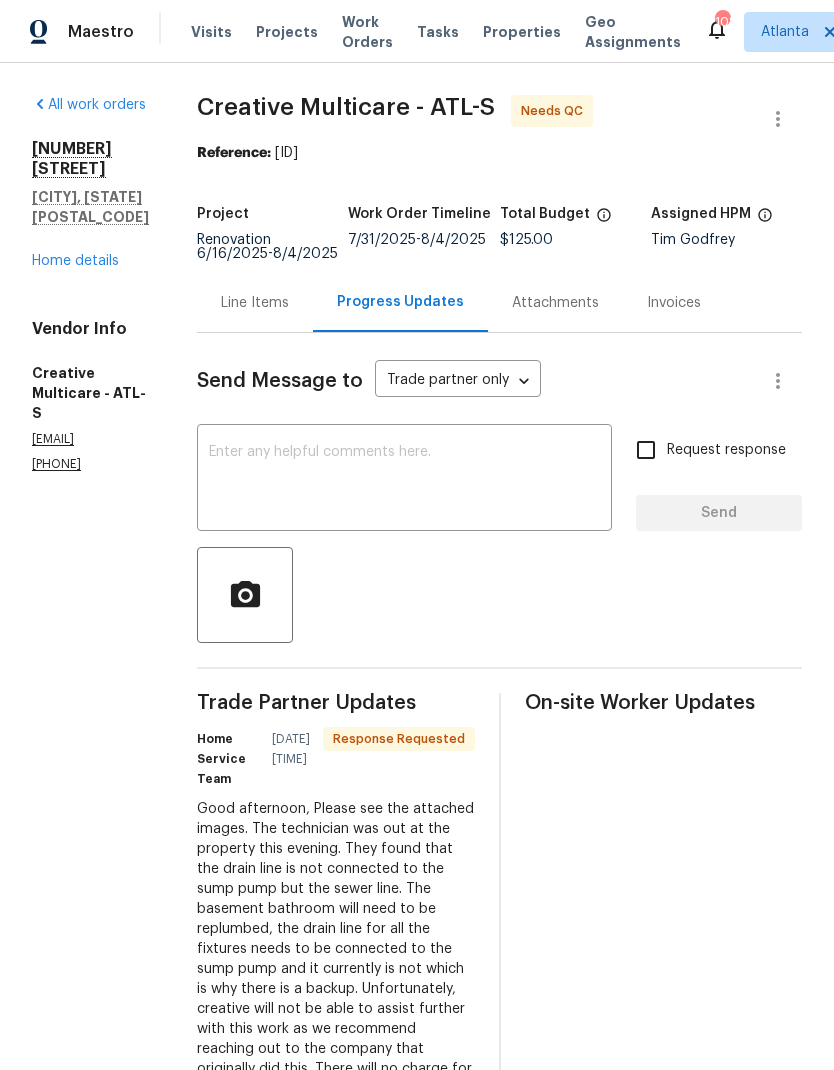 scroll, scrollTop: 0, scrollLeft: 0, axis: both 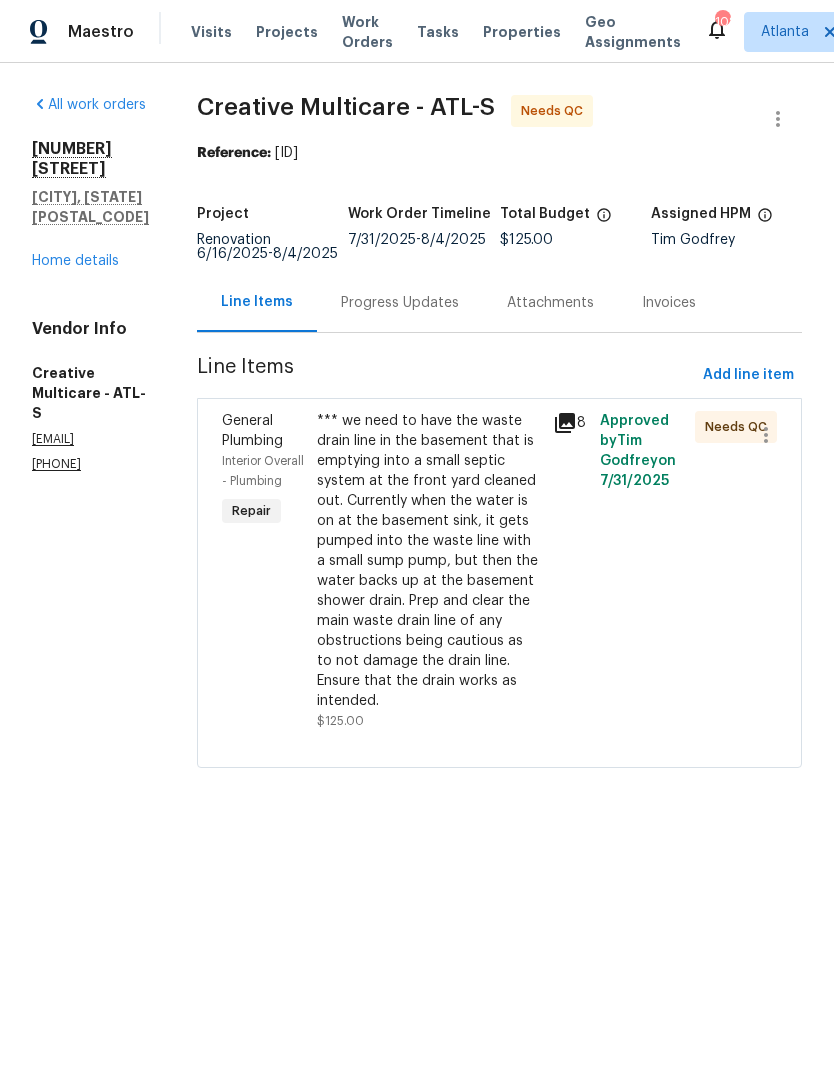 click on "Home details" at bounding box center [75, 261] 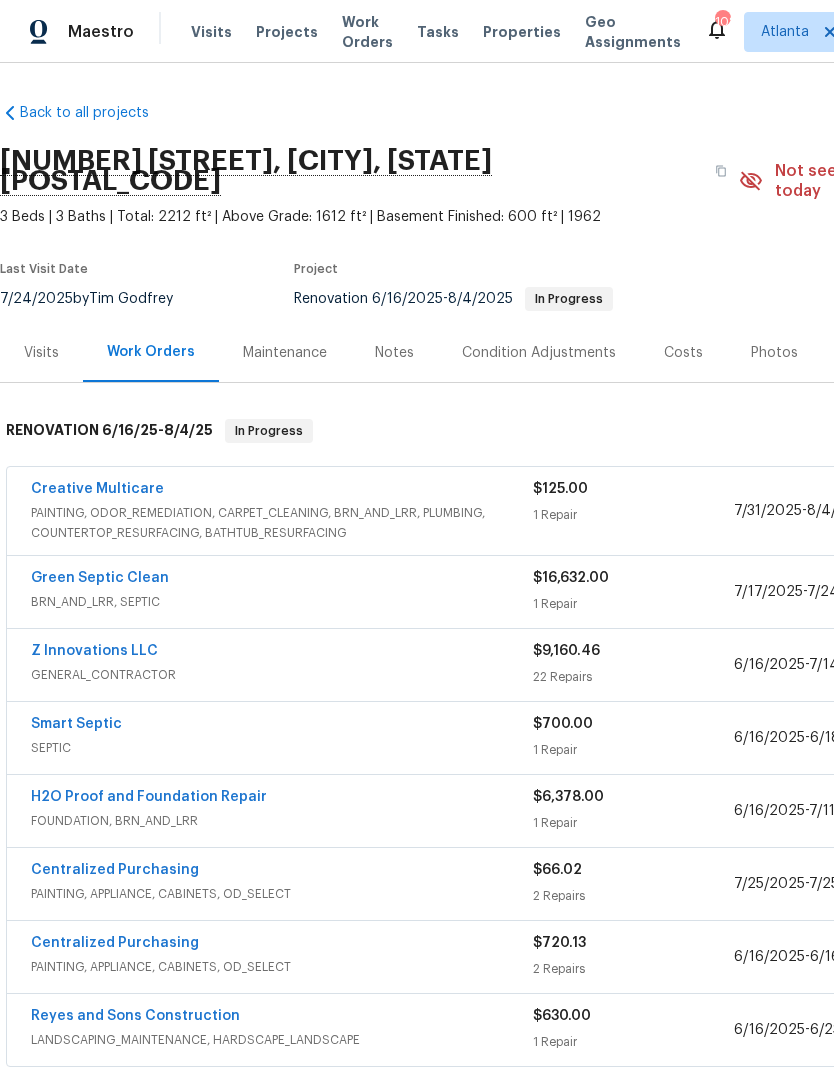 scroll, scrollTop: 0, scrollLeft: 0, axis: both 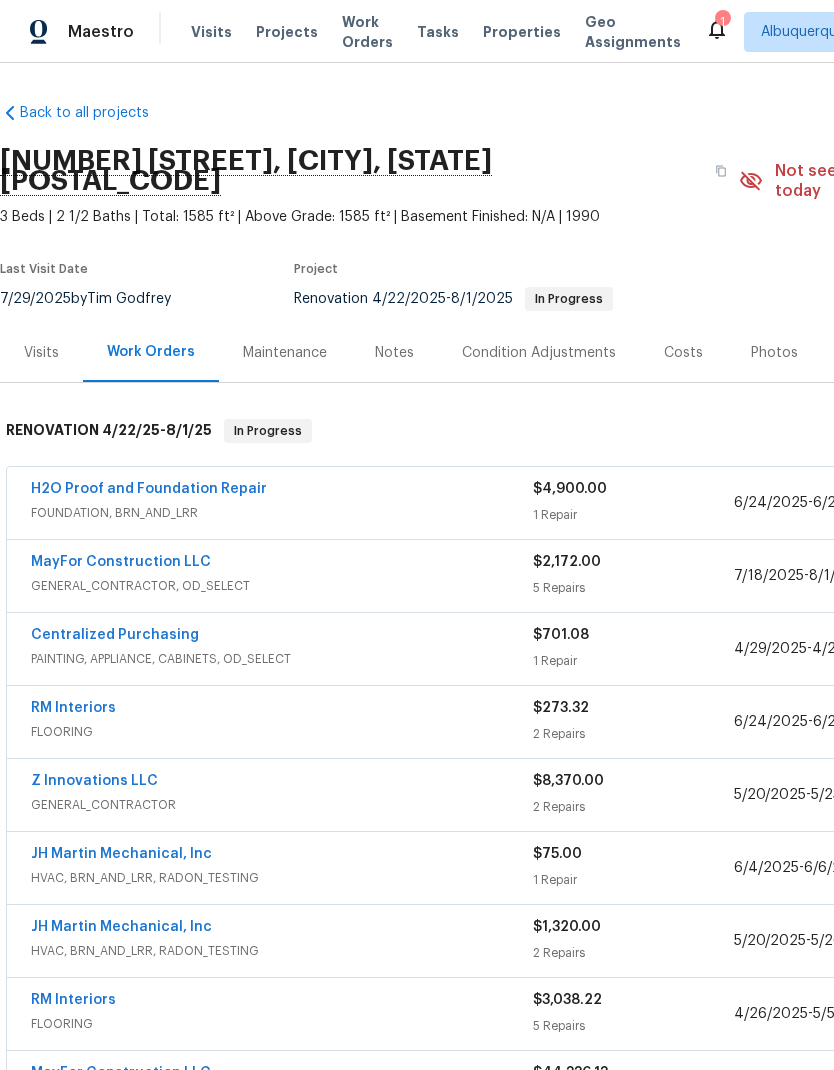 click on "H2O Proof and Foundation Repair" at bounding box center (149, 489) 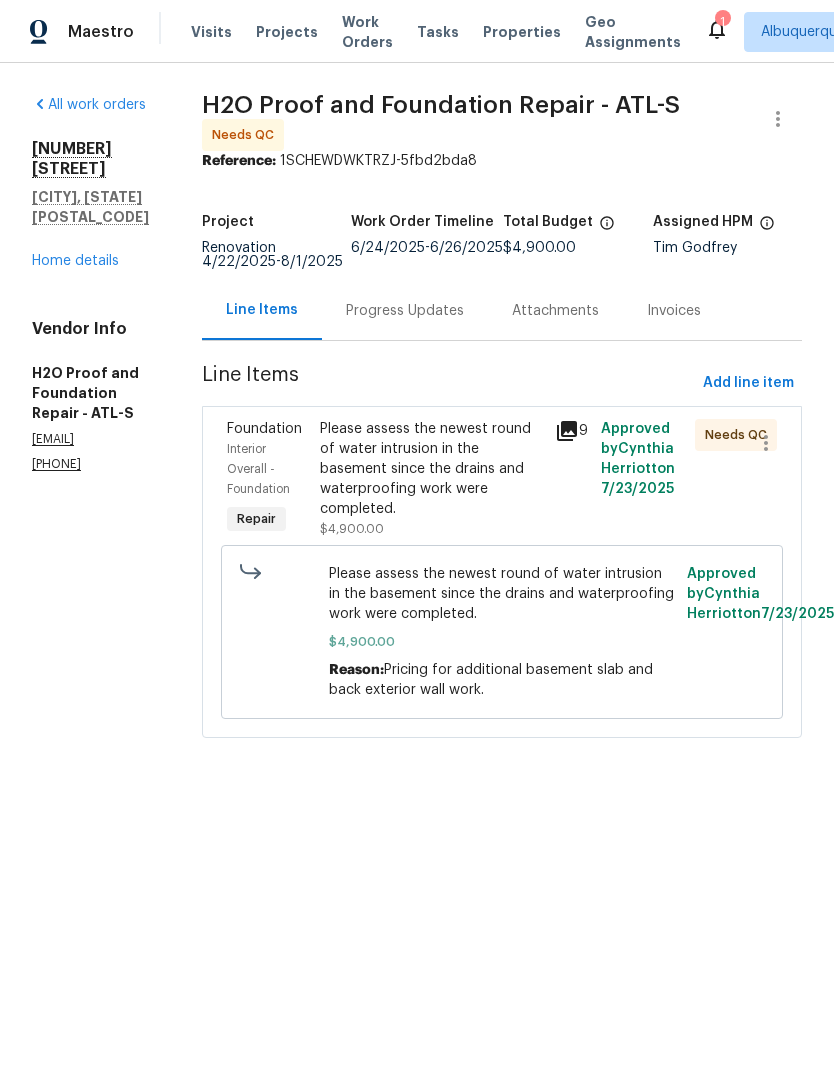 click on "Please assess the newest round of water intrusion in the basement since the drains and waterproofing work were completed." at bounding box center [431, 469] 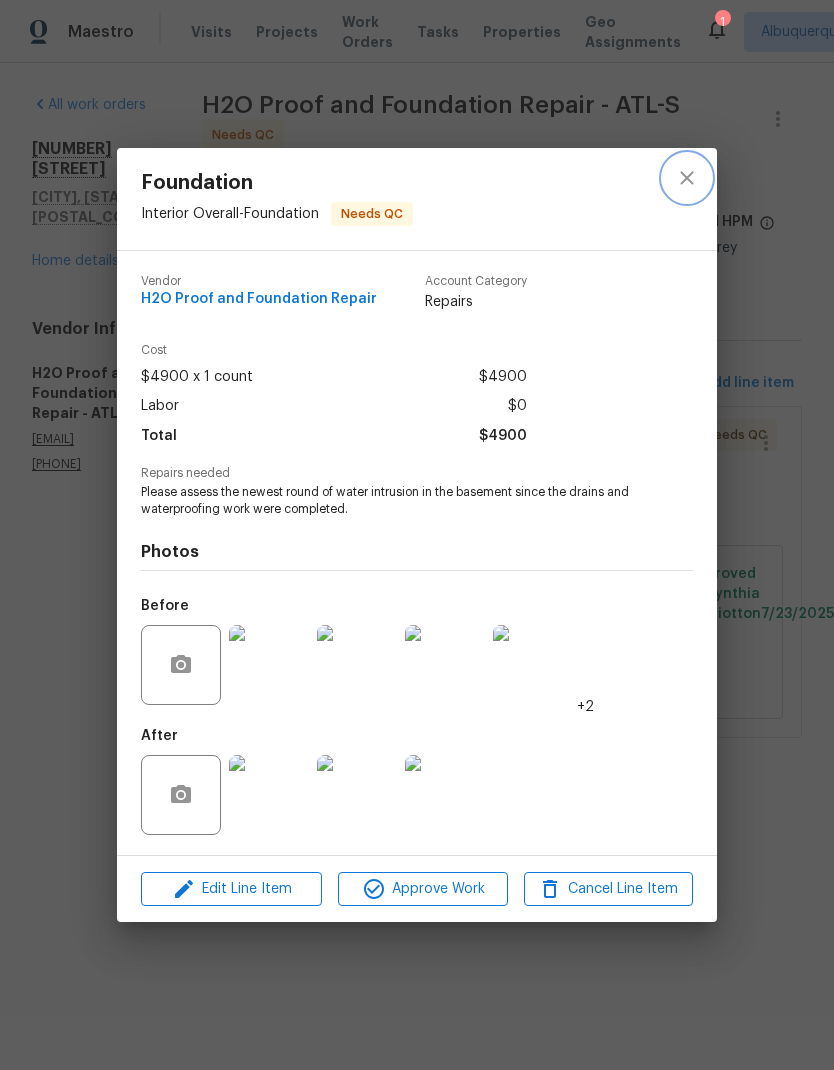 click 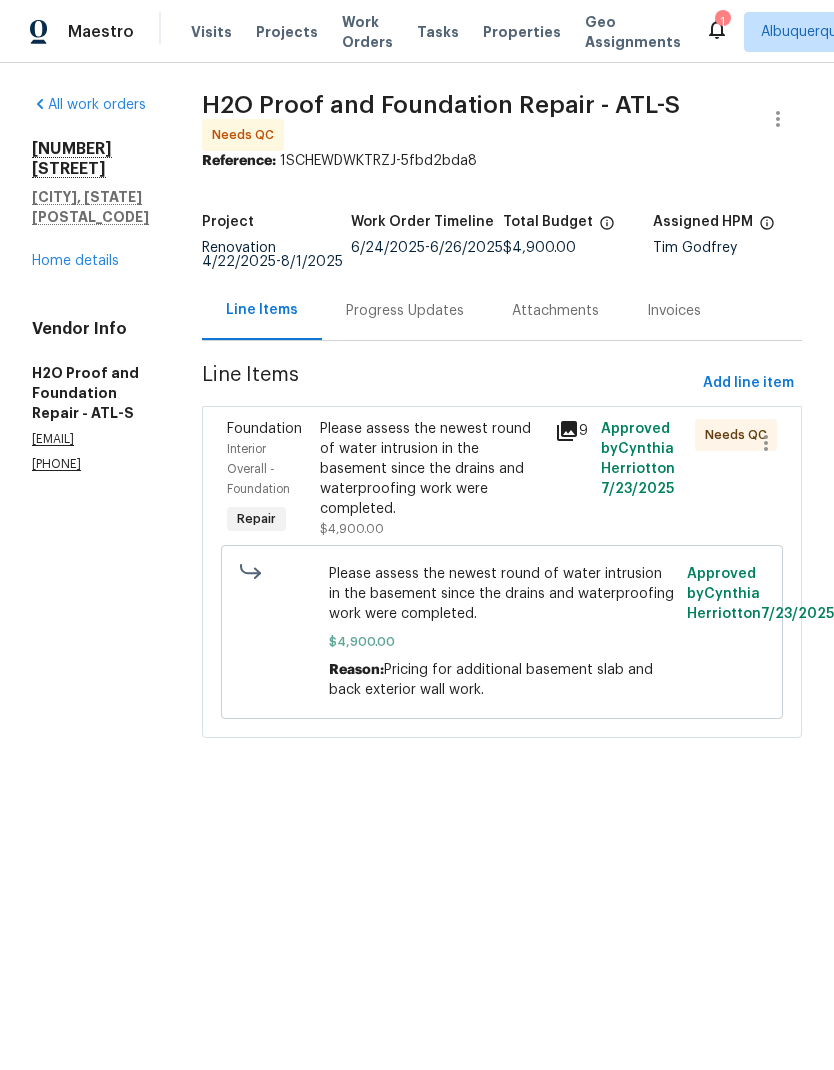 click on "Progress Updates" at bounding box center (405, 311) 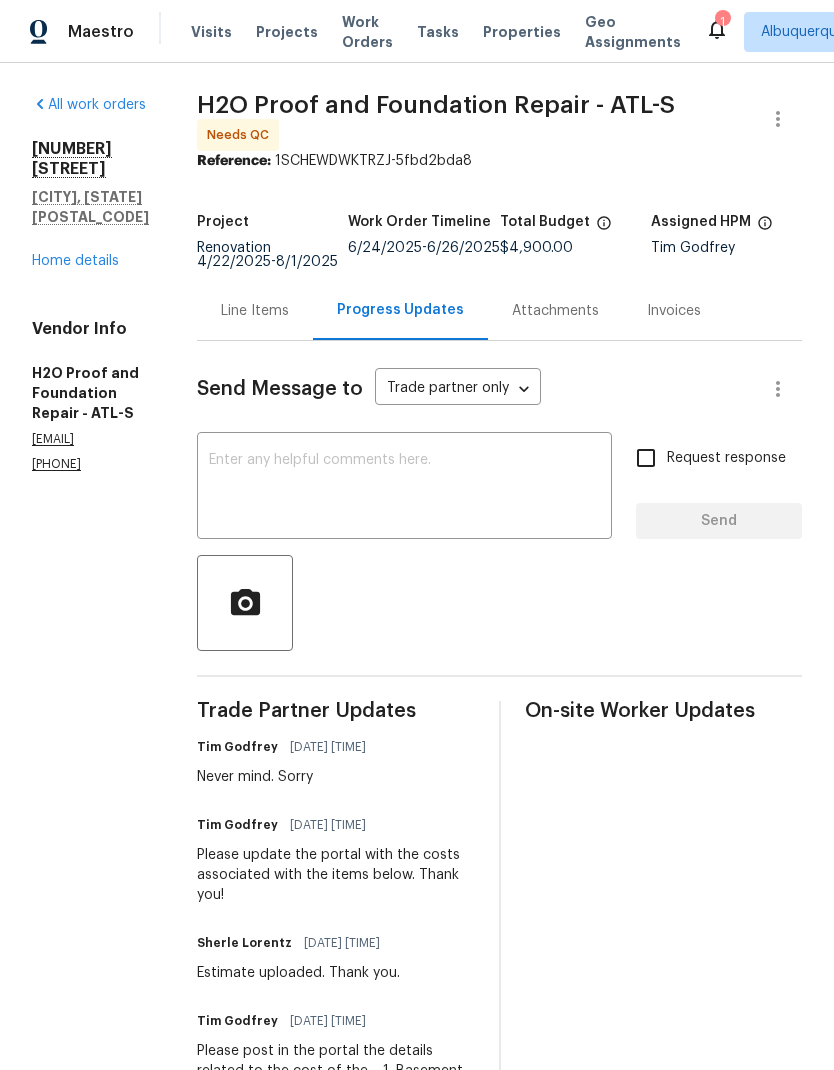 scroll, scrollTop: 0, scrollLeft: 0, axis: both 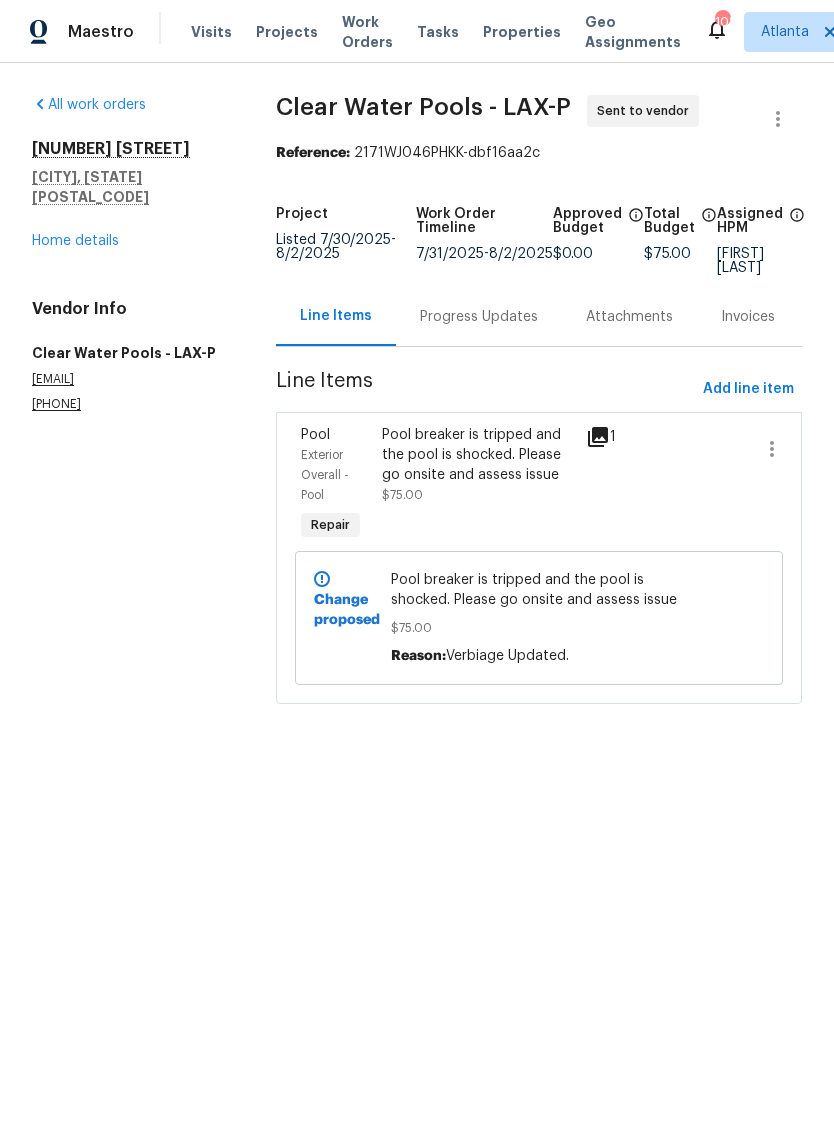 click 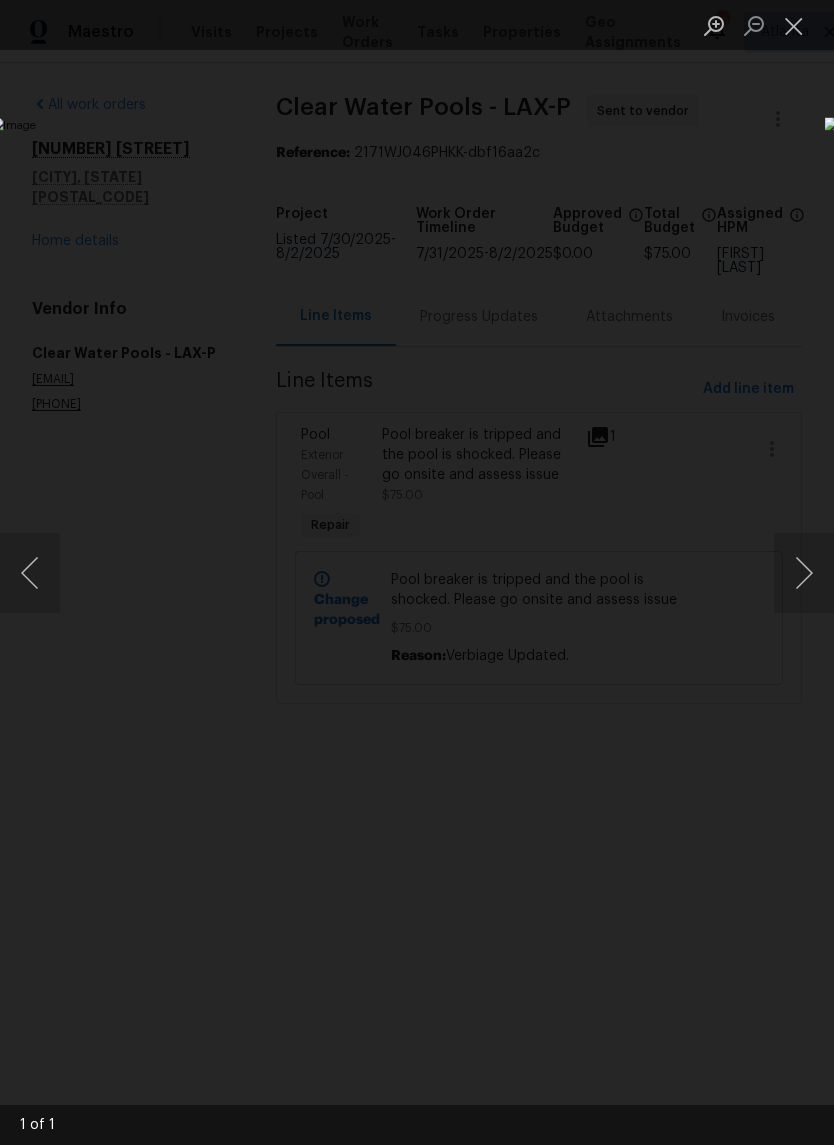 click at bounding box center [804, 573] 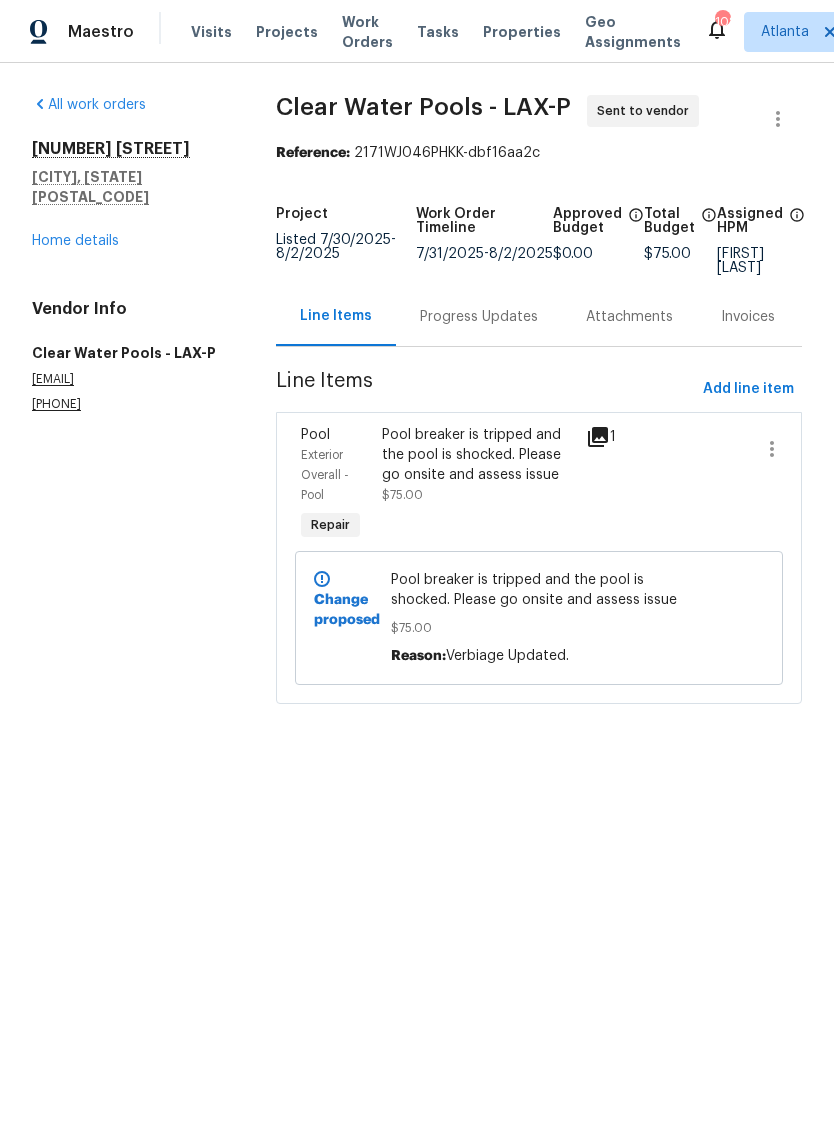 click on "Home details" at bounding box center [75, 241] 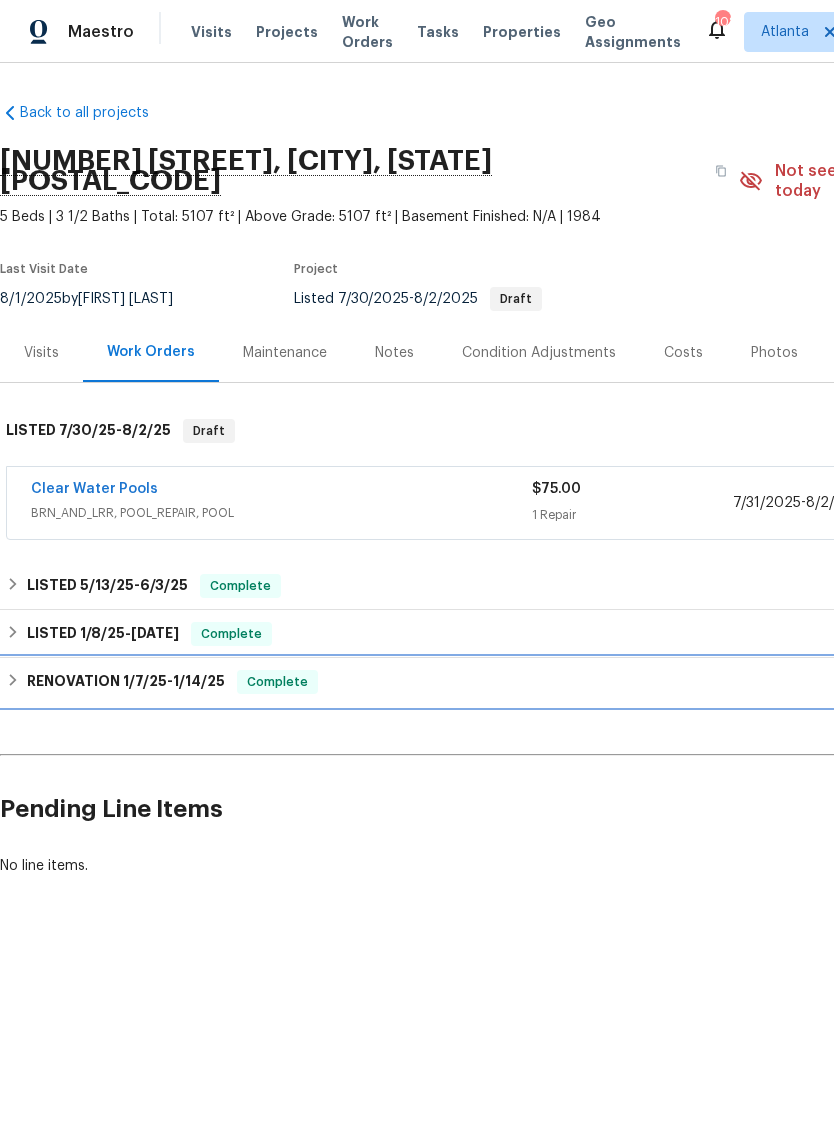 click on "RENOVATION   1/7/25  -  1/14/25 Complete" at bounding box center [565, 682] 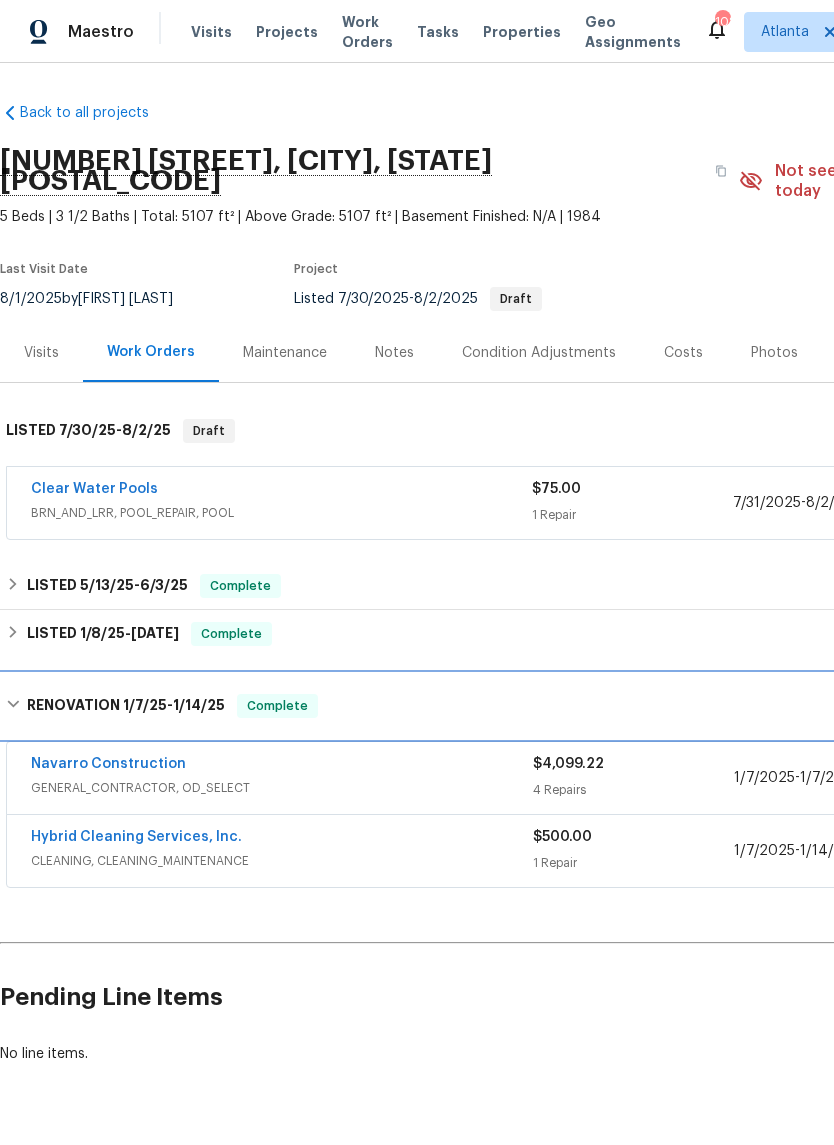 click on "RENOVATION   1/7/25  -  1/14/25 Complete" at bounding box center (565, 706) 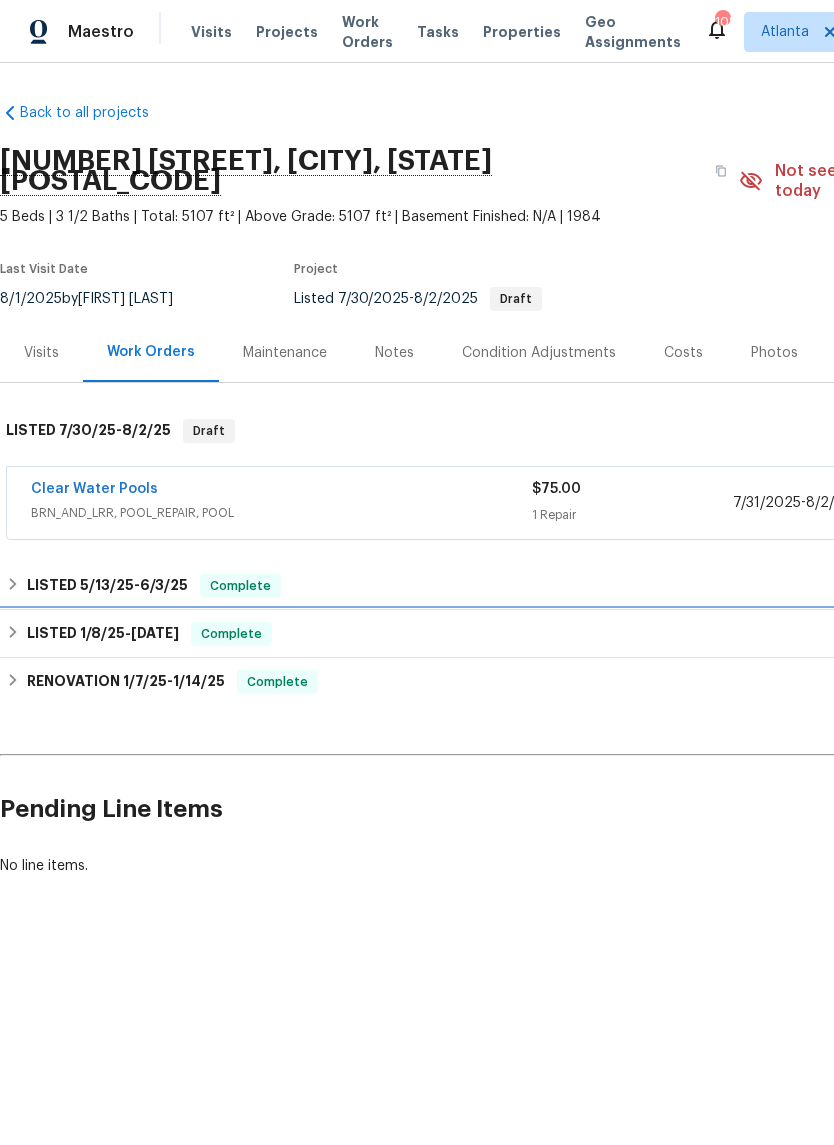 click on "LISTED   1/8/25  -  1/9/25" at bounding box center (103, 634) 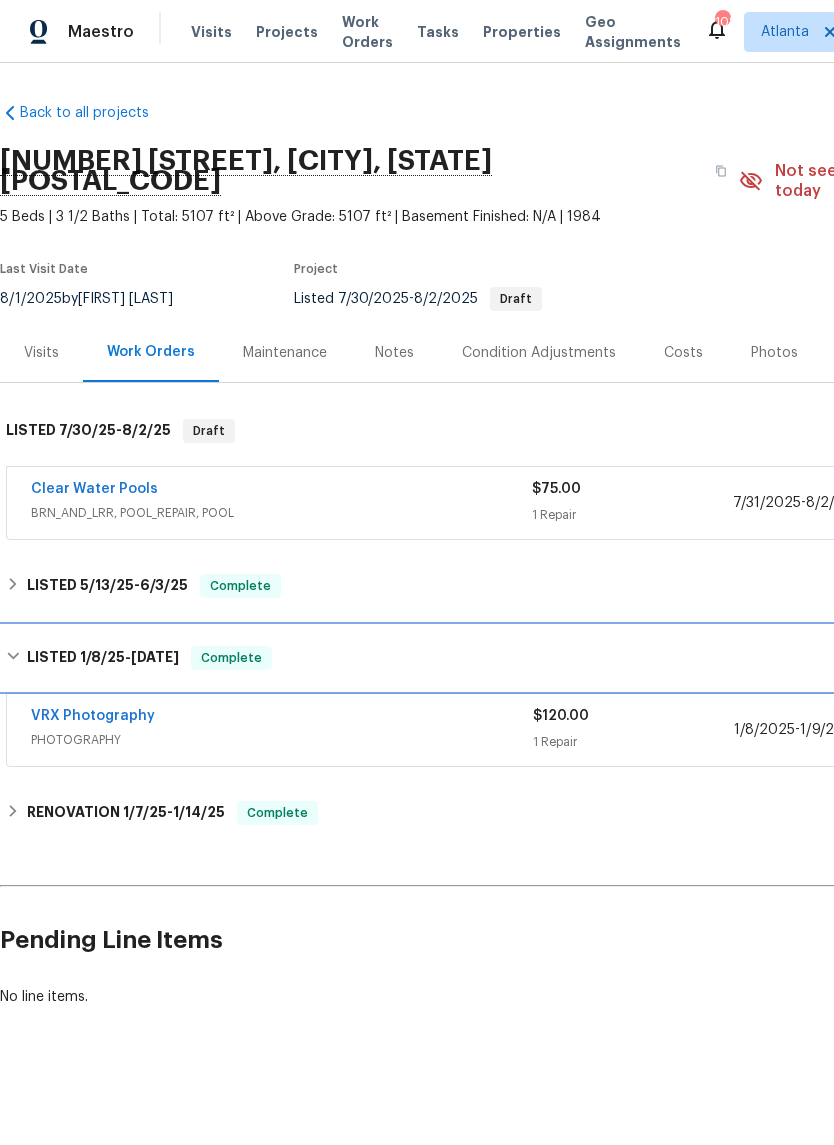 click on "LISTED   1/8/25  -  1/9/25 Complete" at bounding box center [565, 658] 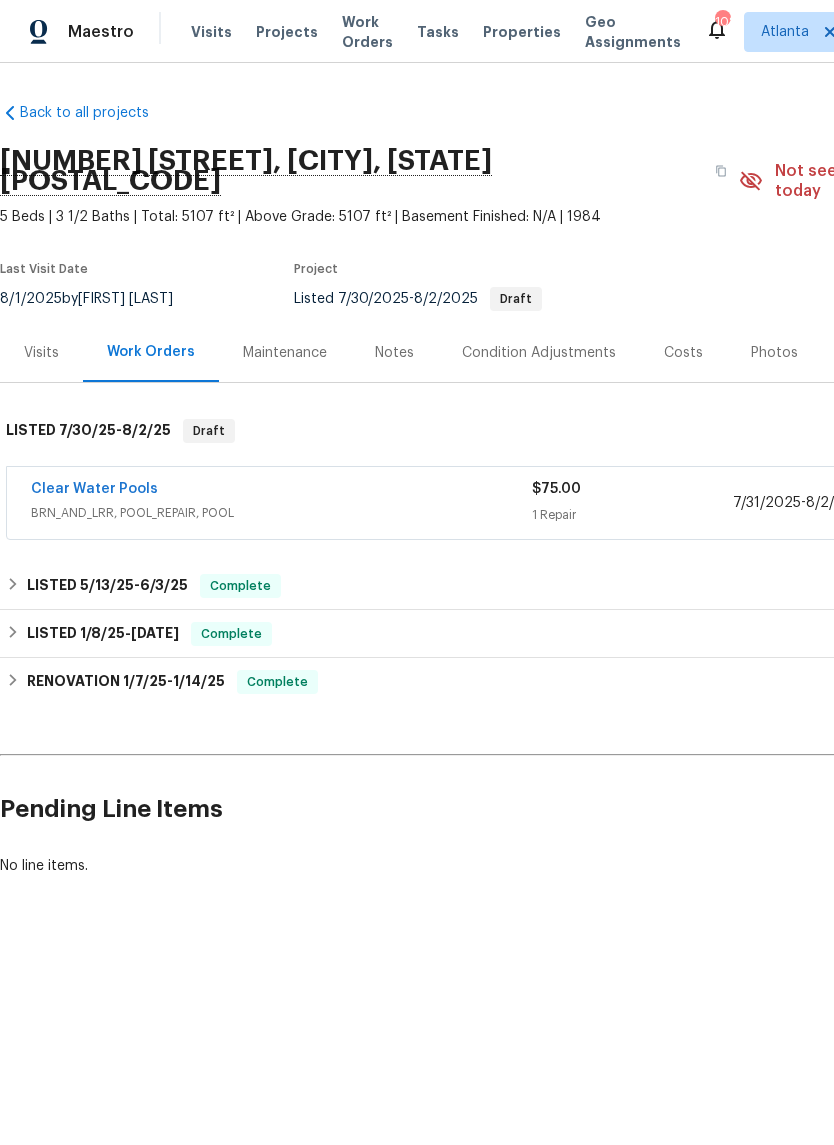 click on "LISTED   5/13/25  -  6/3/25 Complete" at bounding box center (565, 586) 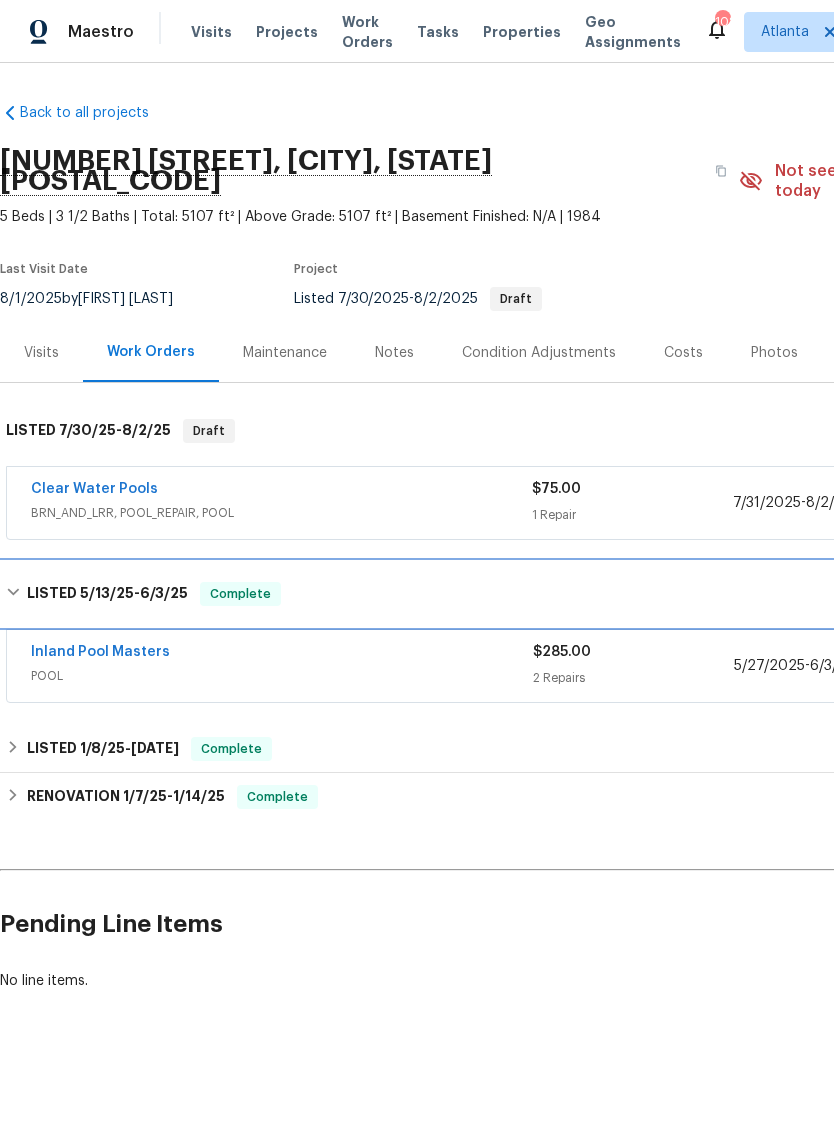 scroll, scrollTop: 0, scrollLeft: 0, axis: both 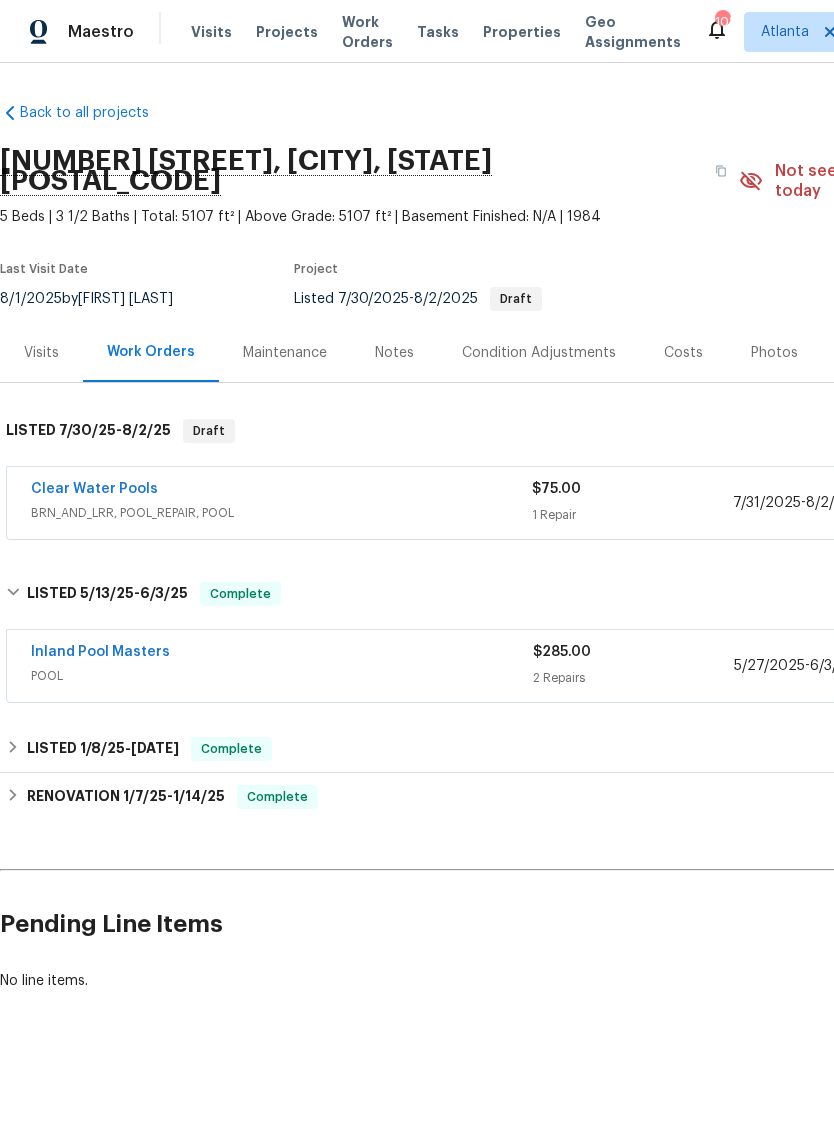 click on "Inland Pool Masters" at bounding box center [100, 652] 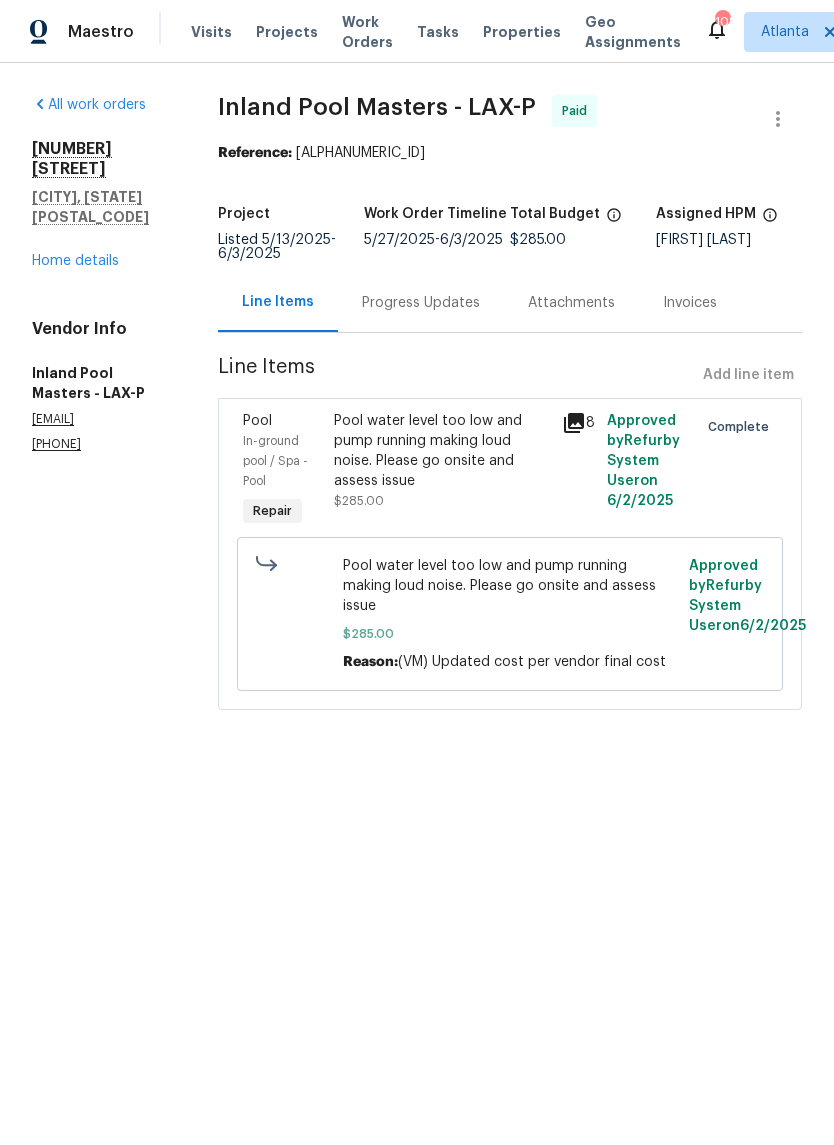 click 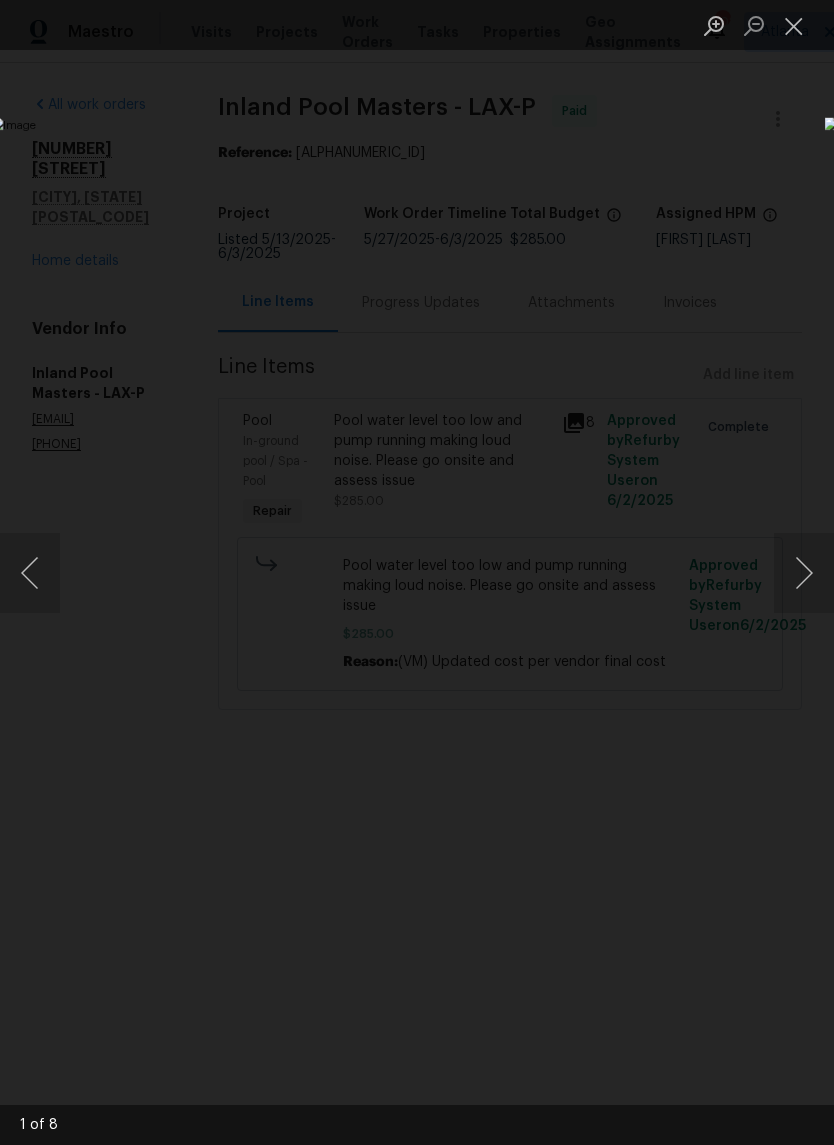 click at bounding box center [804, 573] 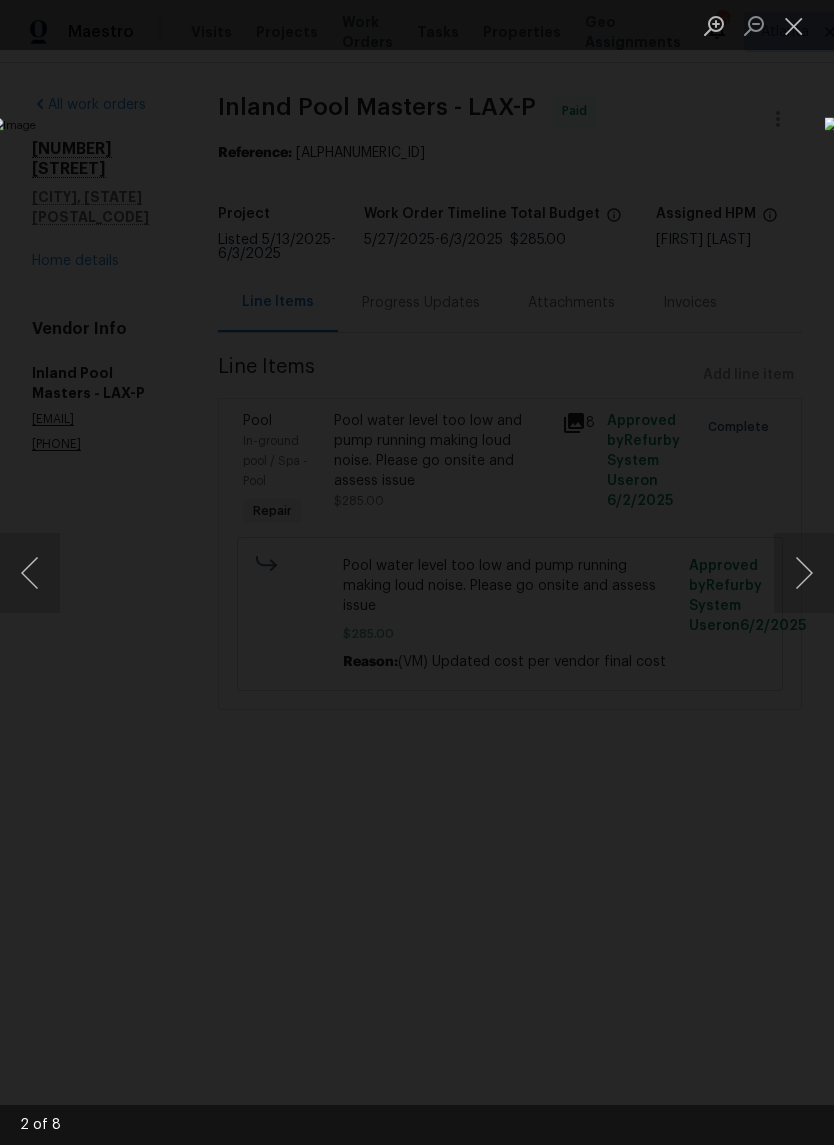 click at bounding box center [804, 573] 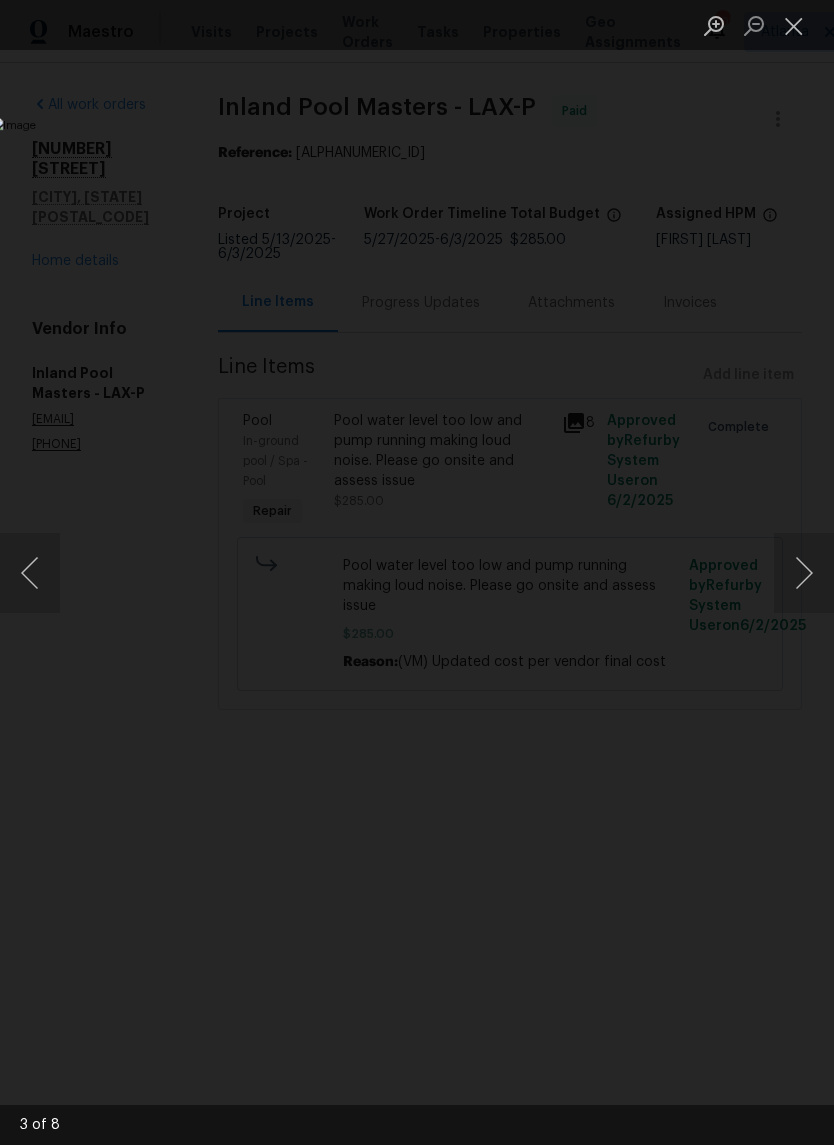 click at bounding box center (804, 573) 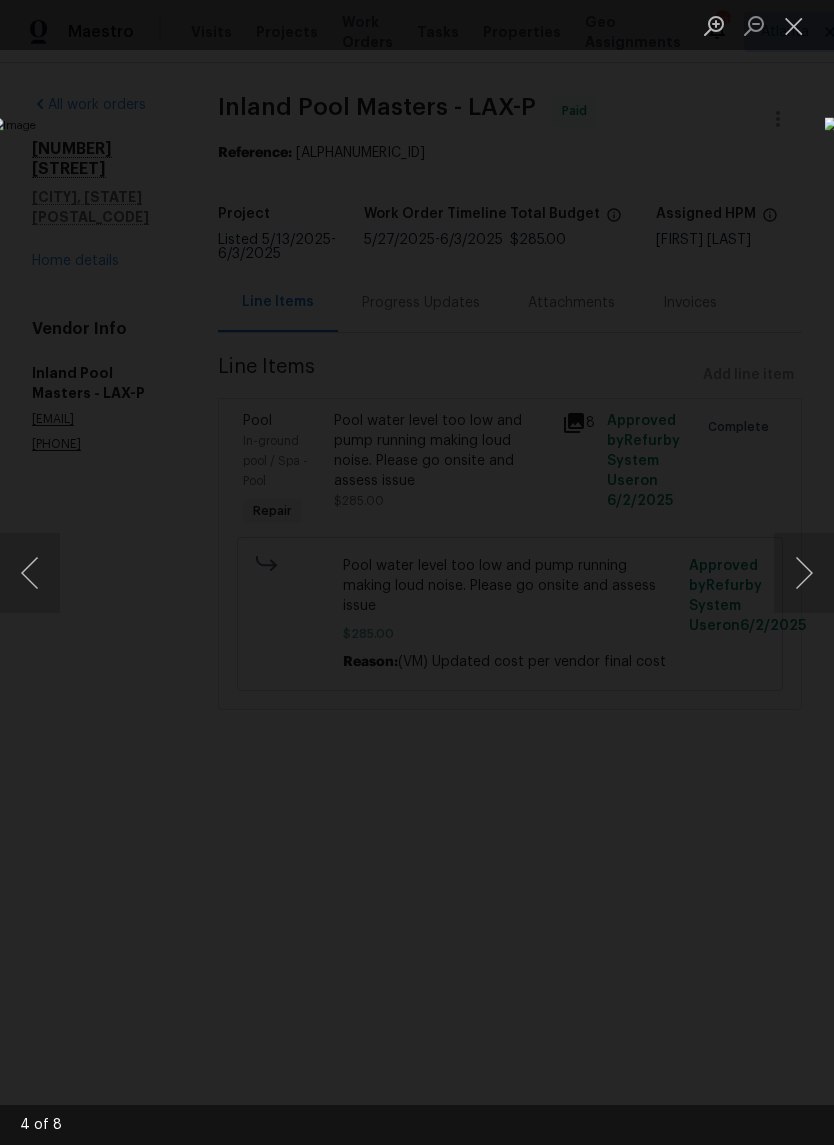 click at bounding box center [804, 573] 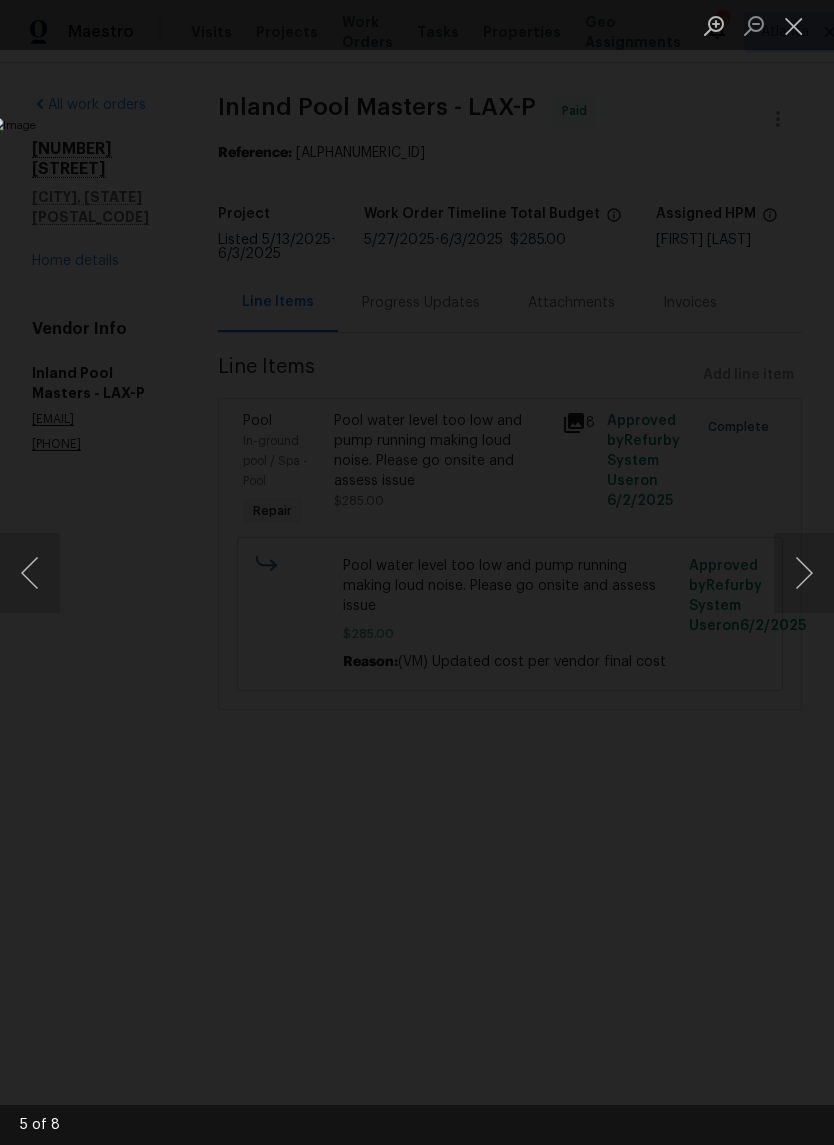 click at bounding box center (804, 573) 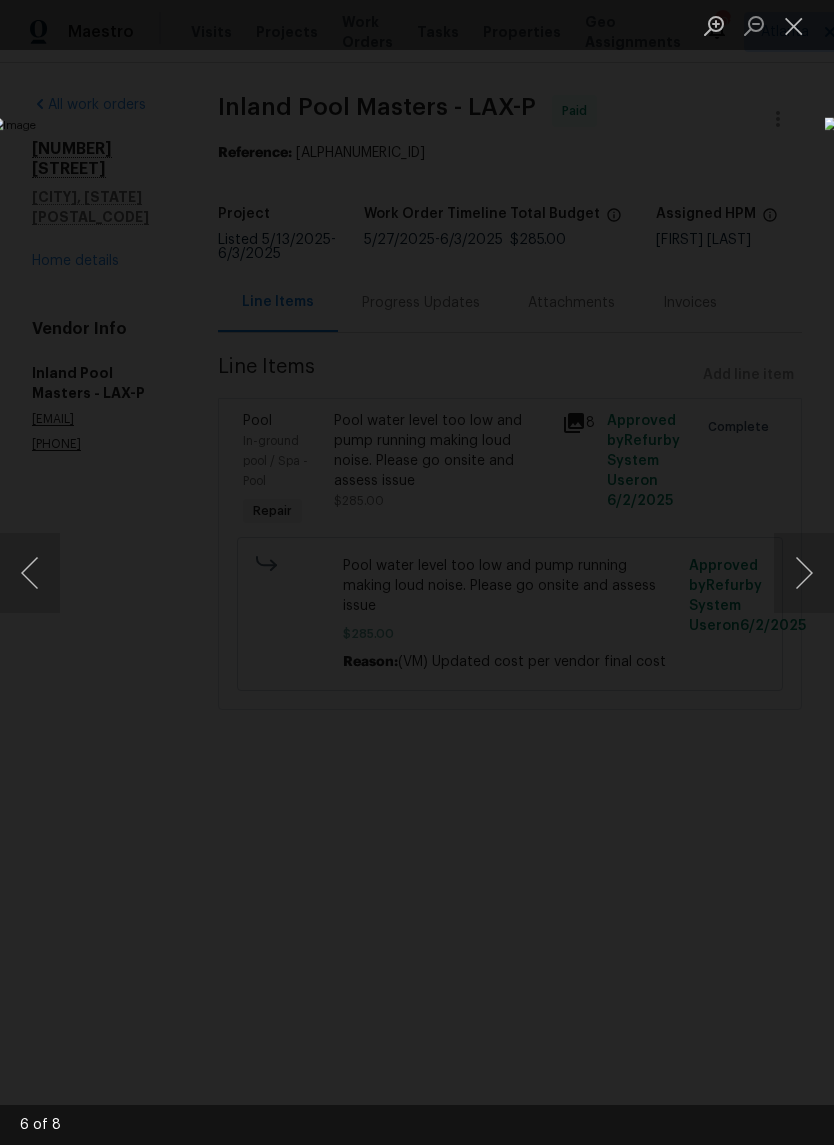 click at bounding box center (804, 573) 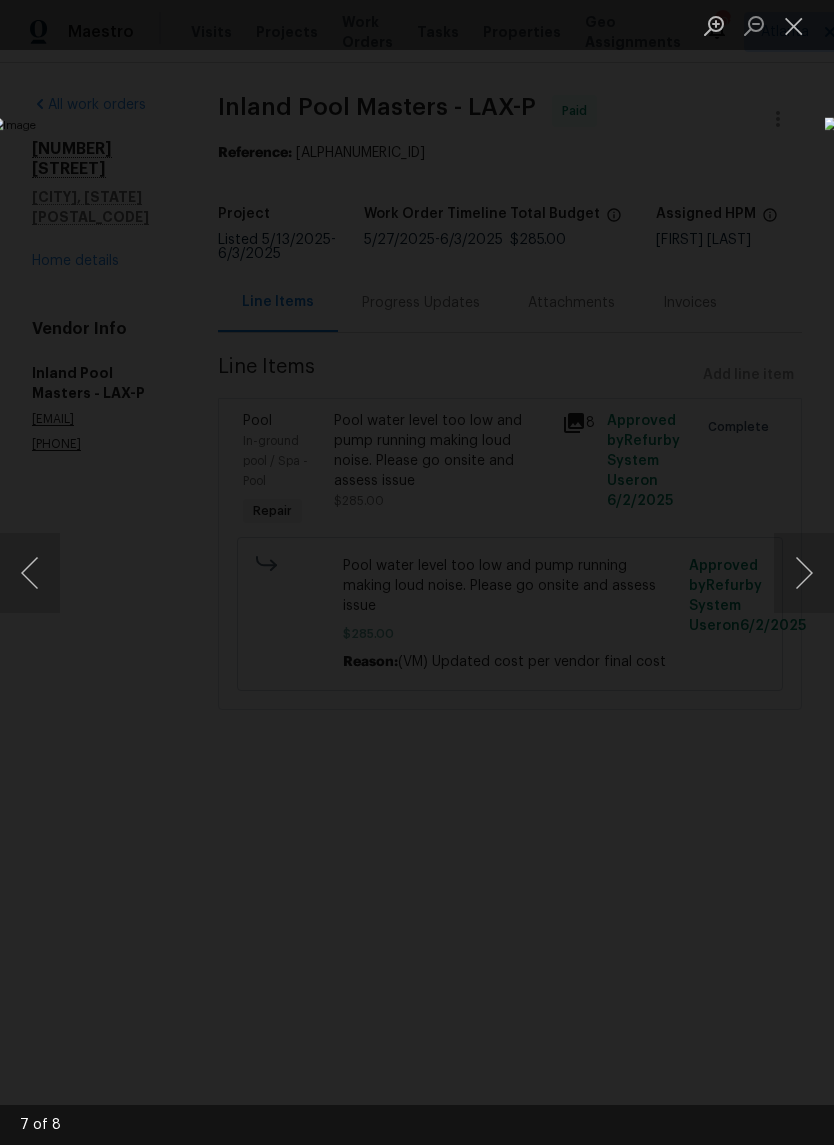 click at bounding box center [804, 573] 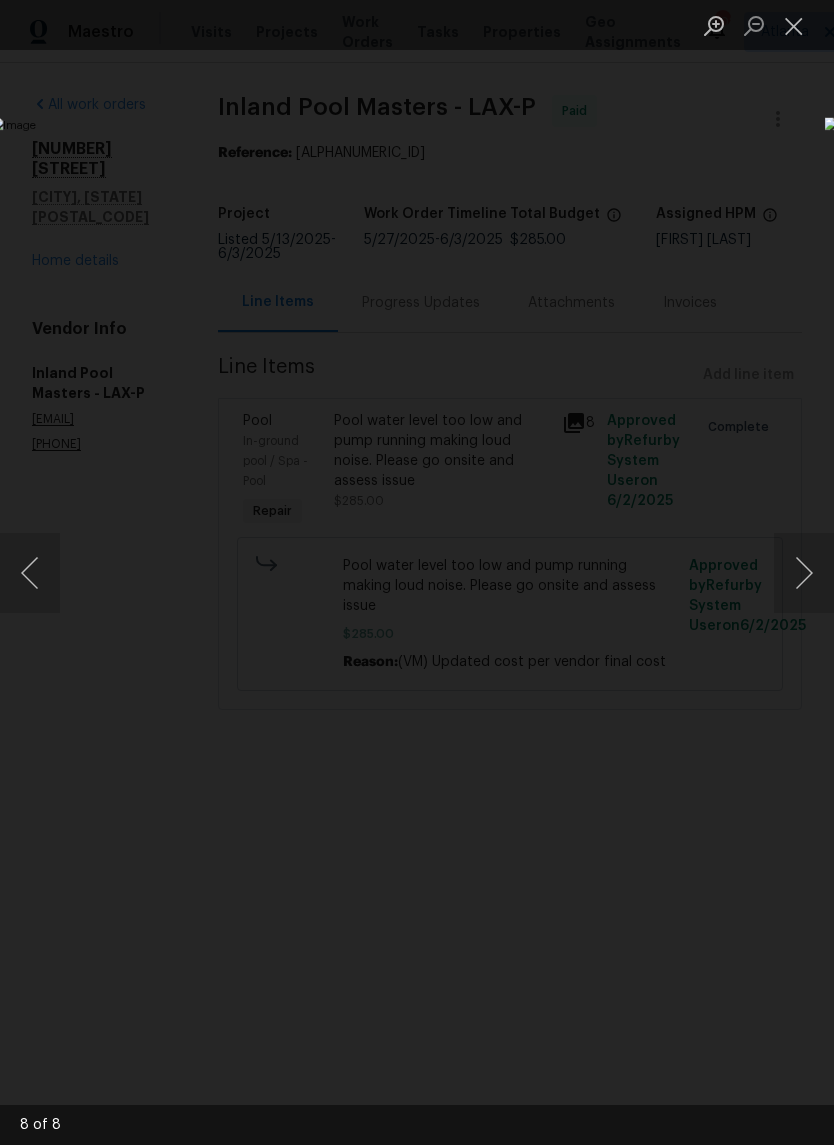 click at bounding box center (804, 573) 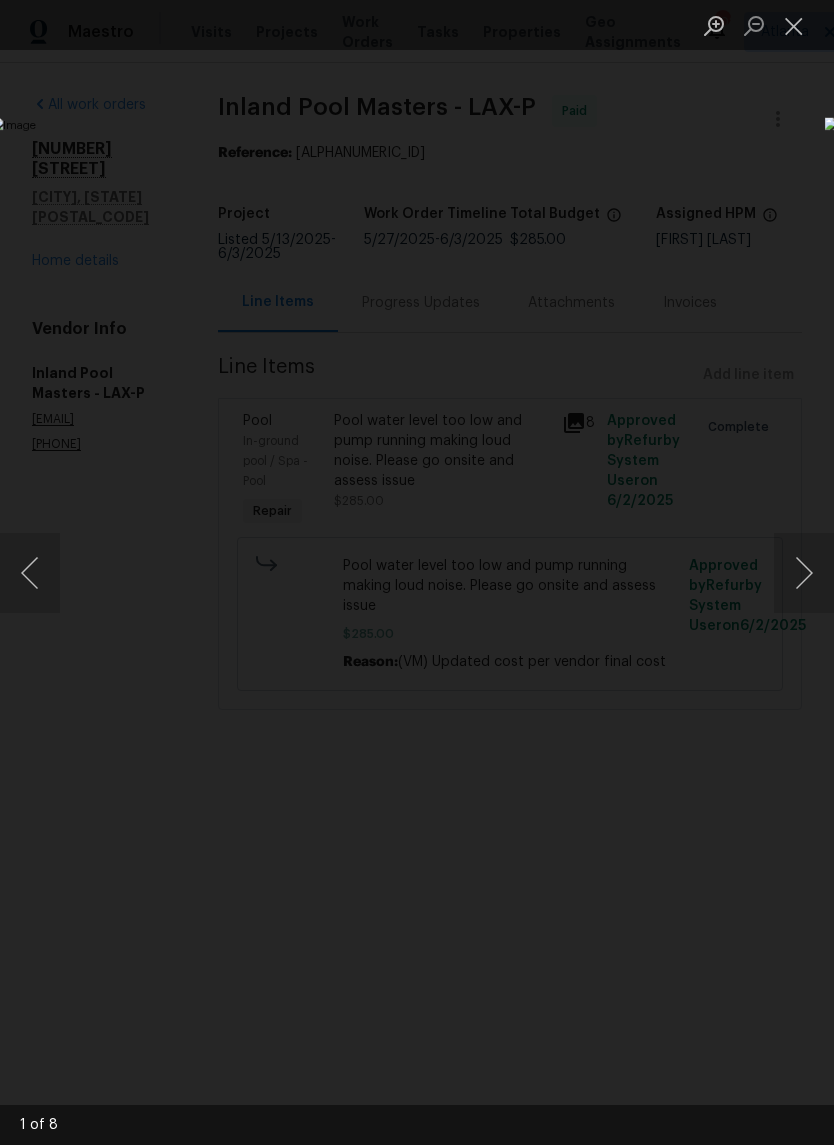click at bounding box center [804, 573] 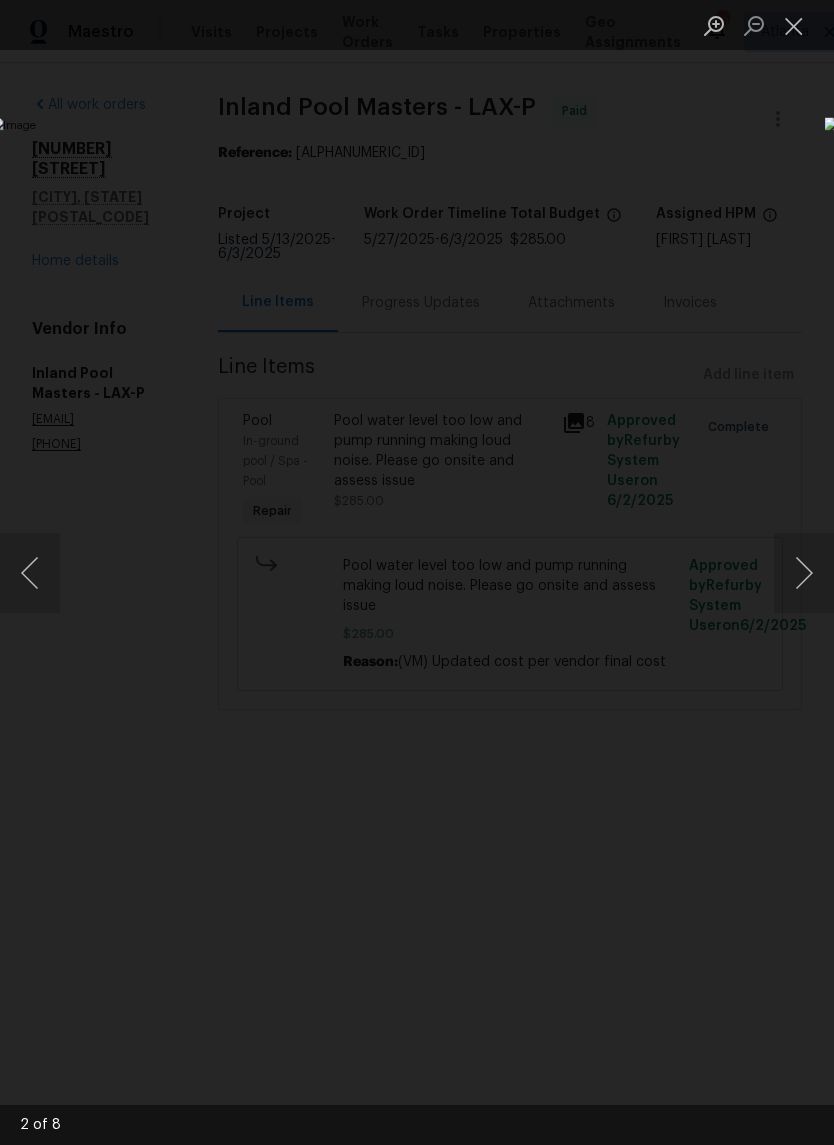 click at bounding box center [804, 573] 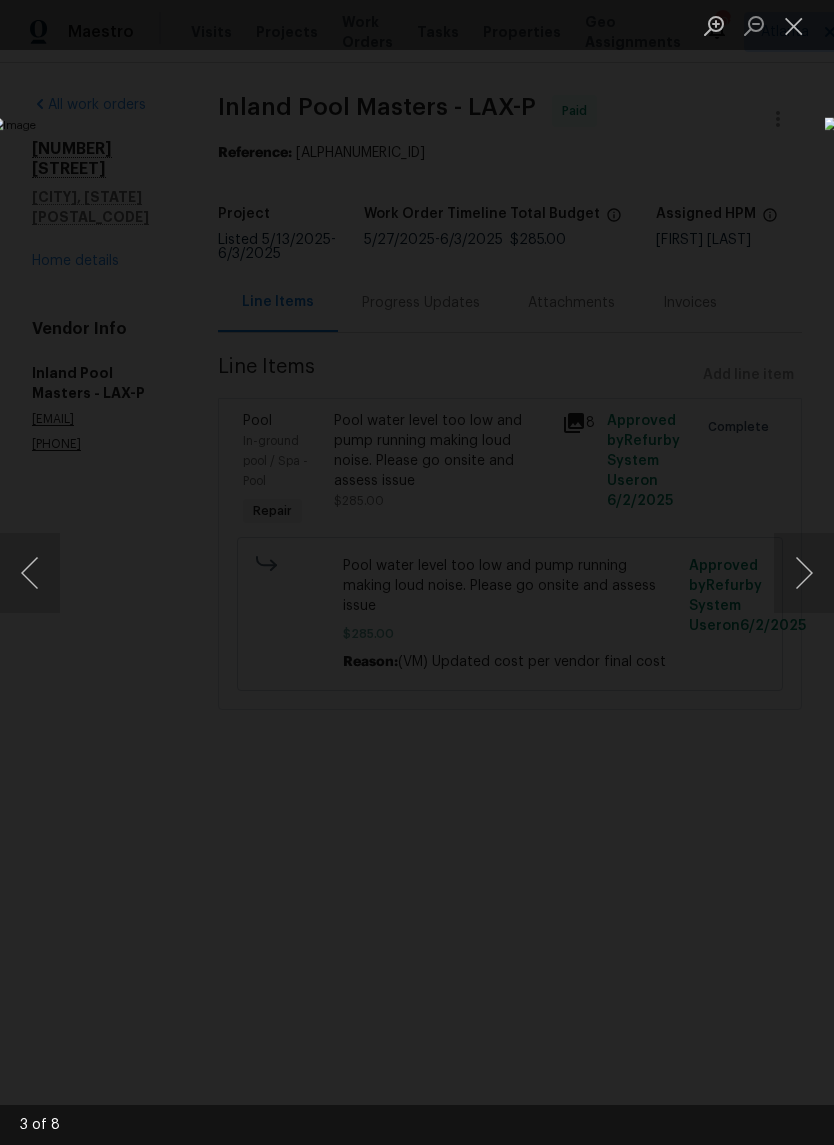 click at bounding box center (794, 25) 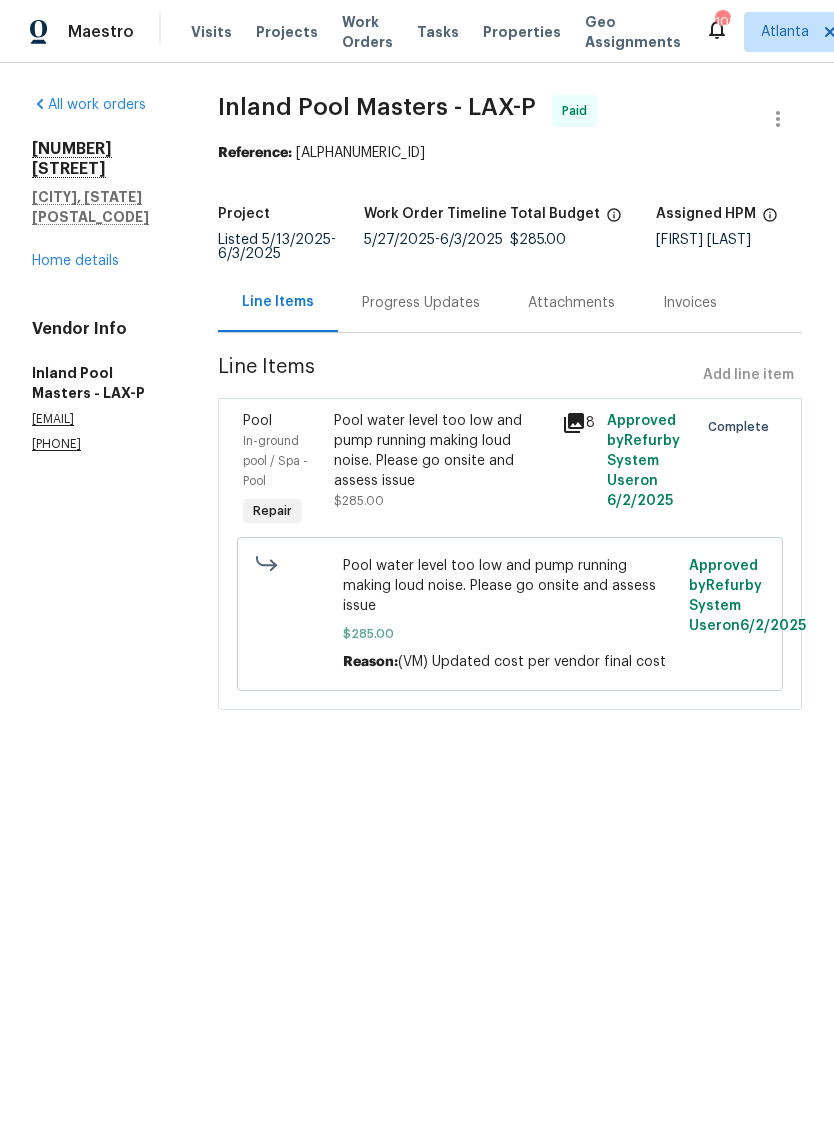 click on "Home details" at bounding box center (75, 261) 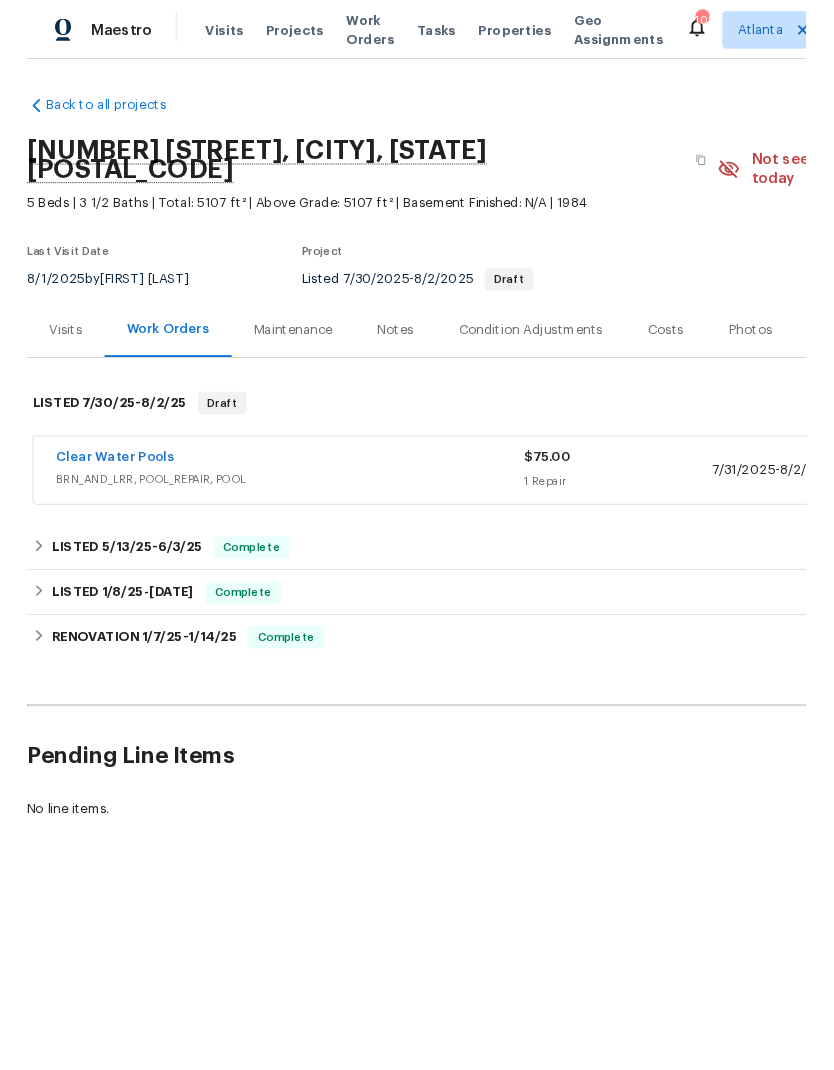 scroll, scrollTop: 0, scrollLeft: 0, axis: both 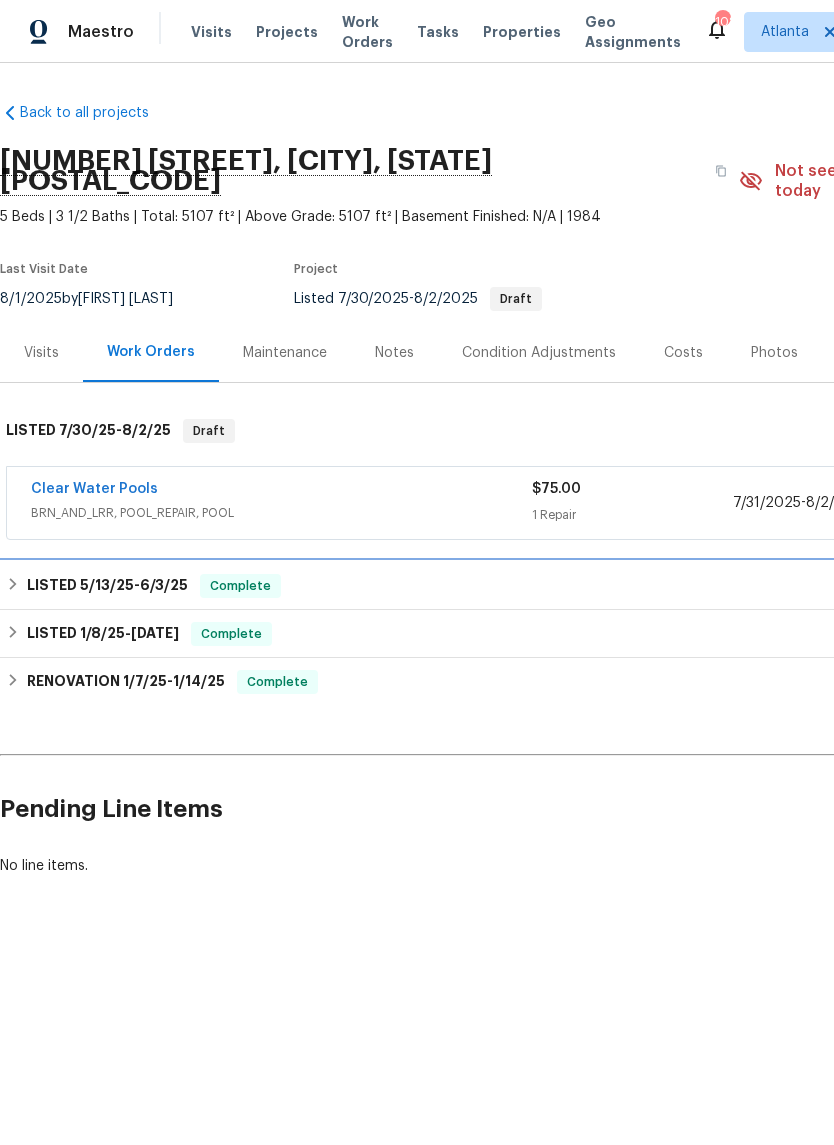 click 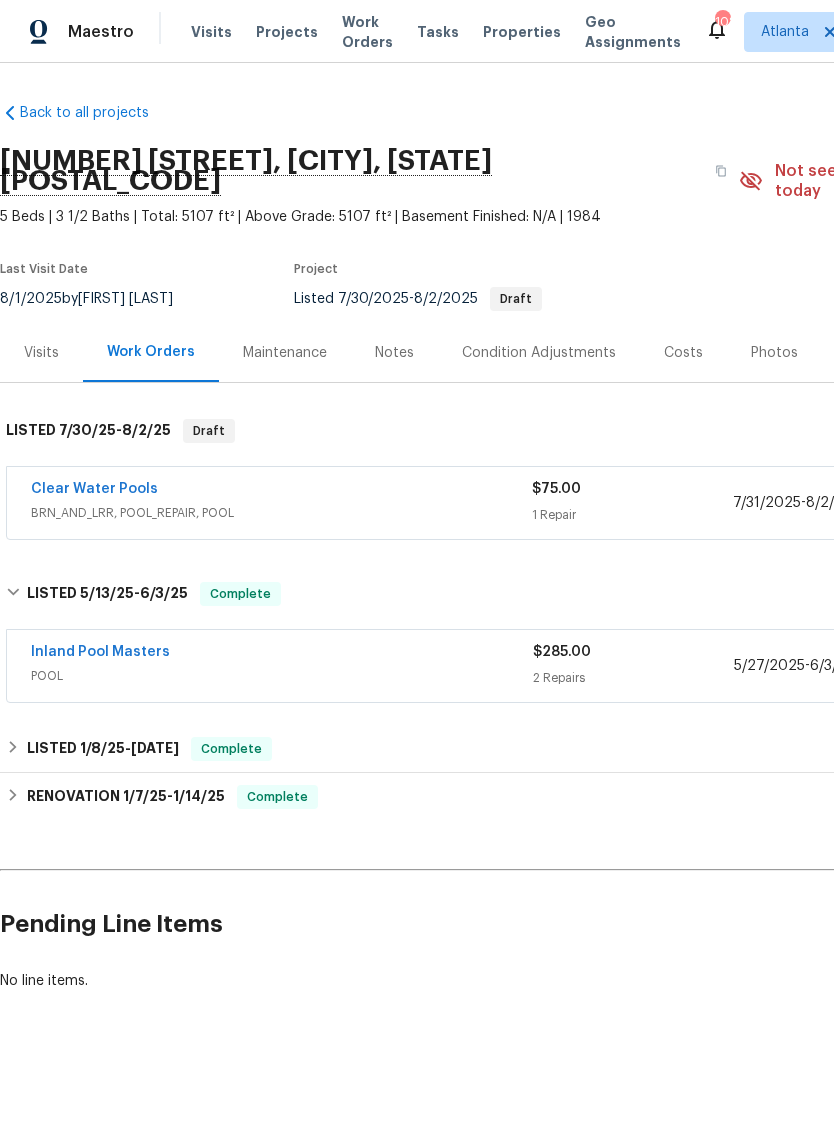 click on "Pending Line Items" at bounding box center [503, 924] 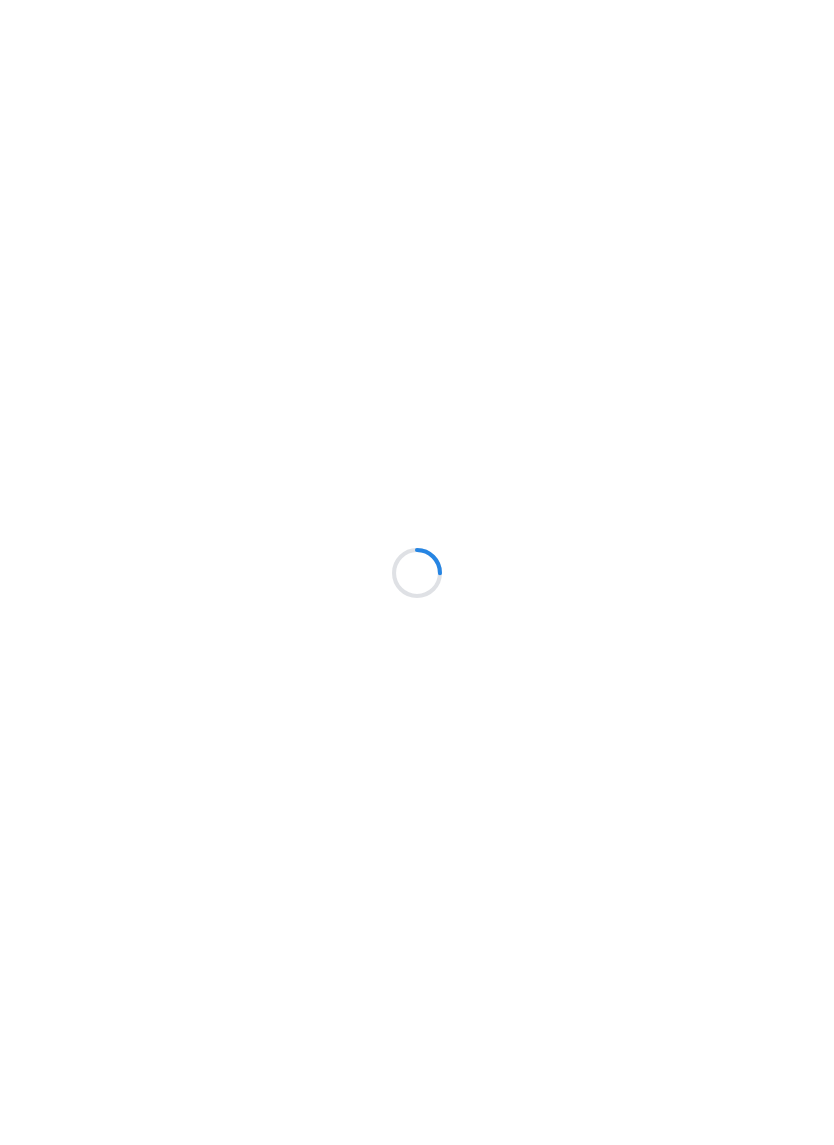 scroll, scrollTop: 0, scrollLeft: 0, axis: both 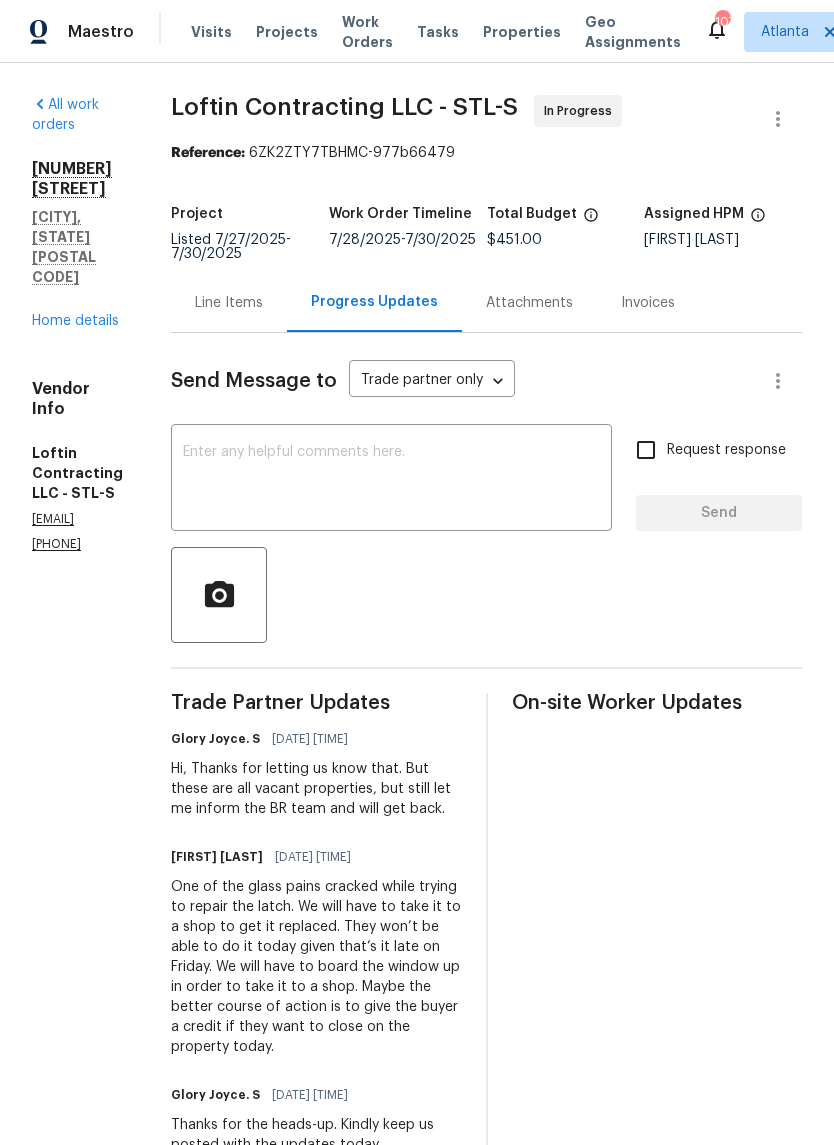 click on "Home details" at bounding box center [75, 321] 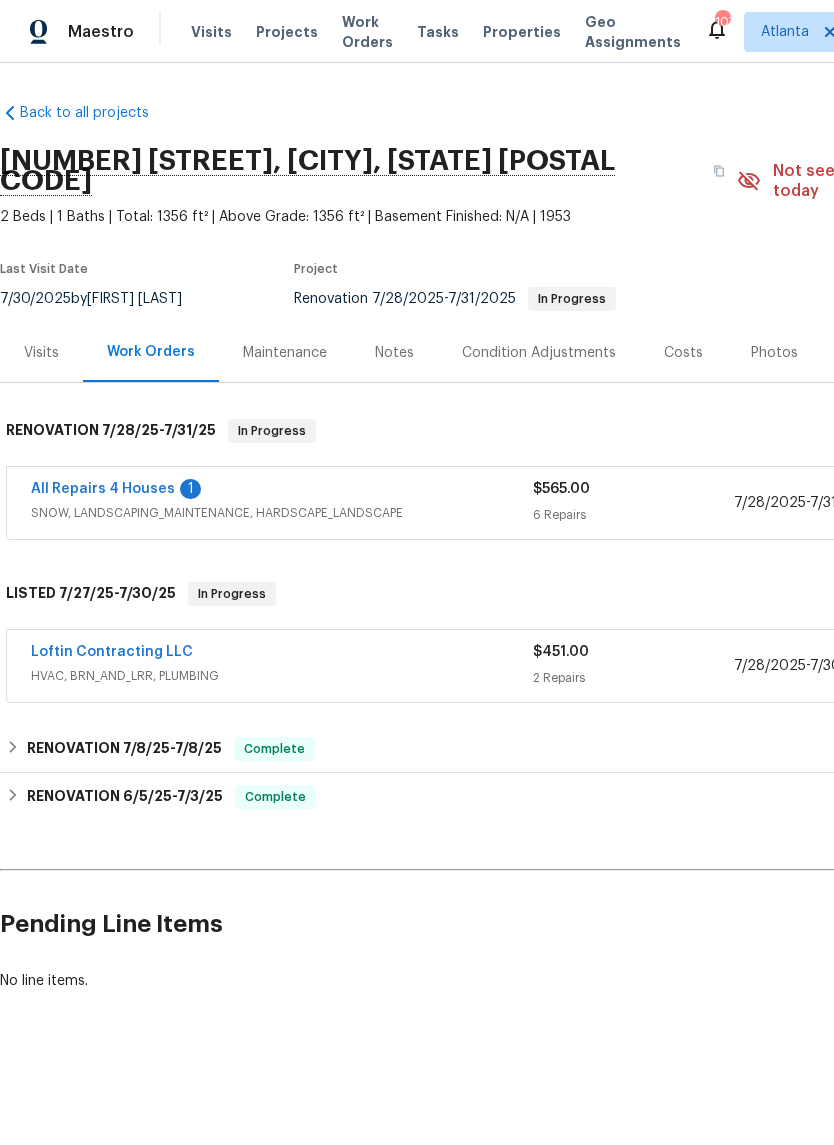 scroll, scrollTop: 0, scrollLeft: 0, axis: both 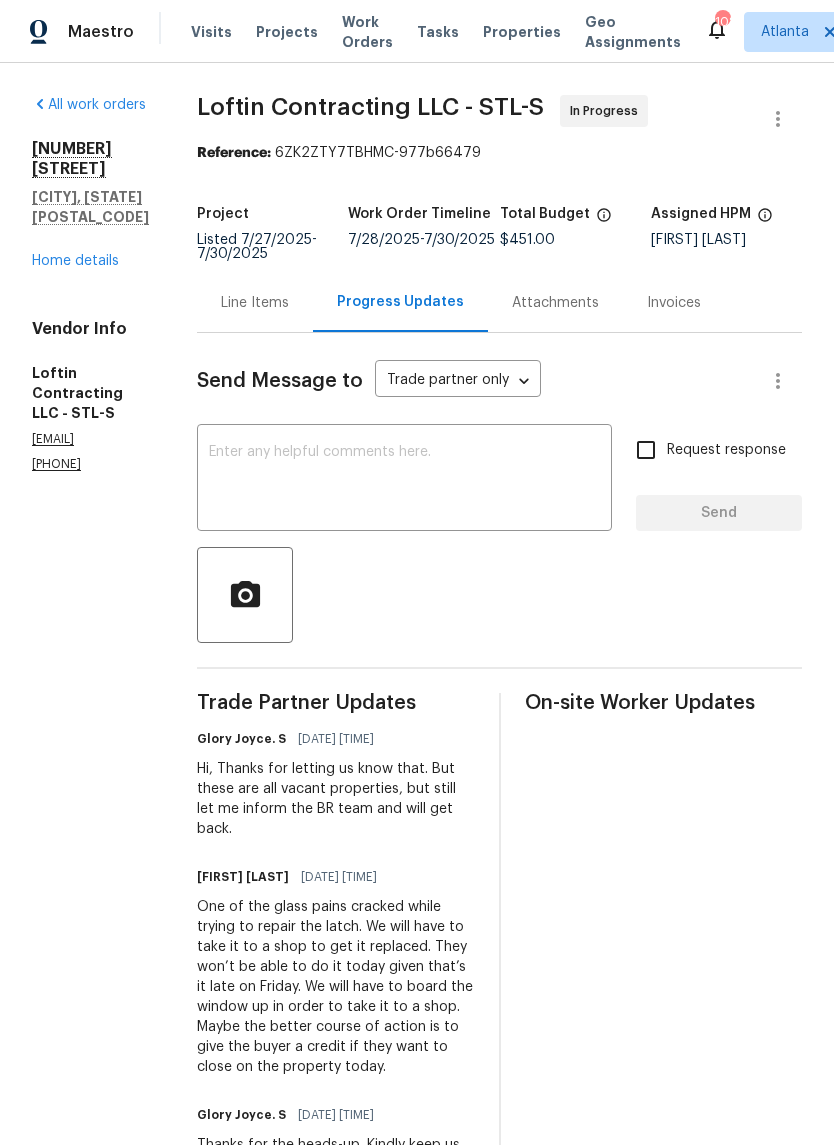 click on "Line Items" at bounding box center [255, 303] 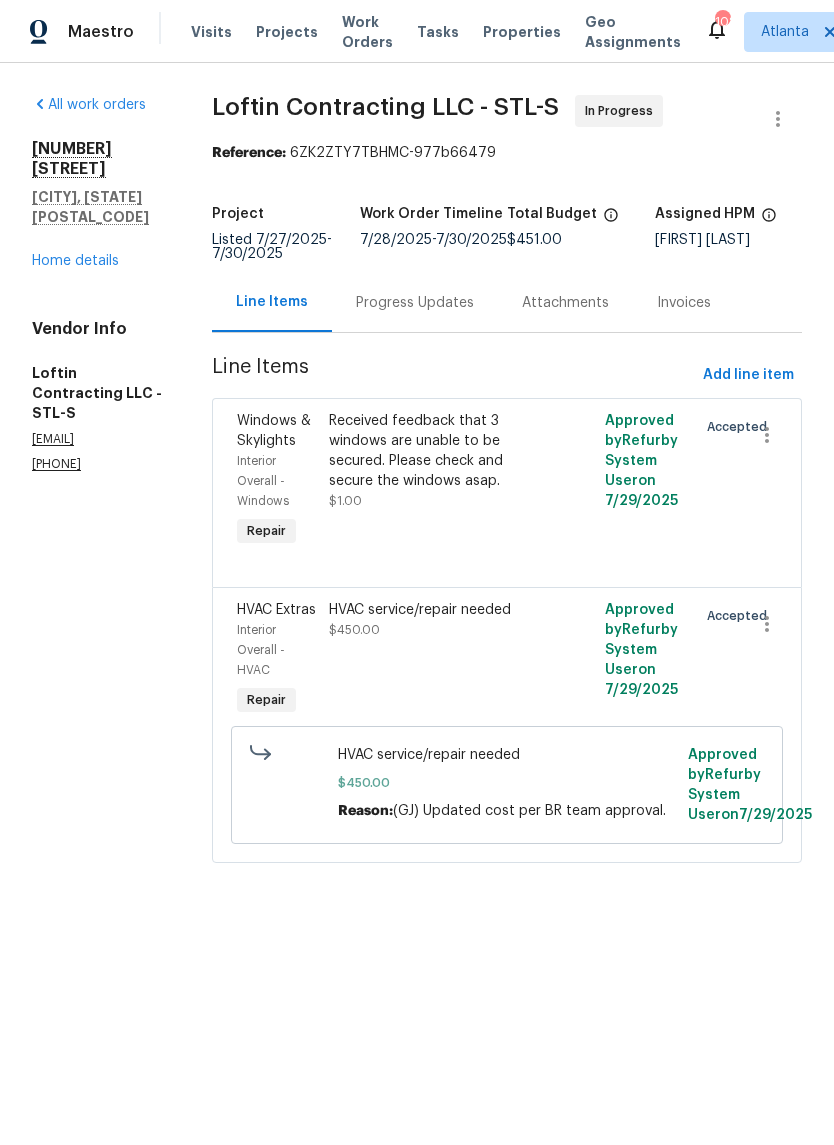 click on "Home details" at bounding box center [75, 261] 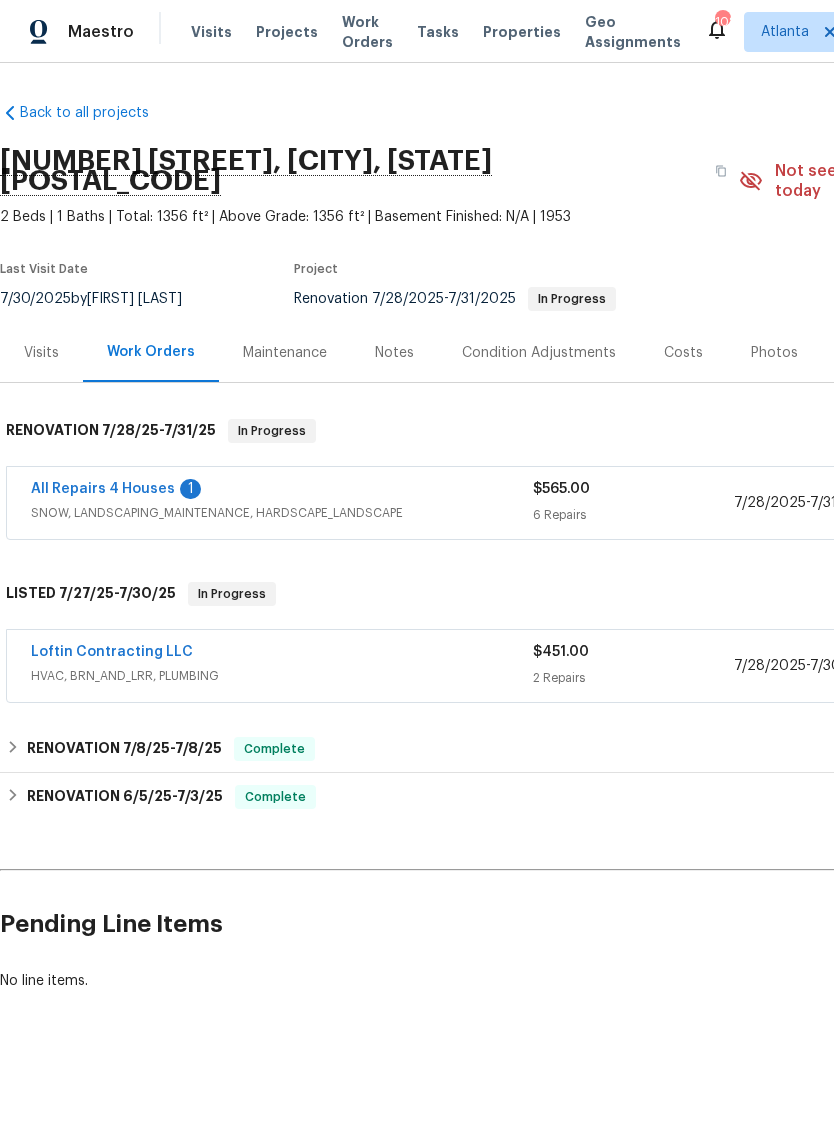 click on "All Repairs 4 Houses" at bounding box center [103, 489] 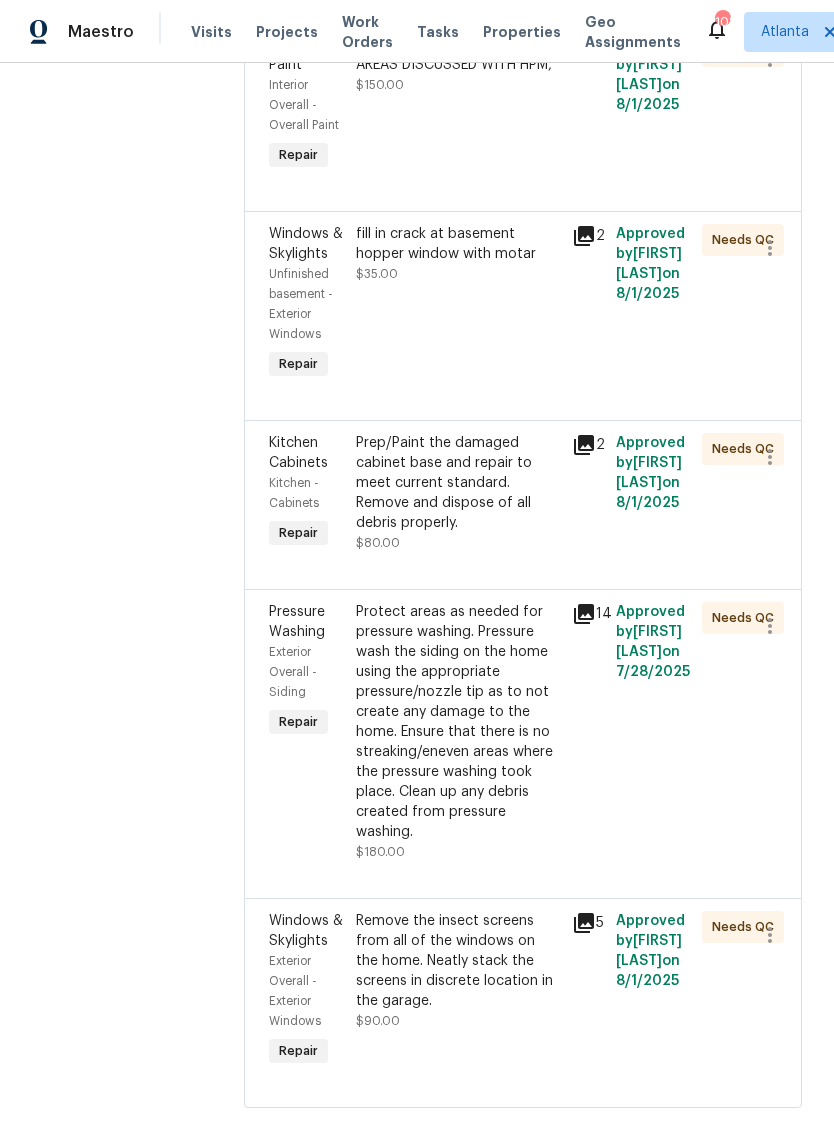 scroll, scrollTop: 564, scrollLeft: 0, axis: vertical 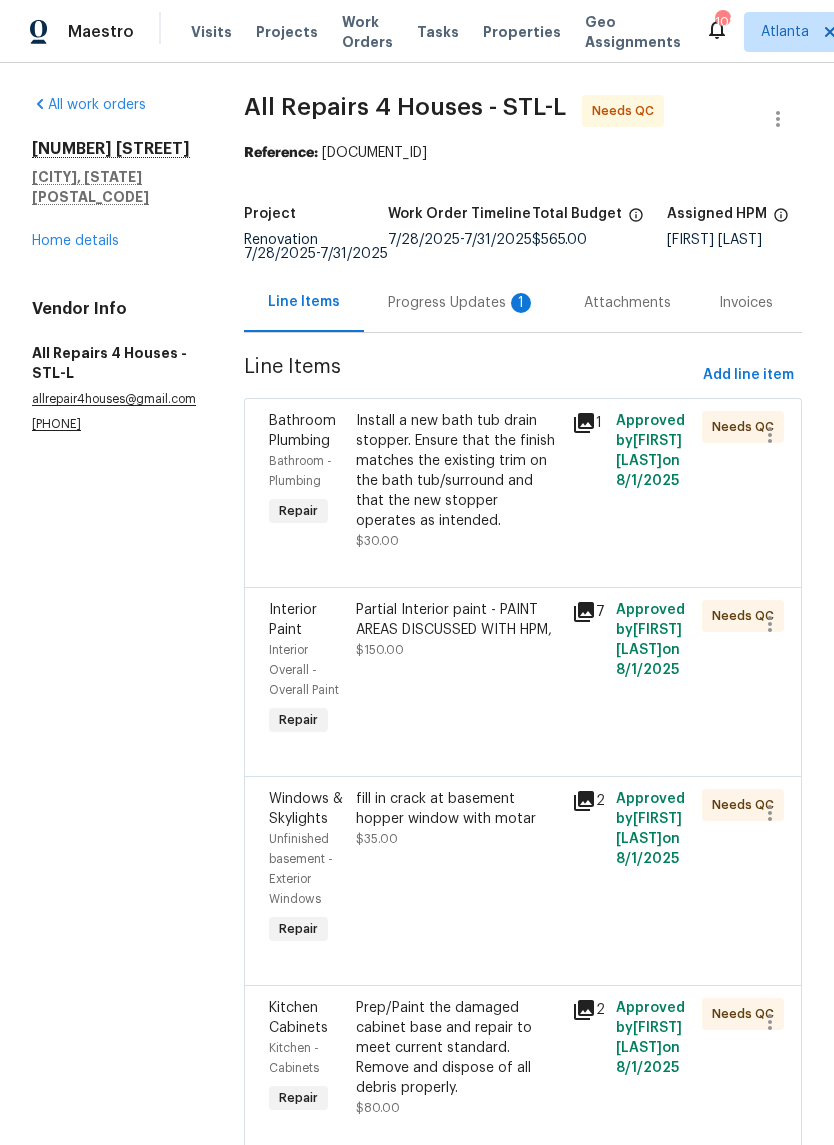 click on "Home details" at bounding box center [75, 241] 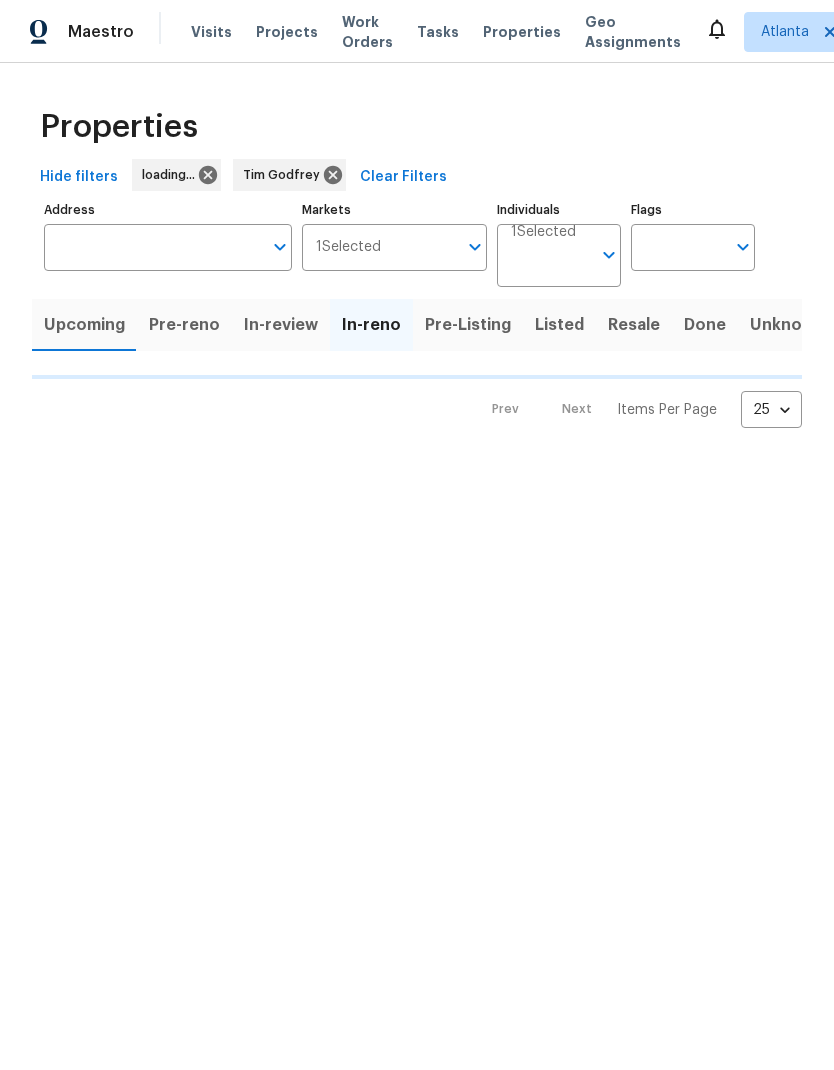 scroll, scrollTop: 0, scrollLeft: 0, axis: both 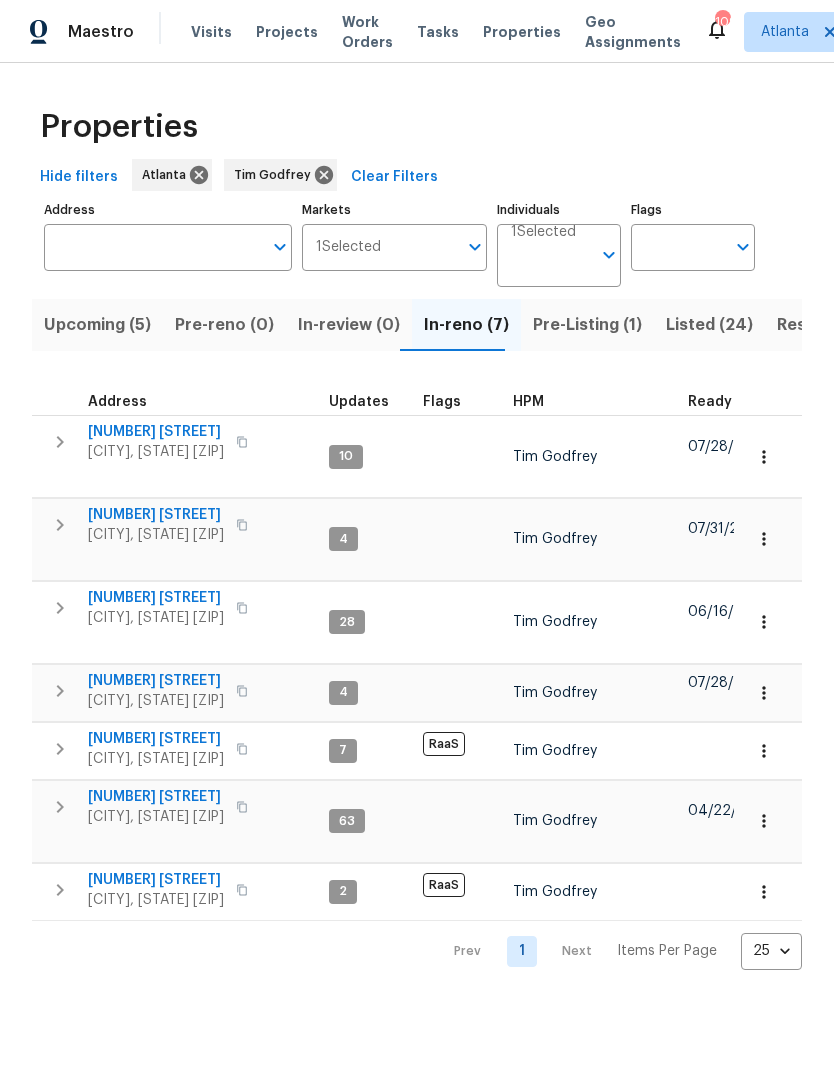 click 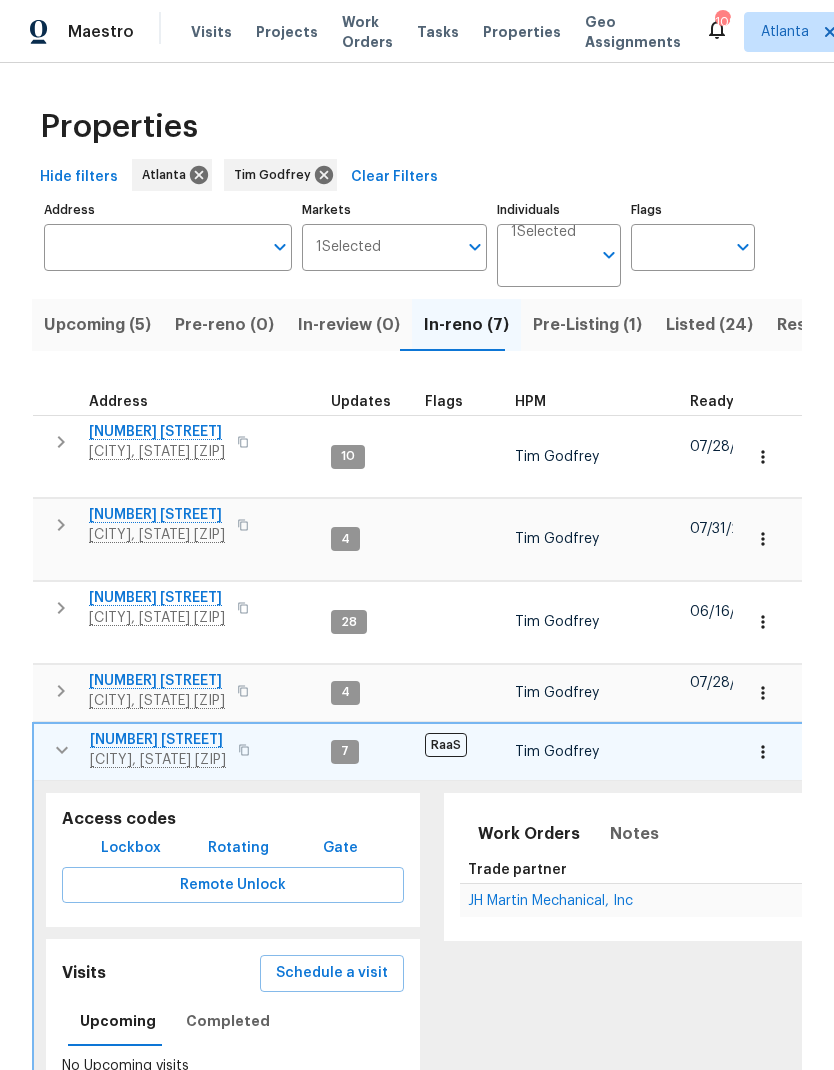 click on "JH Martin Mechanical, Inc" at bounding box center (550, 901) 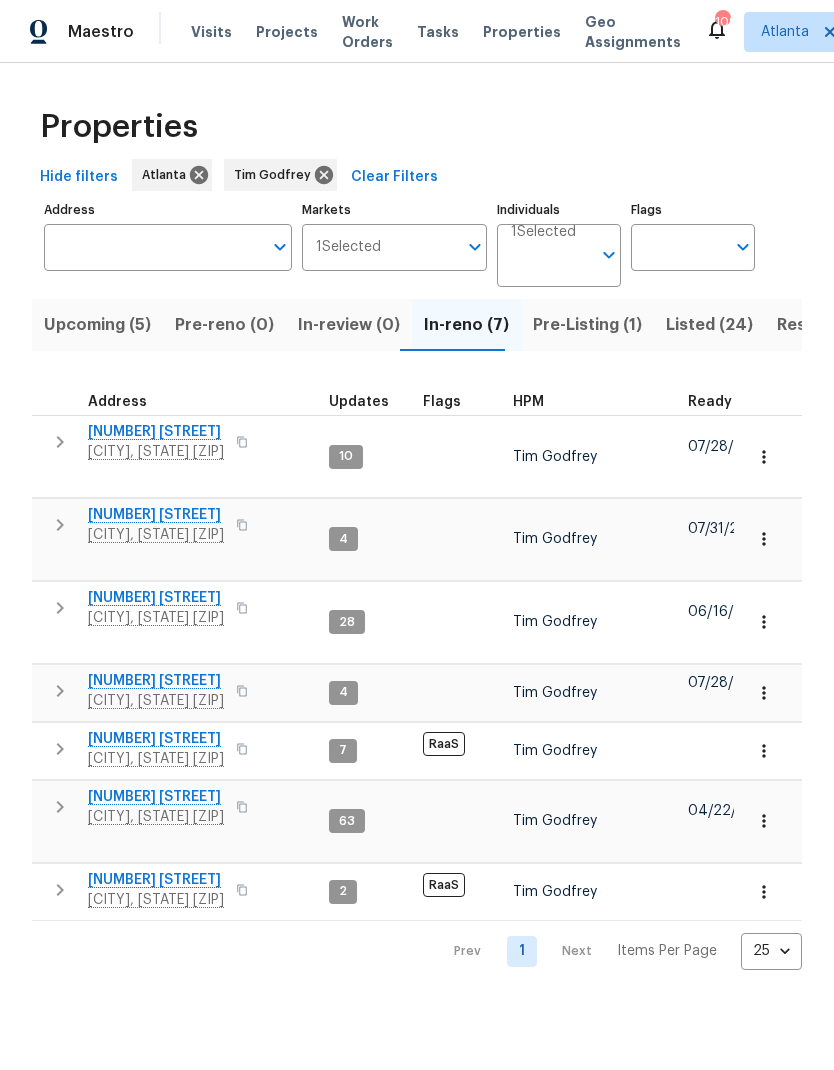 scroll, scrollTop: 0, scrollLeft: 0, axis: both 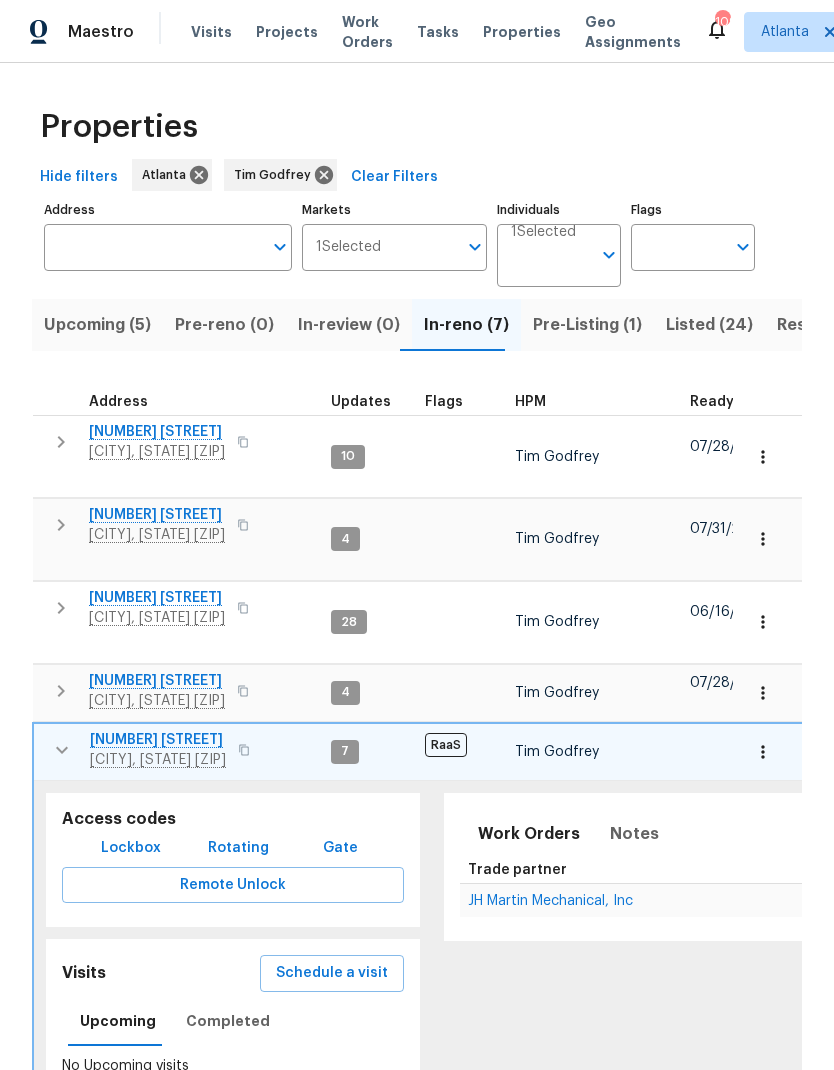 click on "JH Martin Mechanical, Inc" at bounding box center [550, 901] 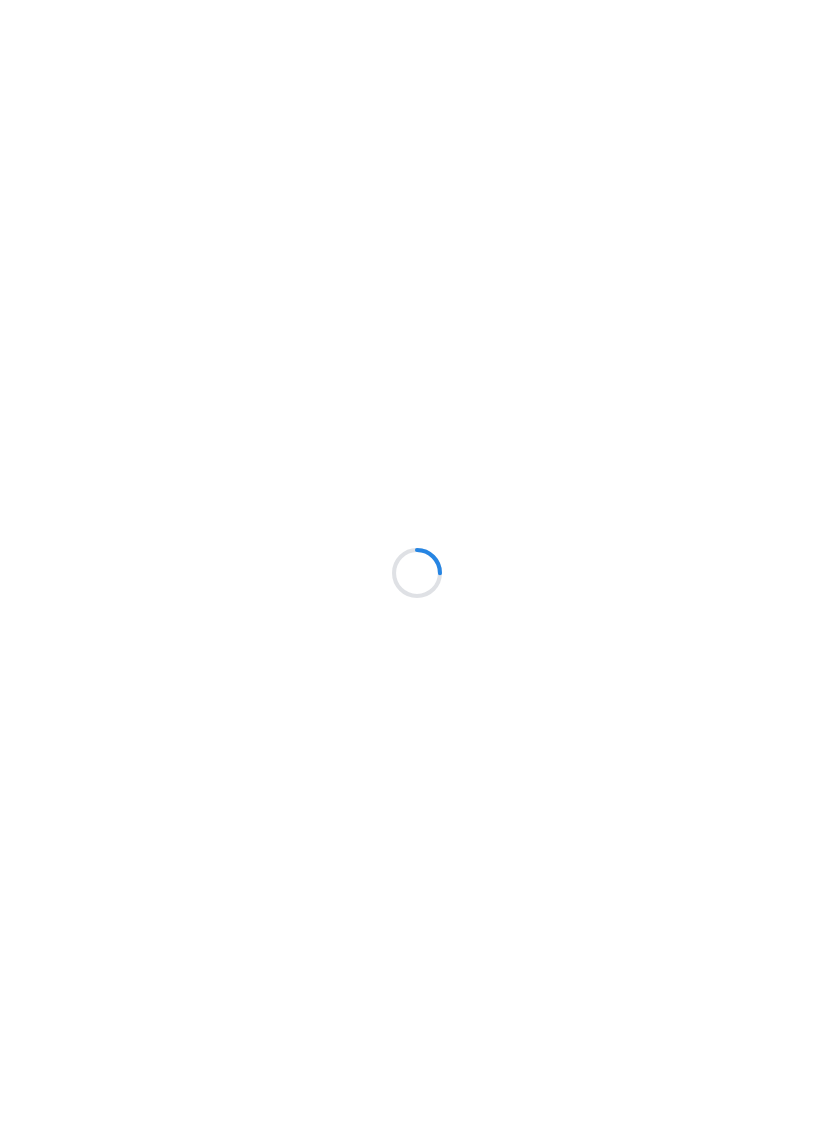 scroll, scrollTop: 0, scrollLeft: 0, axis: both 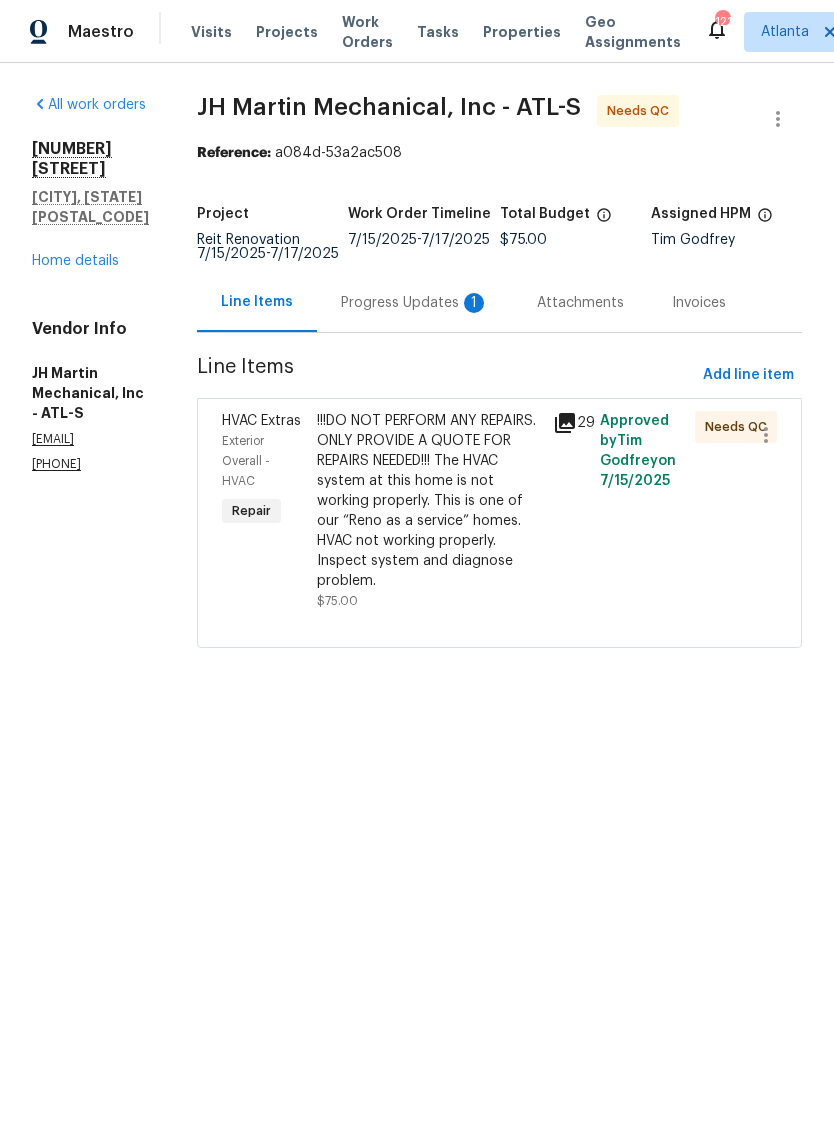 click on "!!!DO NOT PERFORM ANY REPAIRS. ONLY PROVIDE A QUOTE FOR REPAIRS NEEDED!!!
The HVAC system at this home is not working properly. This is one of our “Reno as a service” homes.
HVAC not working properly. Inspect system and diagnose problem." at bounding box center [429, 501] 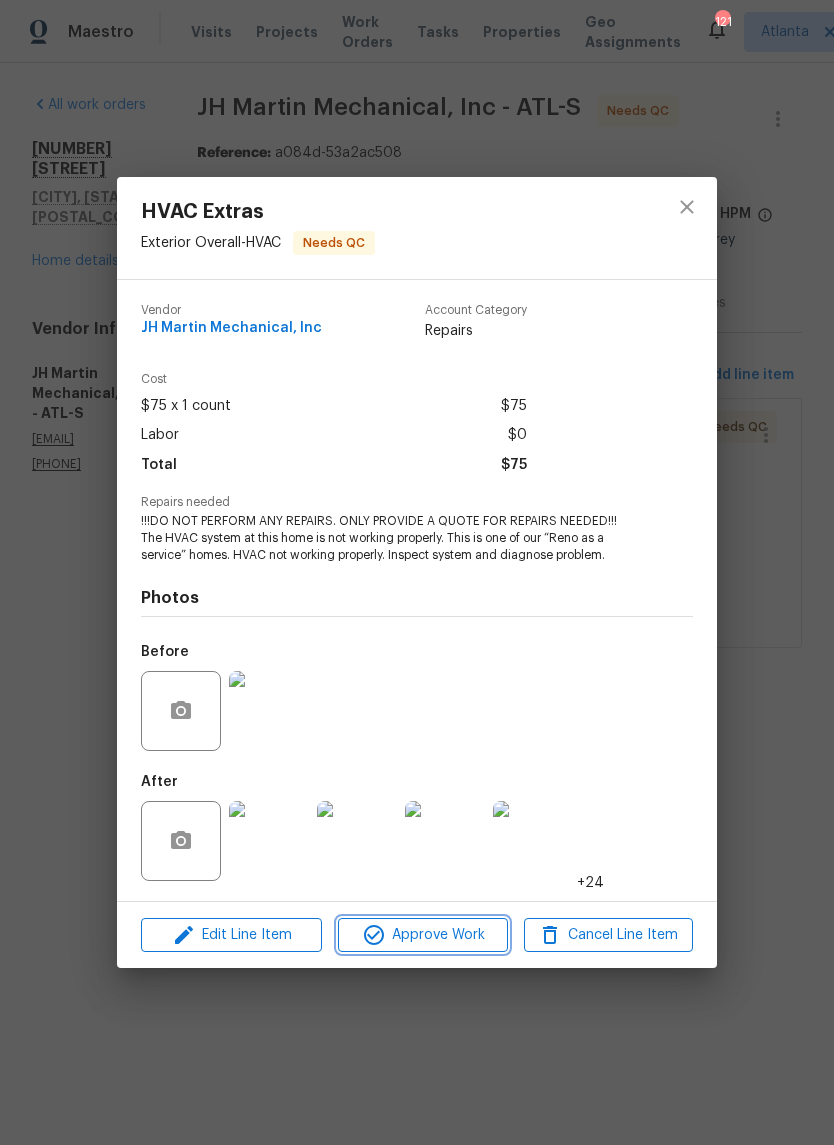 click on "Approve Work" at bounding box center [422, 935] 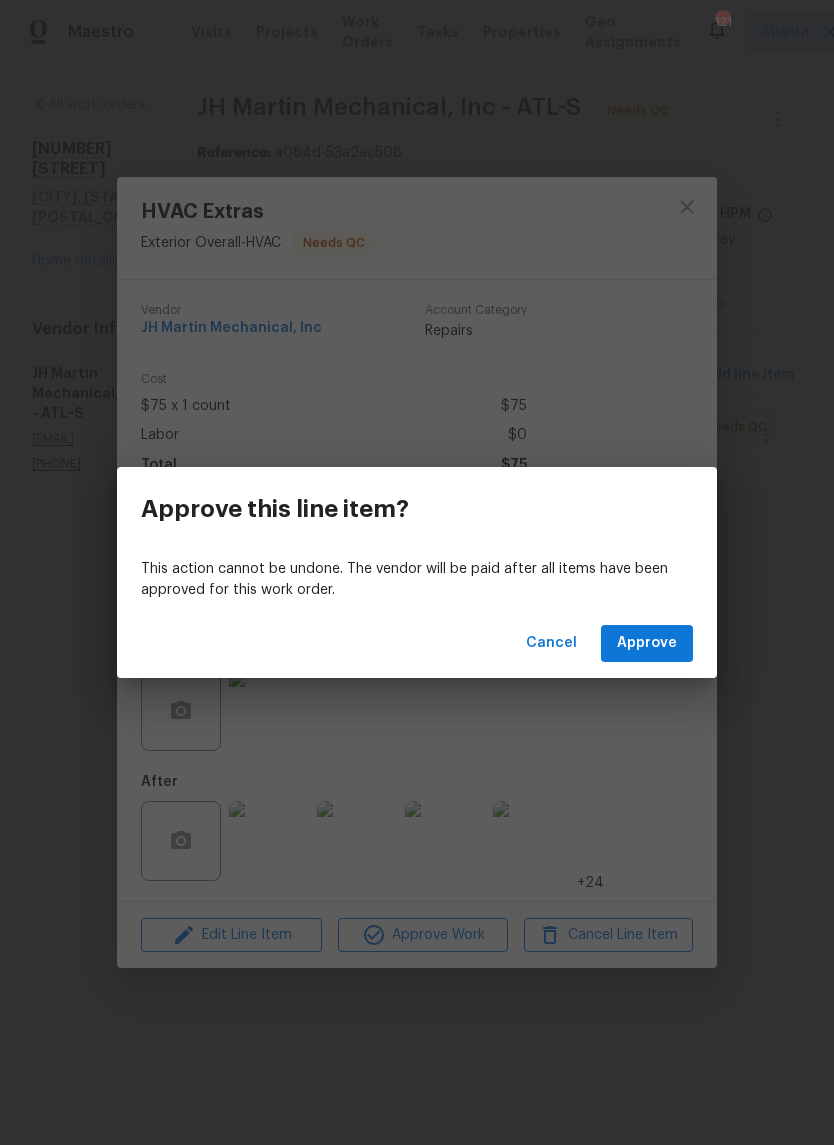 click on "Approve" at bounding box center [647, 643] 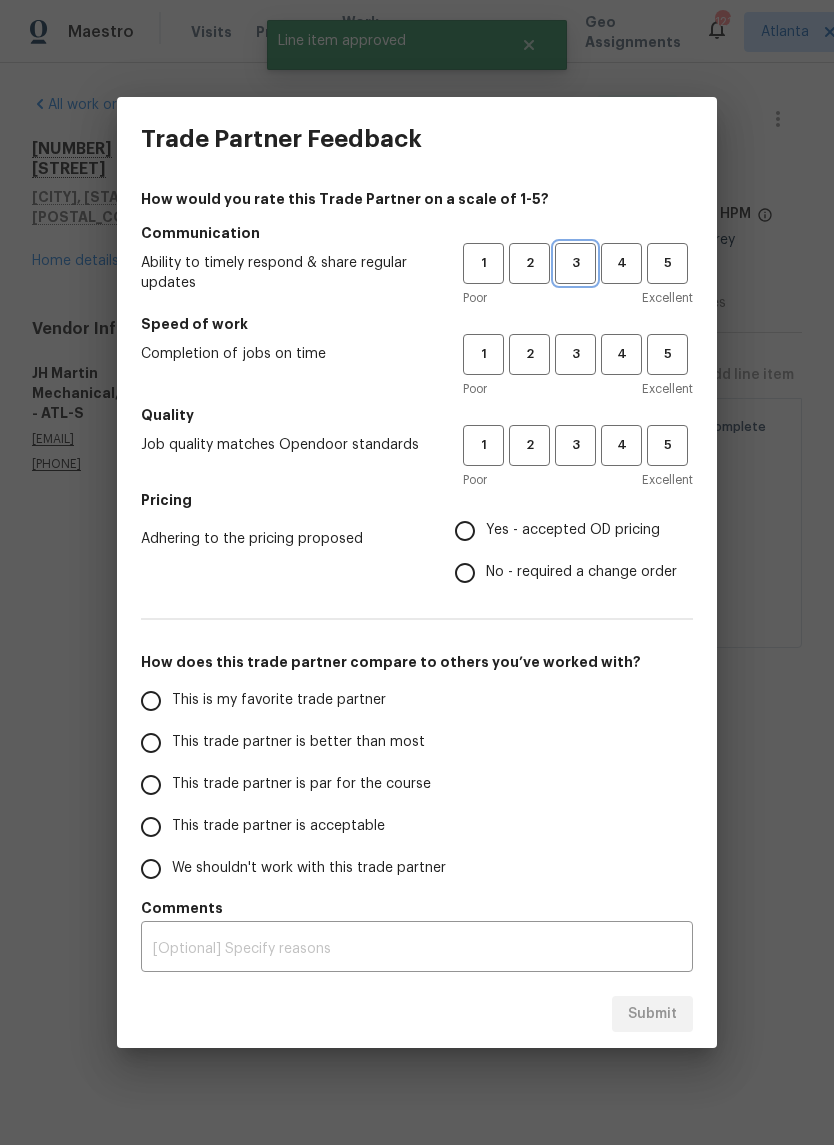 click on "3" at bounding box center [575, 263] 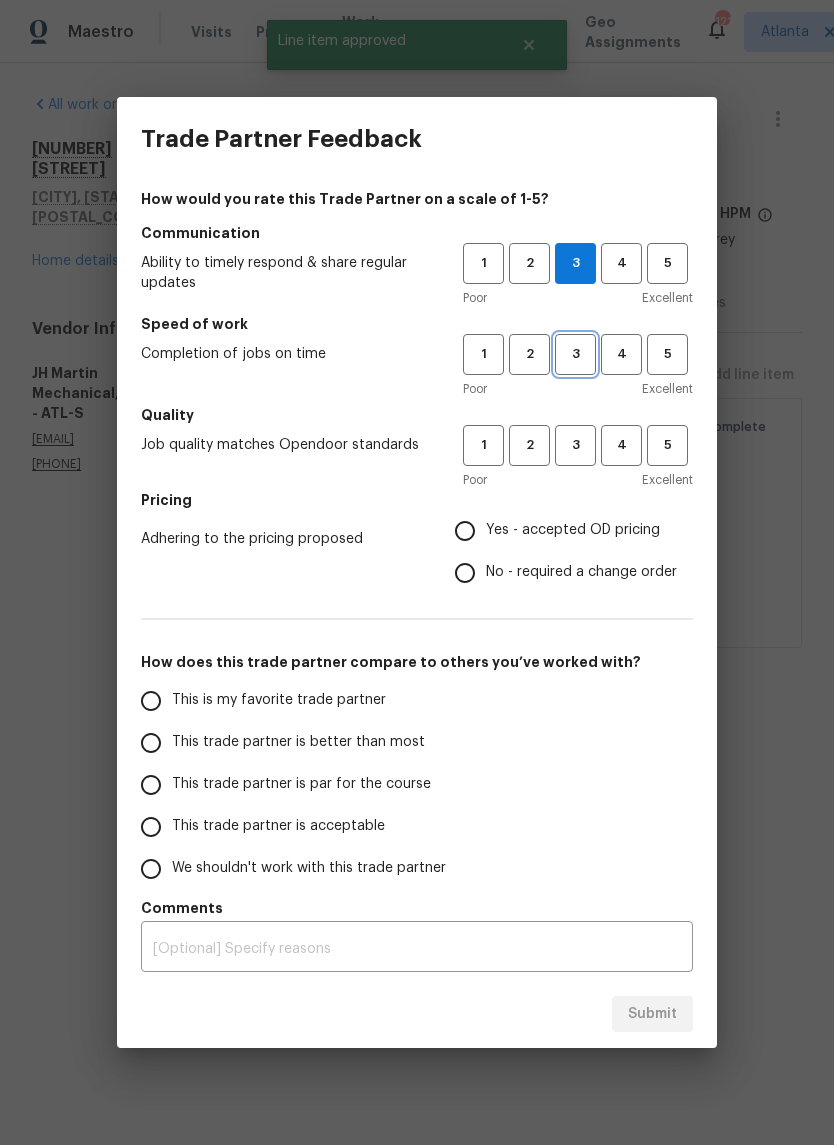 click on "3" at bounding box center [575, 354] 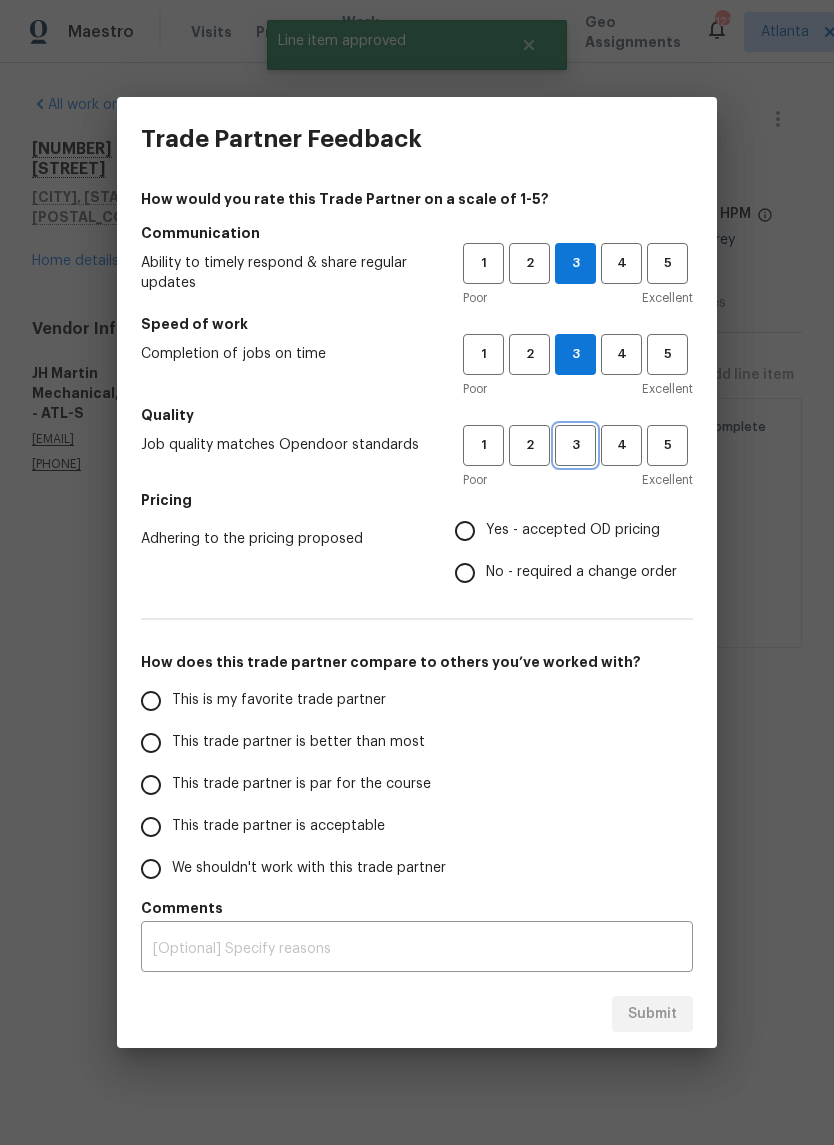 click on "3" at bounding box center [575, 445] 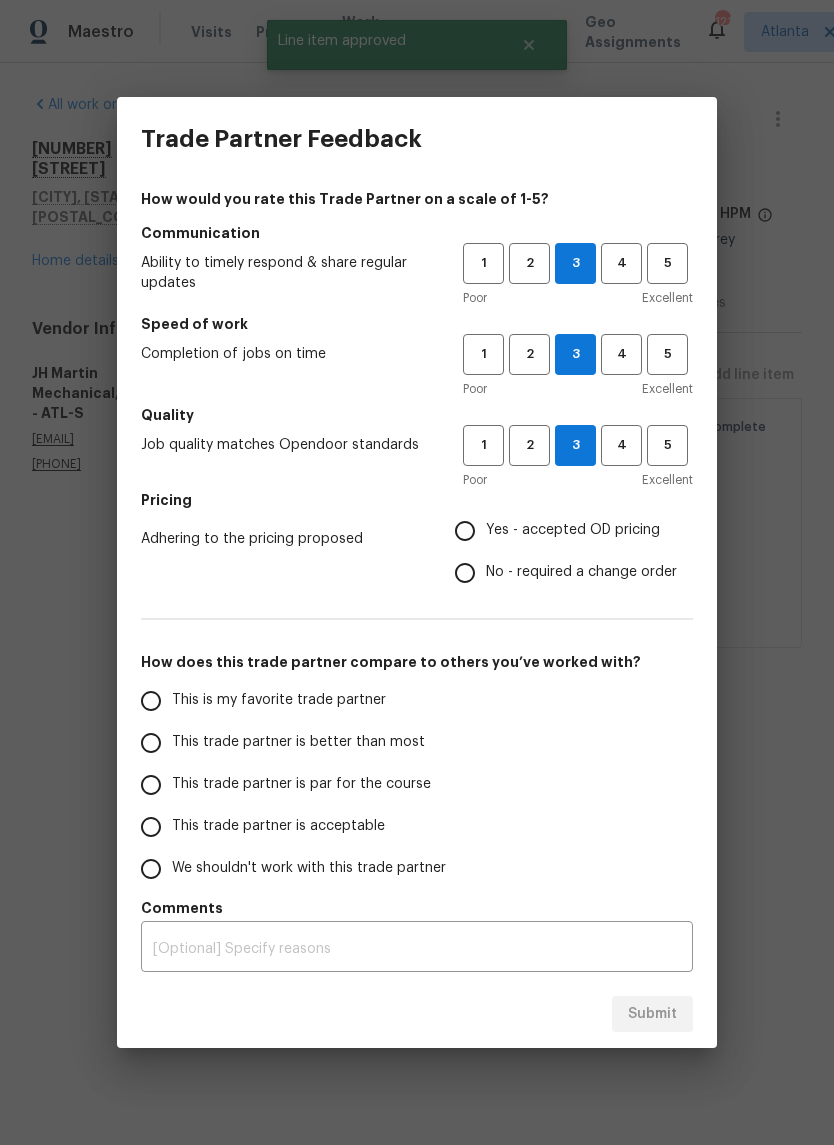click on "Yes - accepted OD pricing" at bounding box center [465, 531] 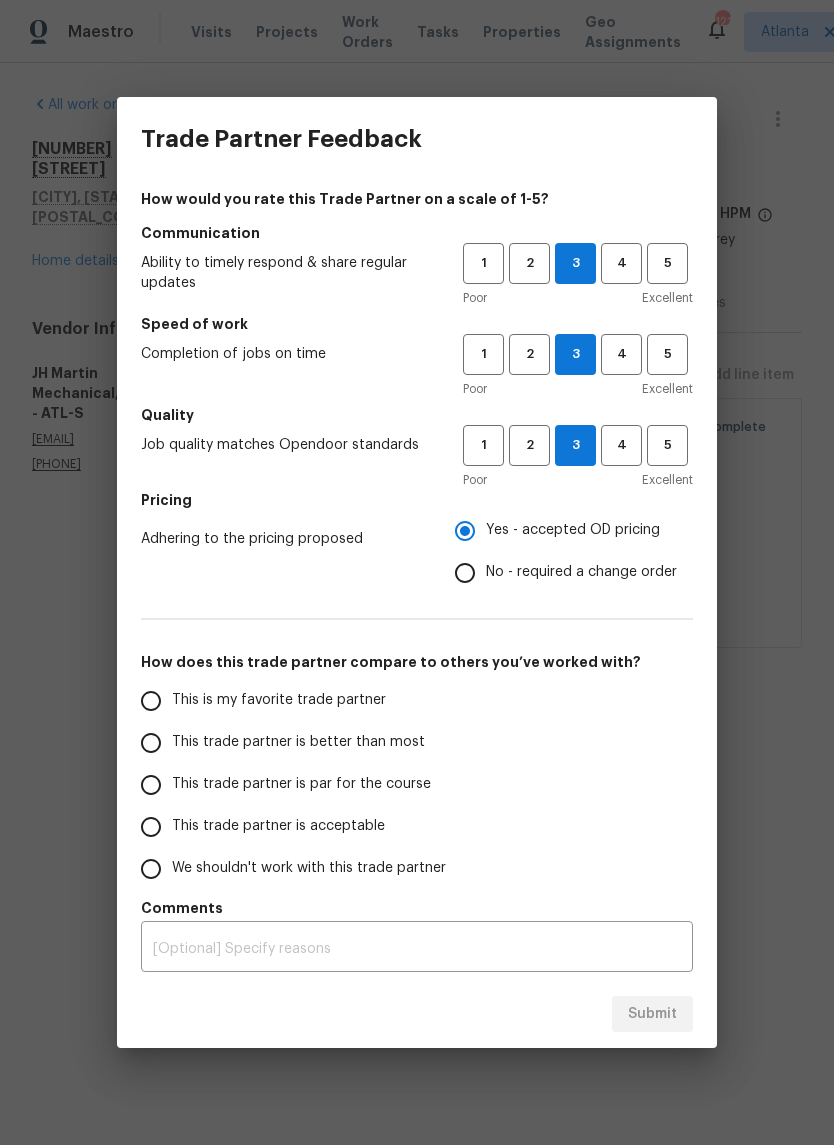 click on "This trade partner is par for the course" at bounding box center [151, 785] 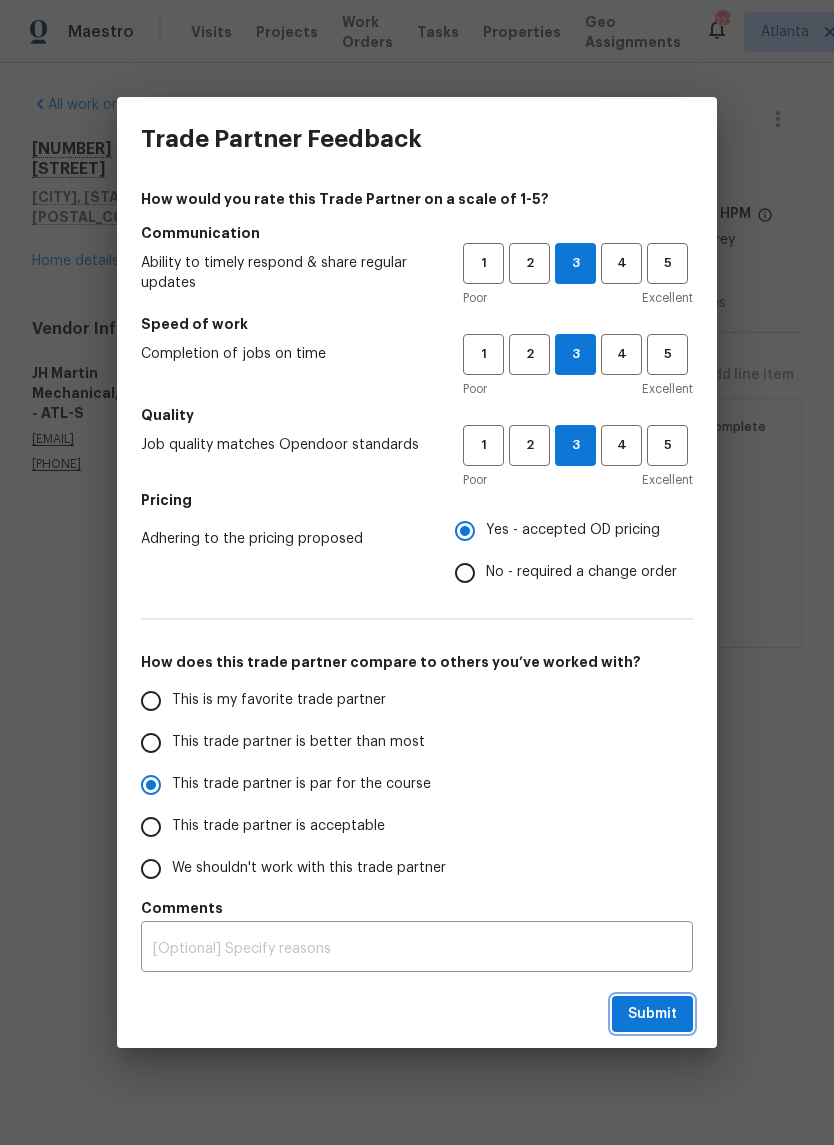 click on "Submit" at bounding box center (652, 1014) 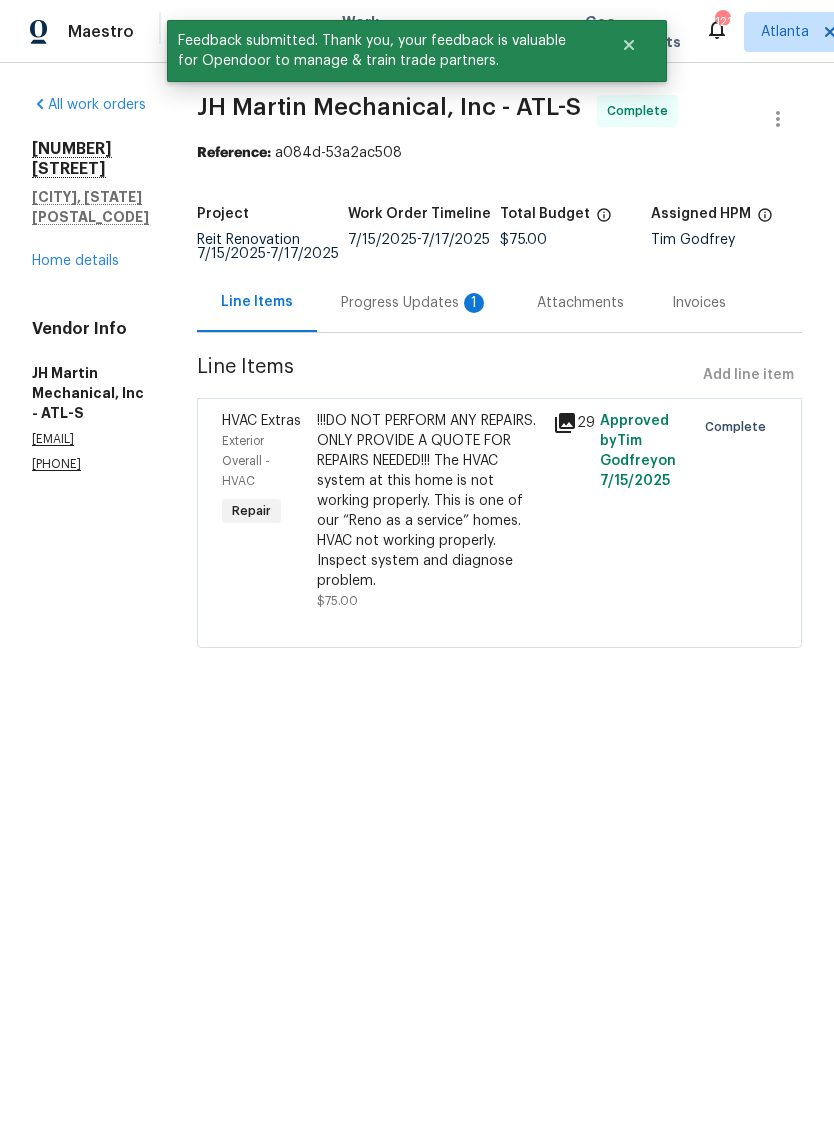 click on "Home details" at bounding box center (75, 261) 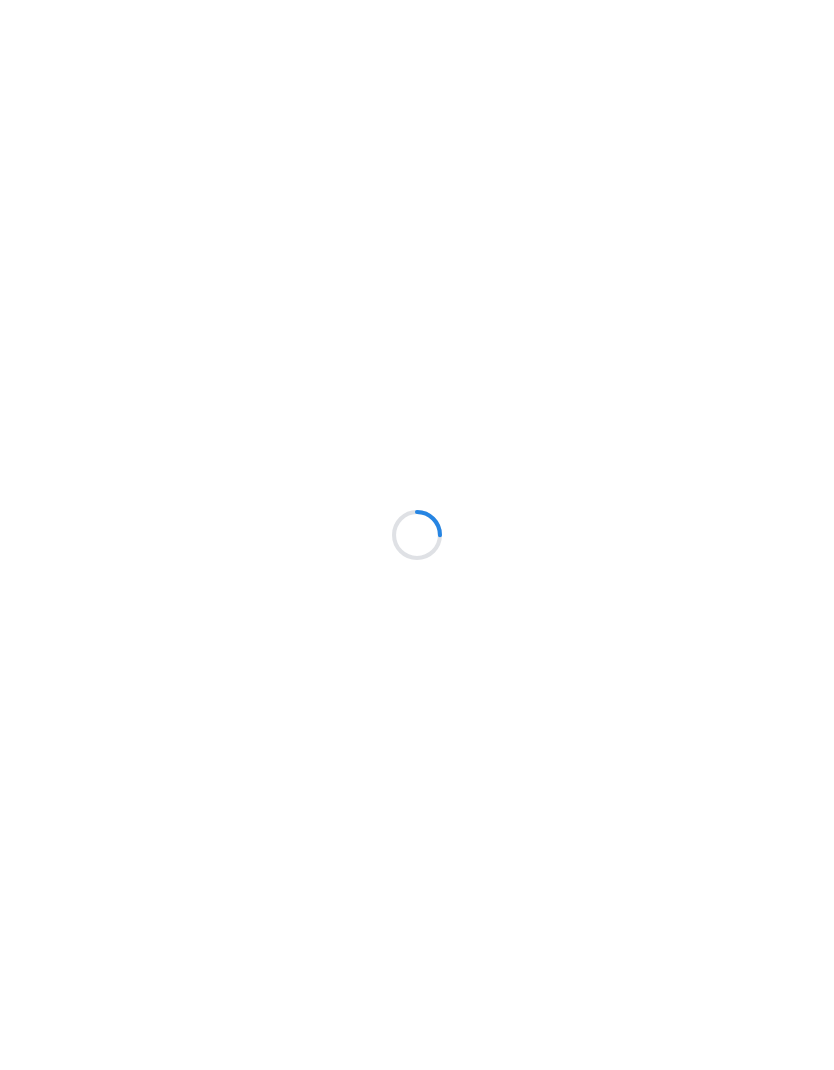 scroll, scrollTop: 0, scrollLeft: 0, axis: both 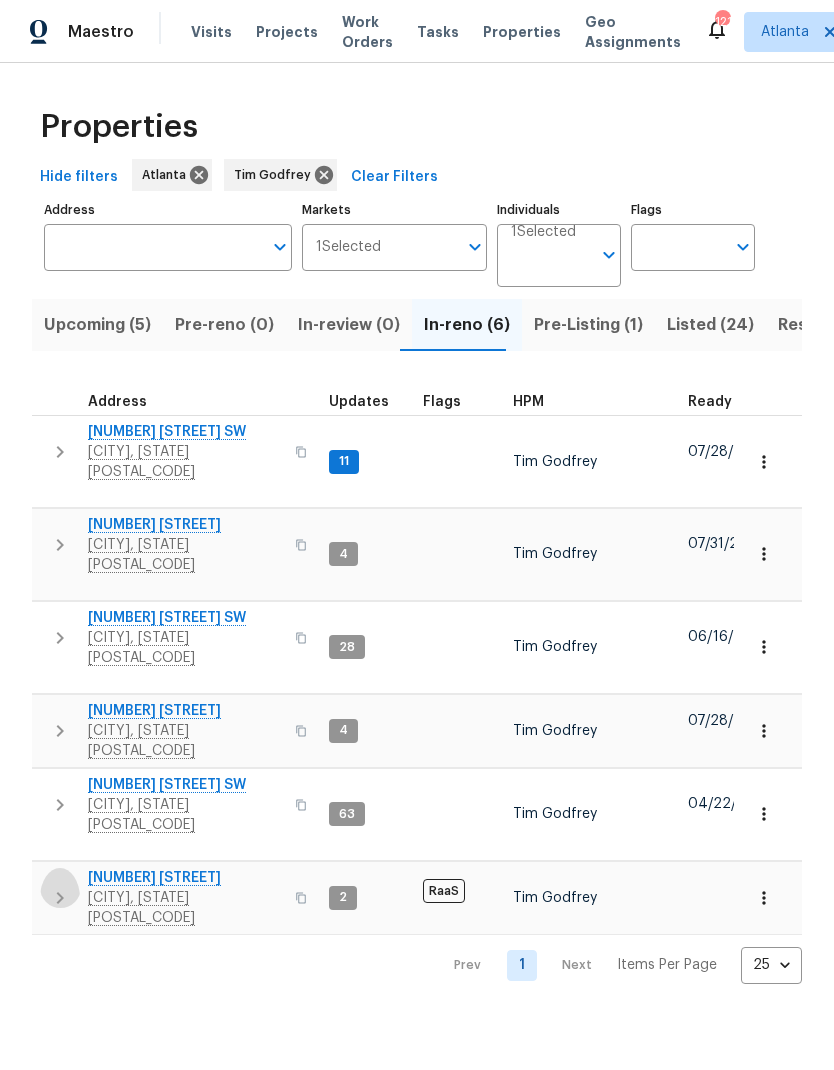 click 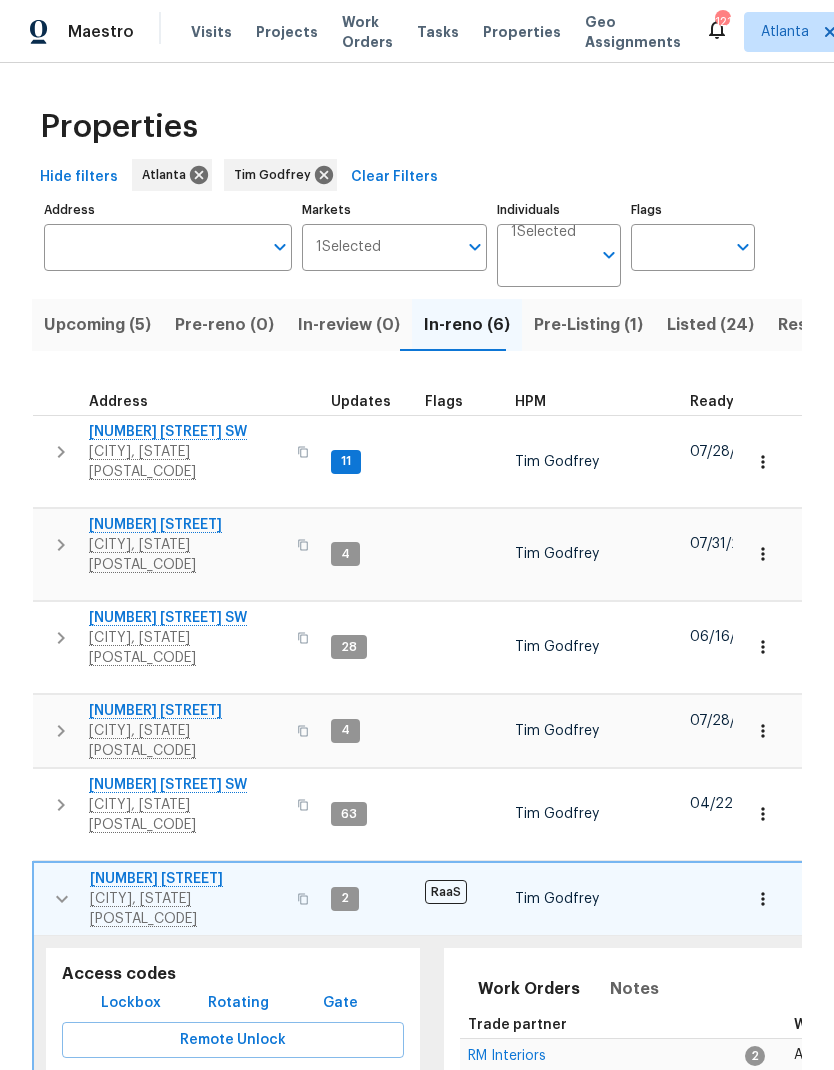 click on "RM Interiors" at bounding box center [507, 1056] 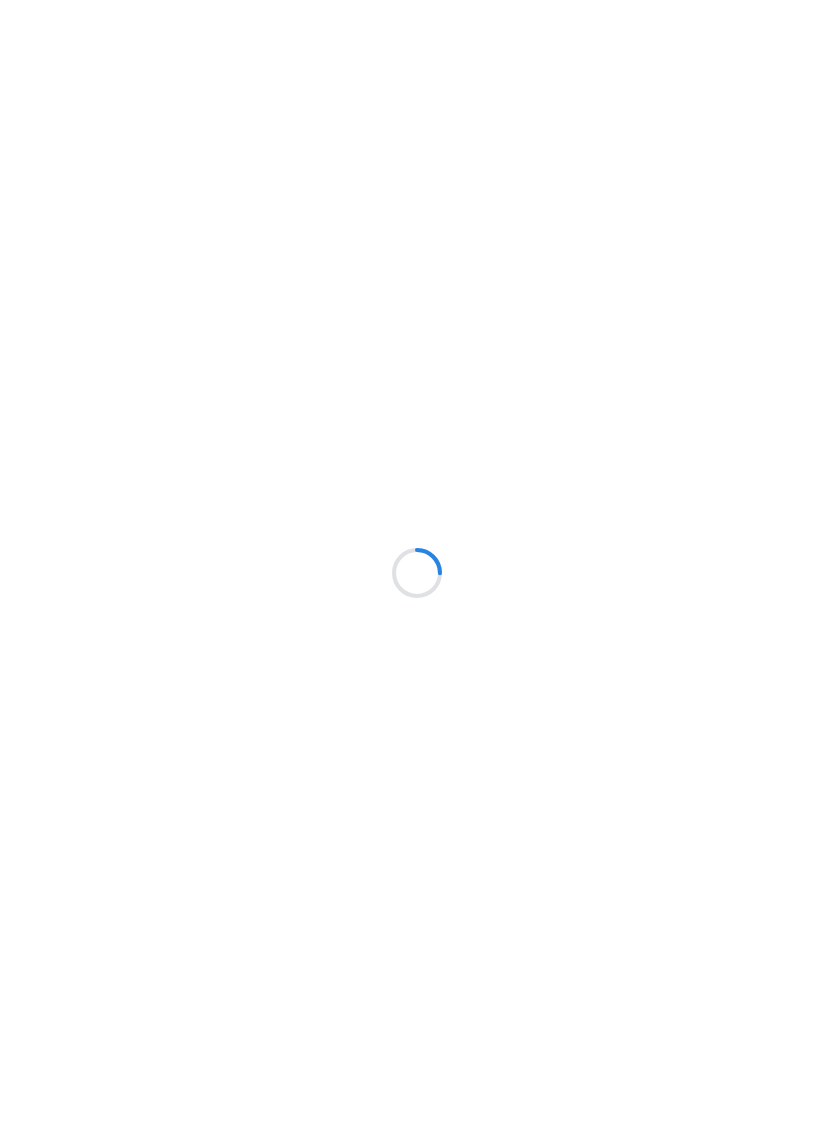 scroll, scrollTop: 0, scrollLeft: 0, axis: both 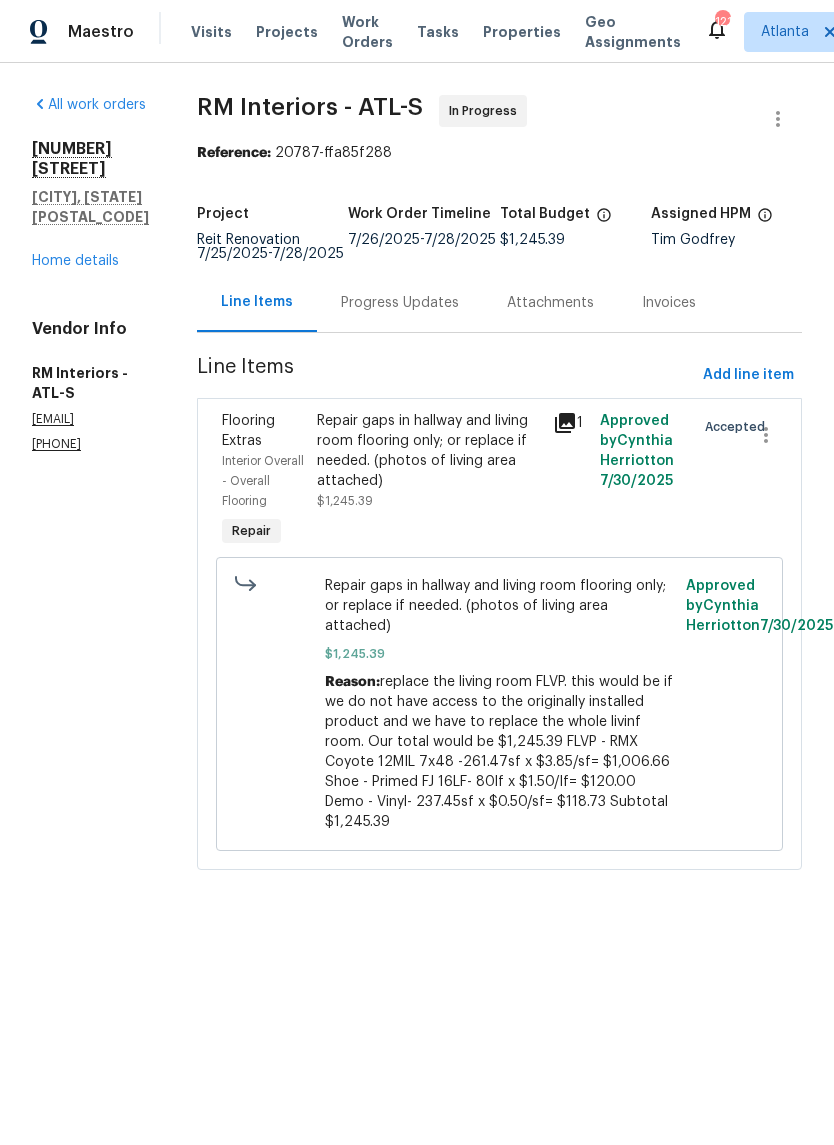click on "Progress Updates" at bounding box center [400, 303] 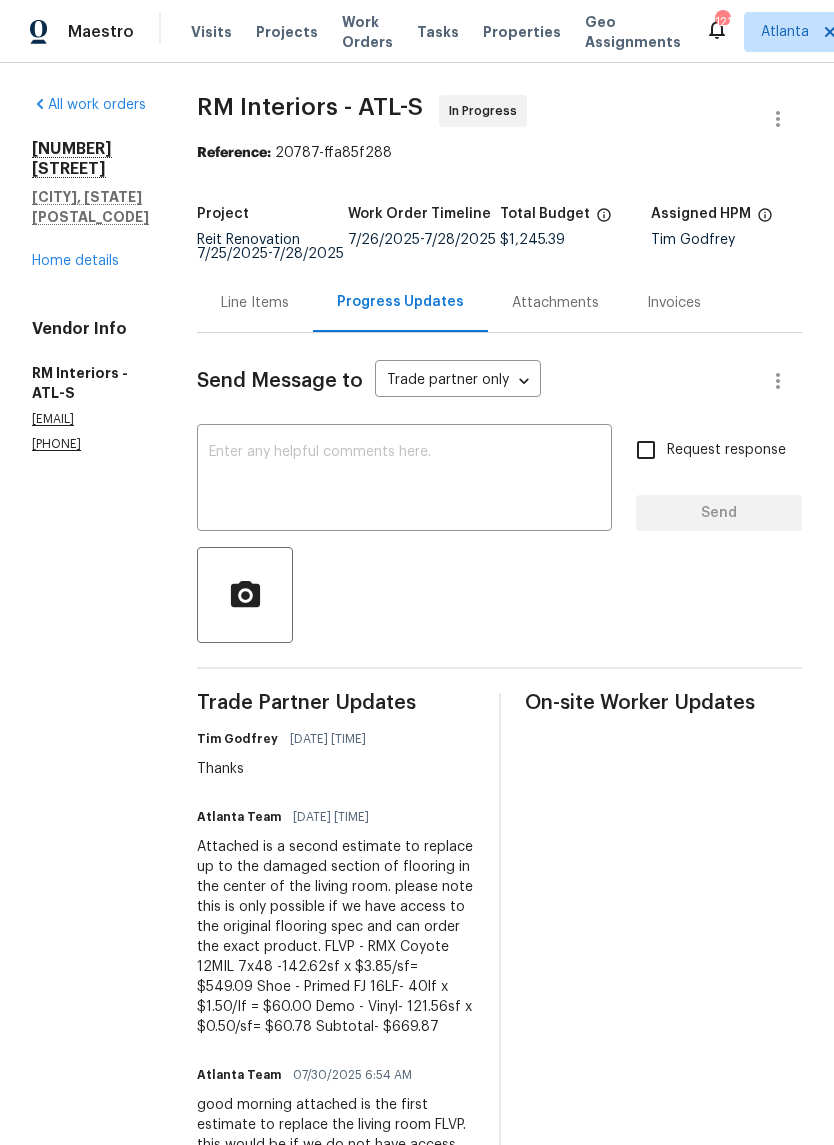 scroll, scrollTop: 0, scrollLeft: 0, axis: both 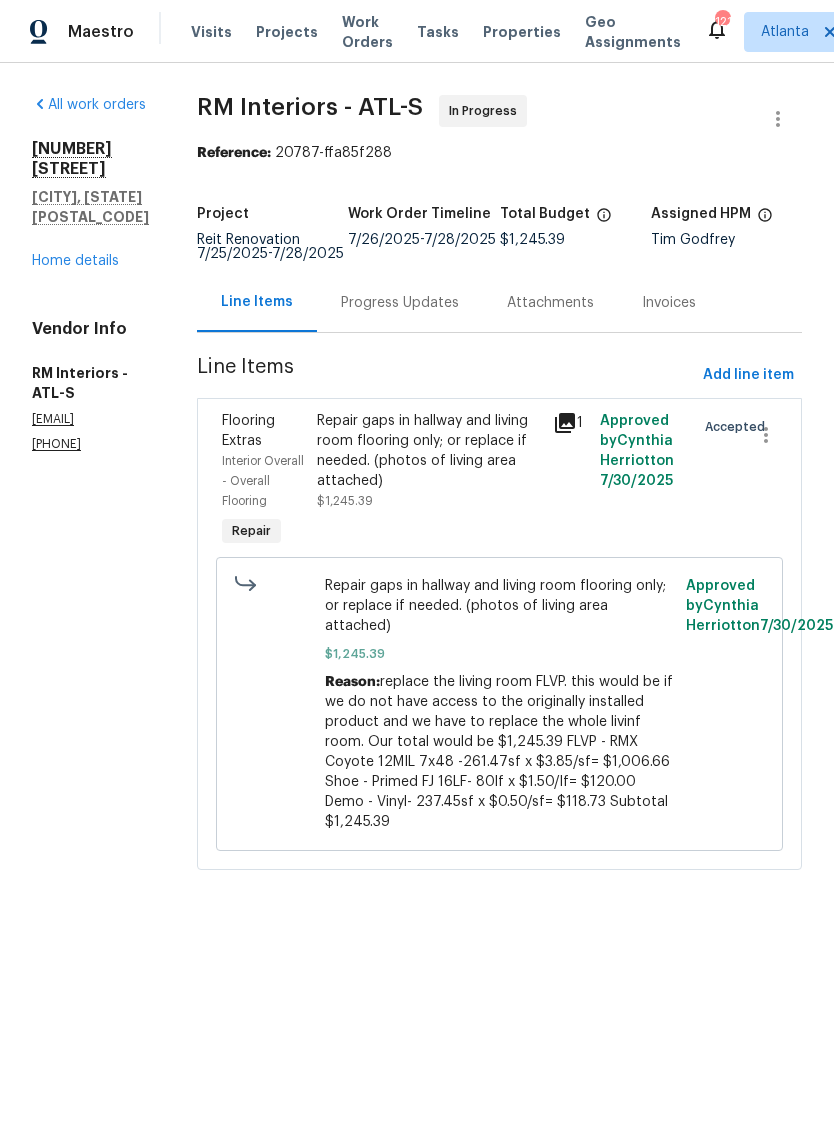 click on "Repair gaps in hallway and living room flooring only; or replace if needed. (photos of living area attached)" at bounding box center (429, 451) 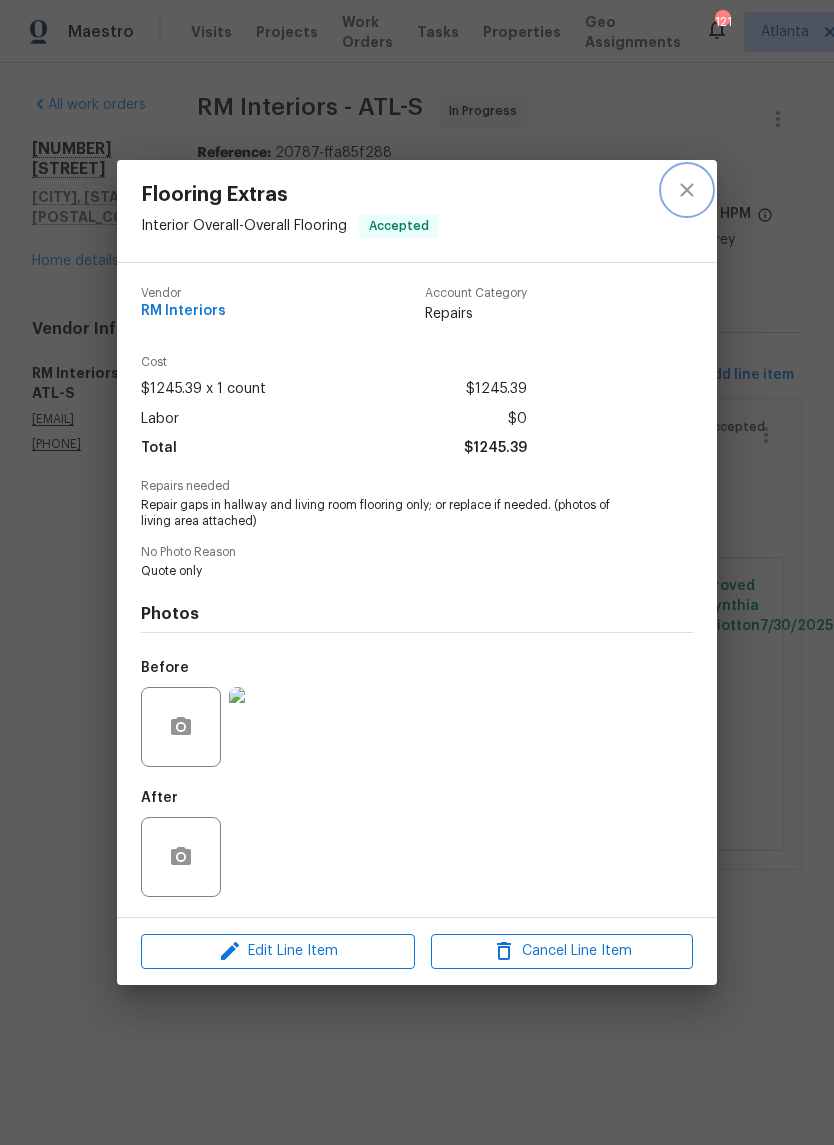click 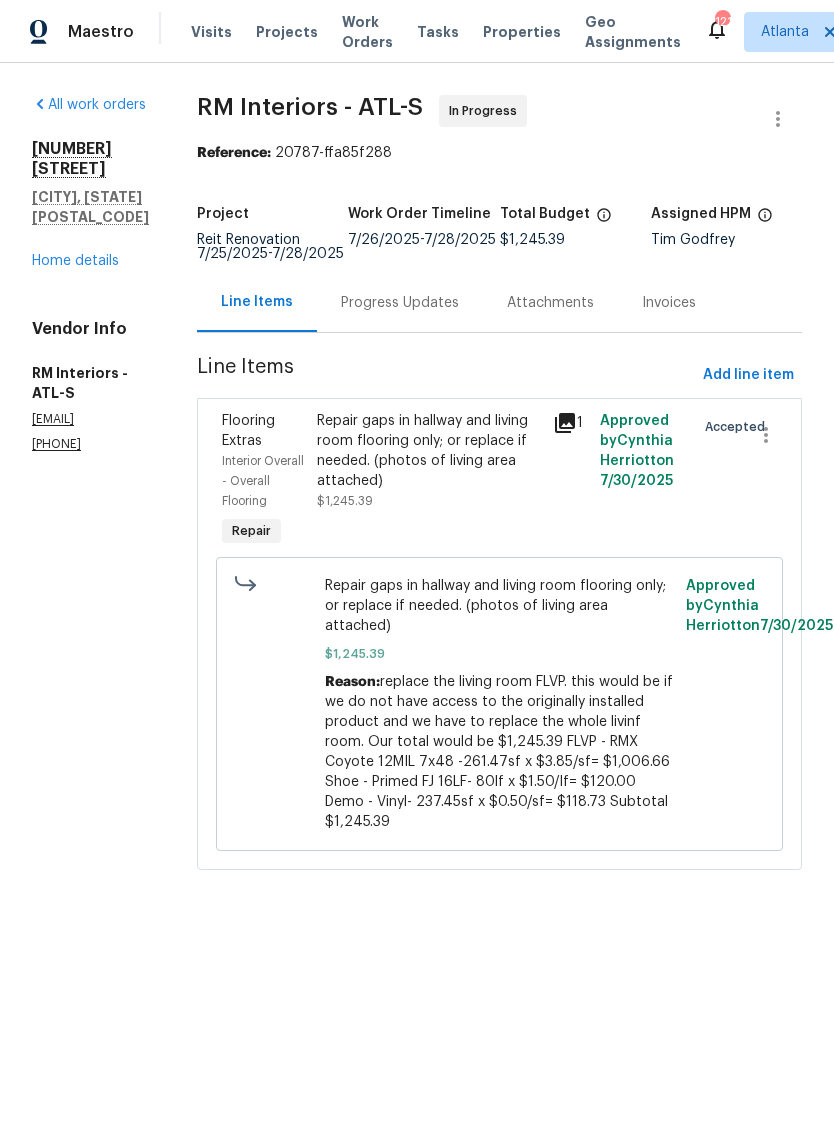 click on "Progress Updates" at bounding box center (400, 303) 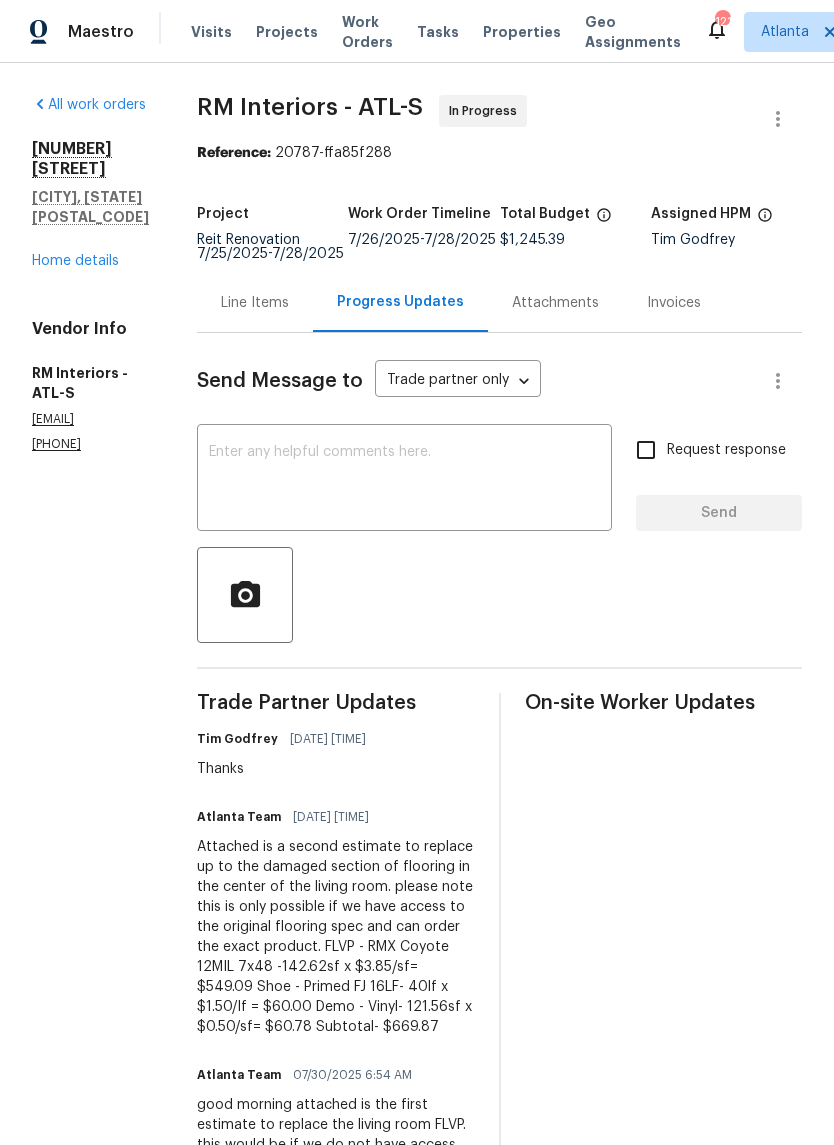 click at bounding box center (404, 480) 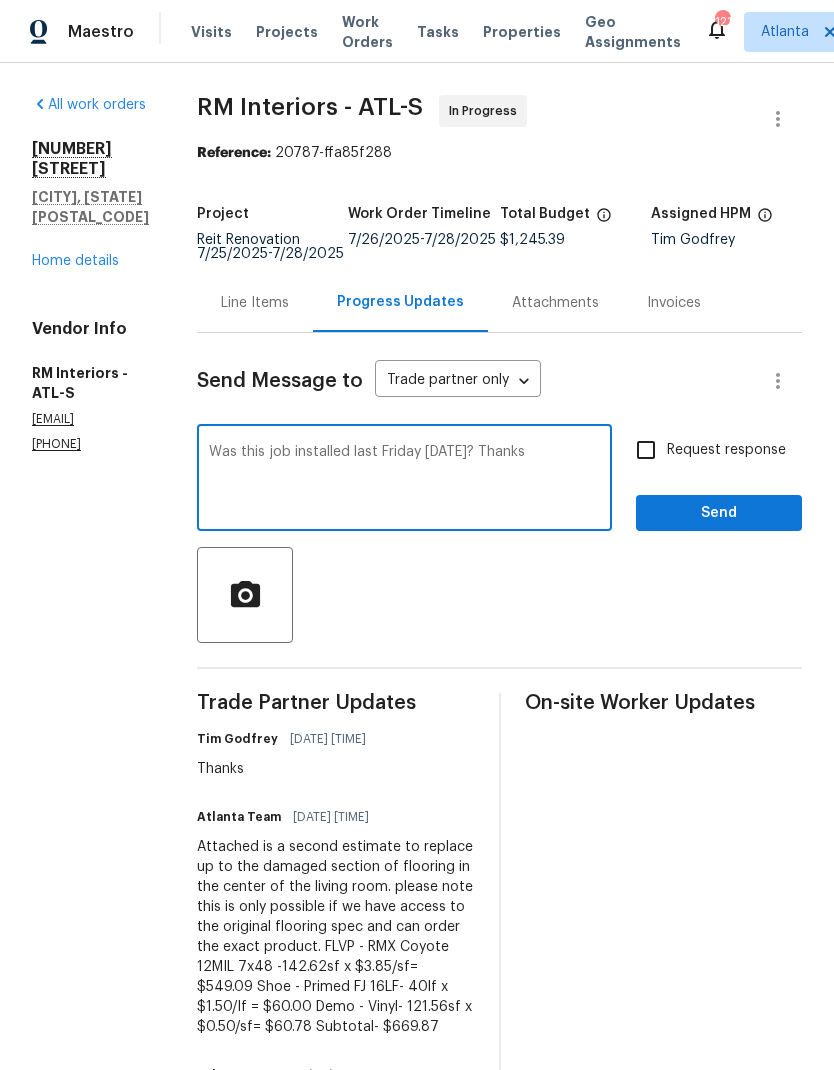 type on "Was this job installed last Friday [DATE]? Thanks" 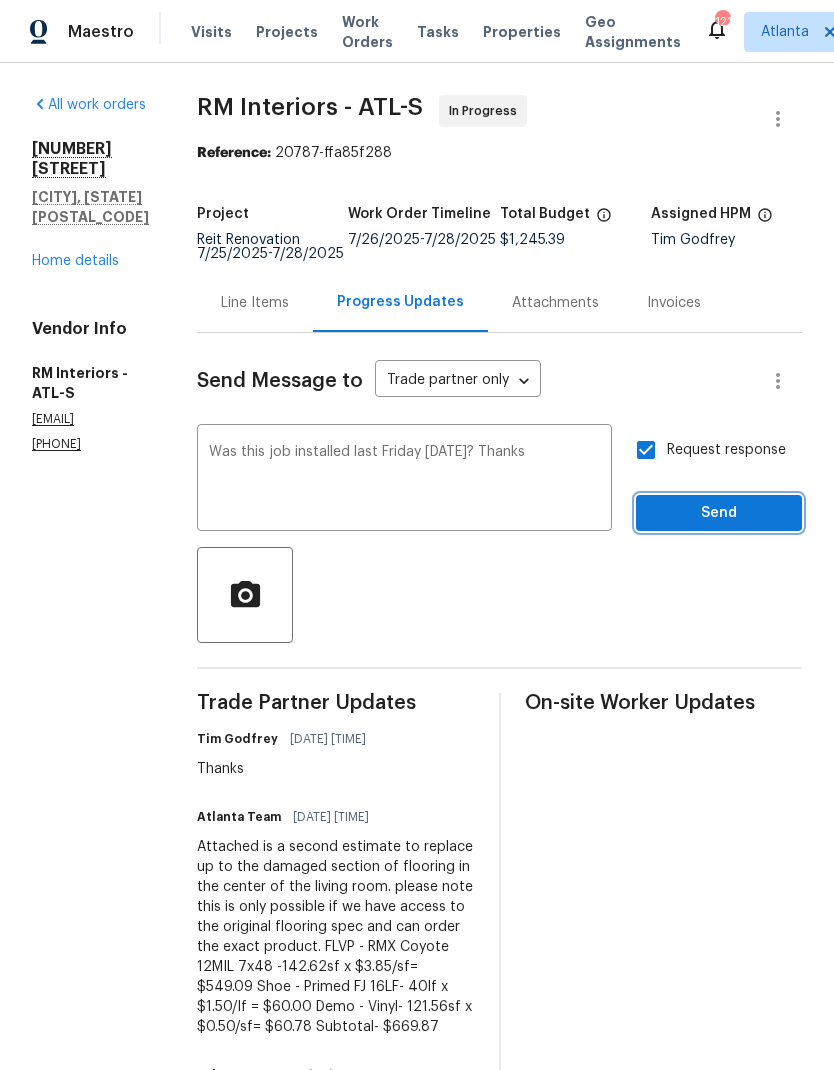 click on "Send" at bounding box center (719, 513) 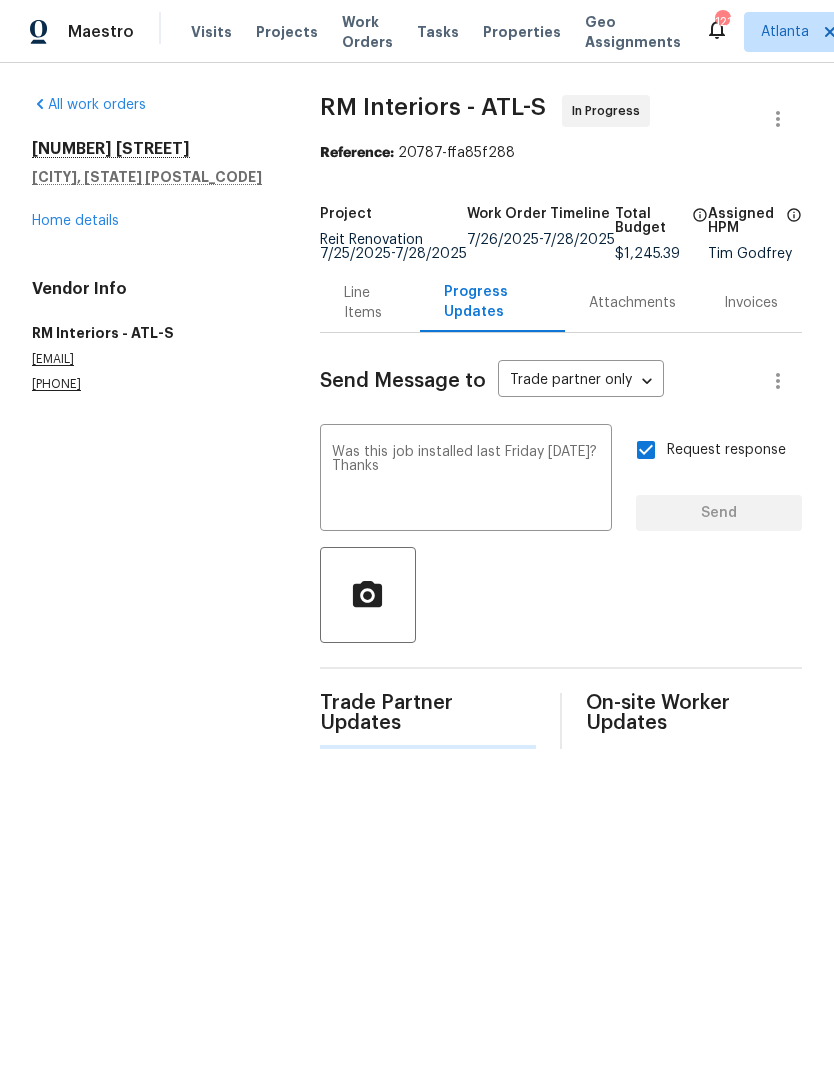 type 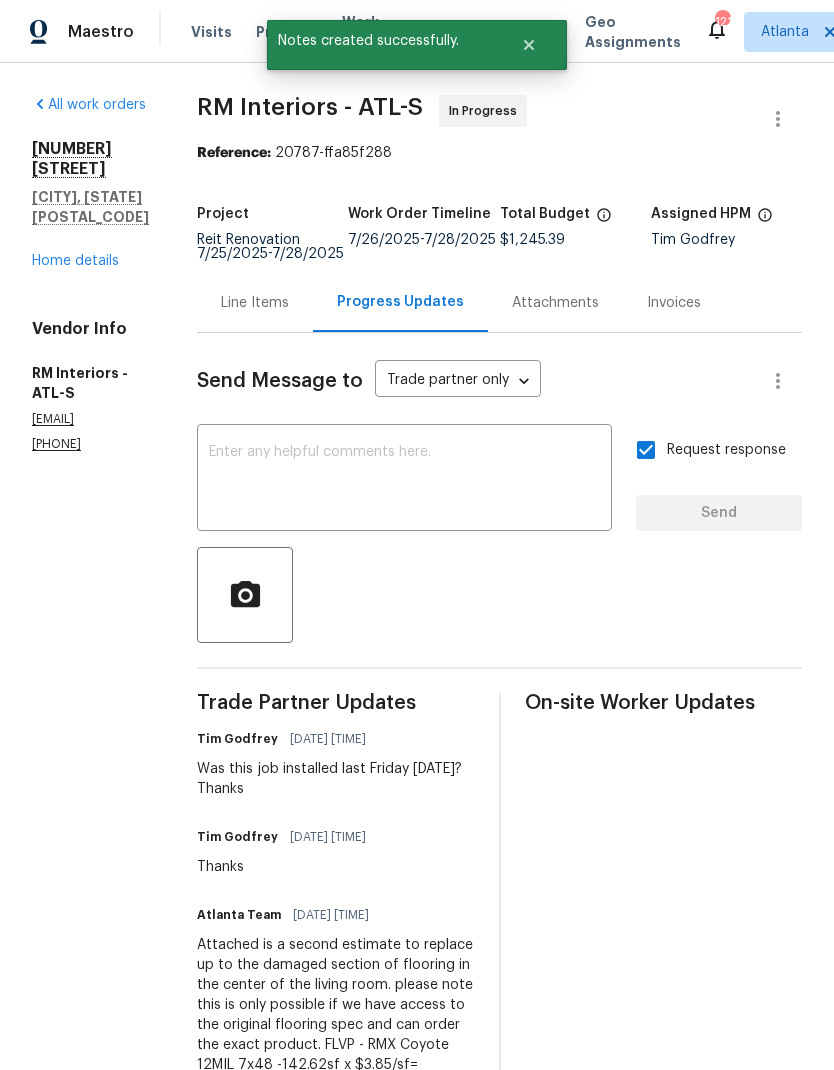 click on "Home details" at bounding box center [75, 261] 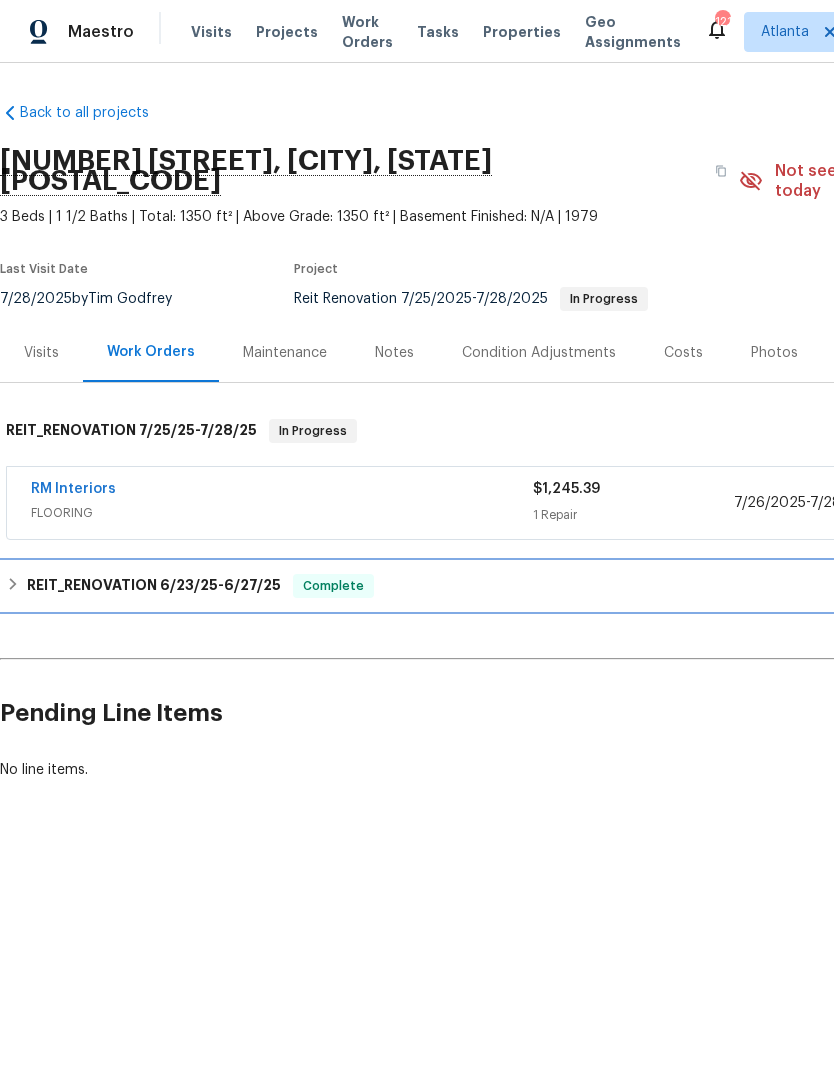 click 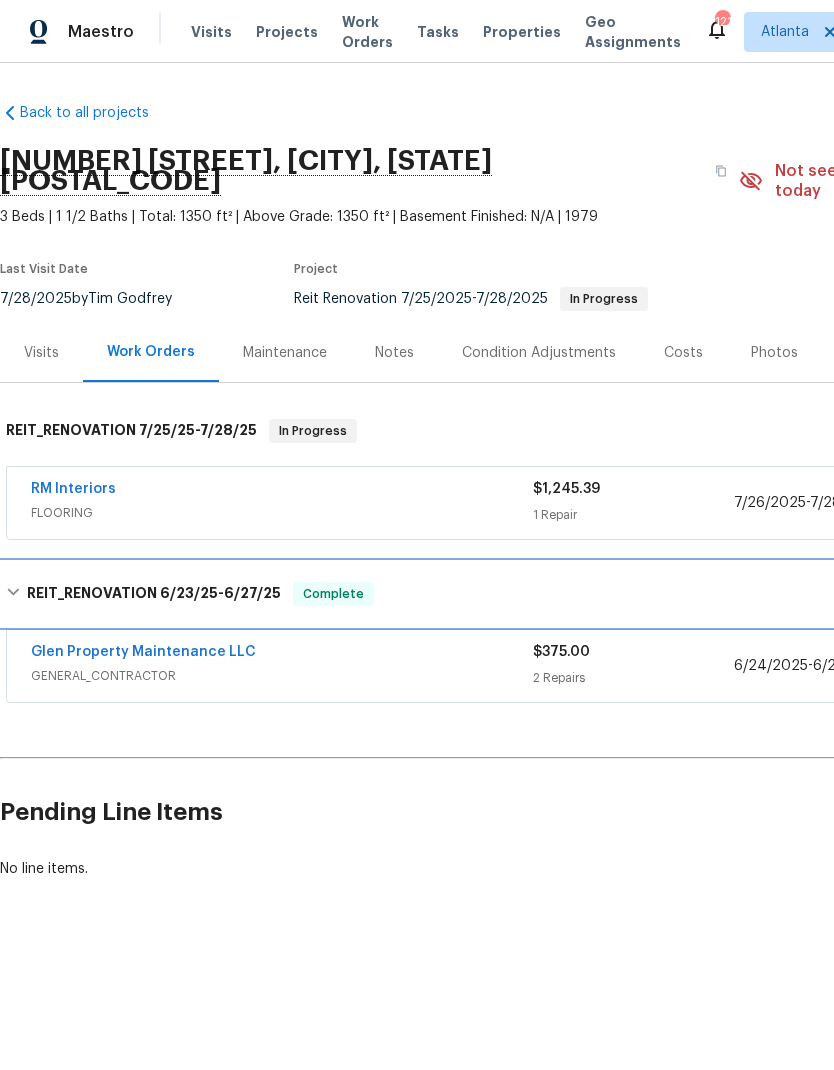 click on "REIT_RENOVATION   [DATE]  -  [DATE]" at bounding box center (154, 594) 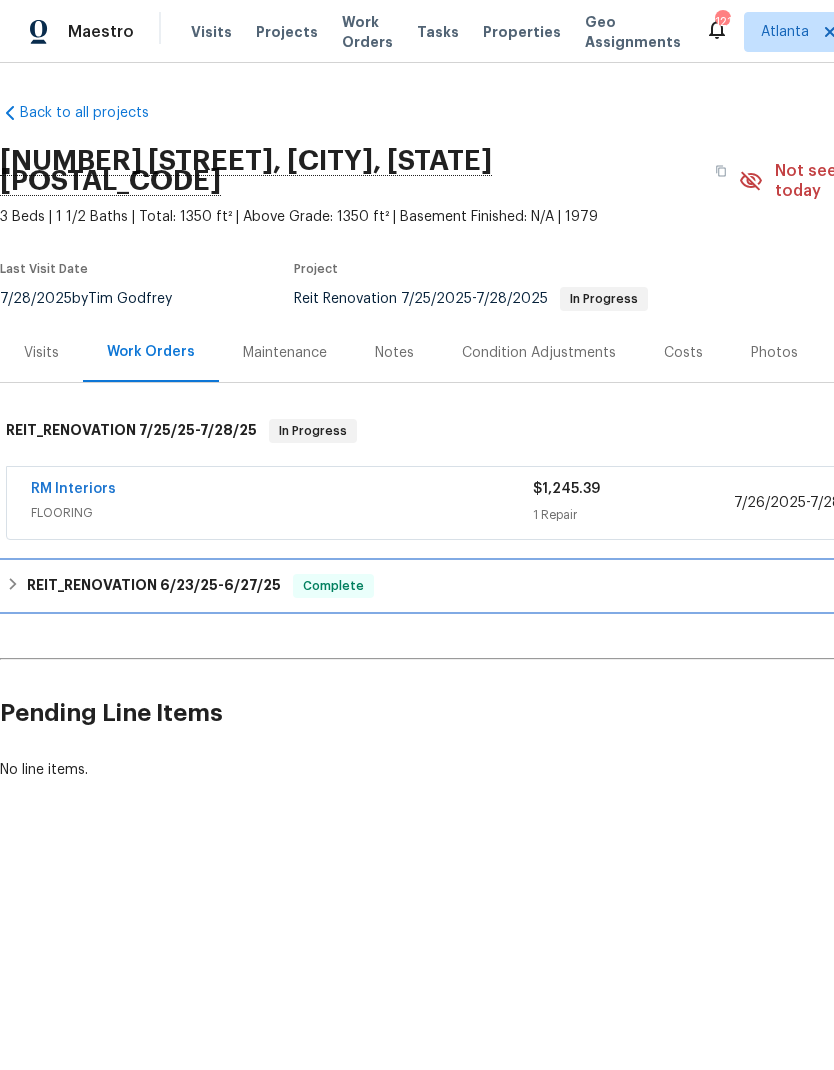 scroll, scrollTop: 0, scrollLeft: 0, axis: both 